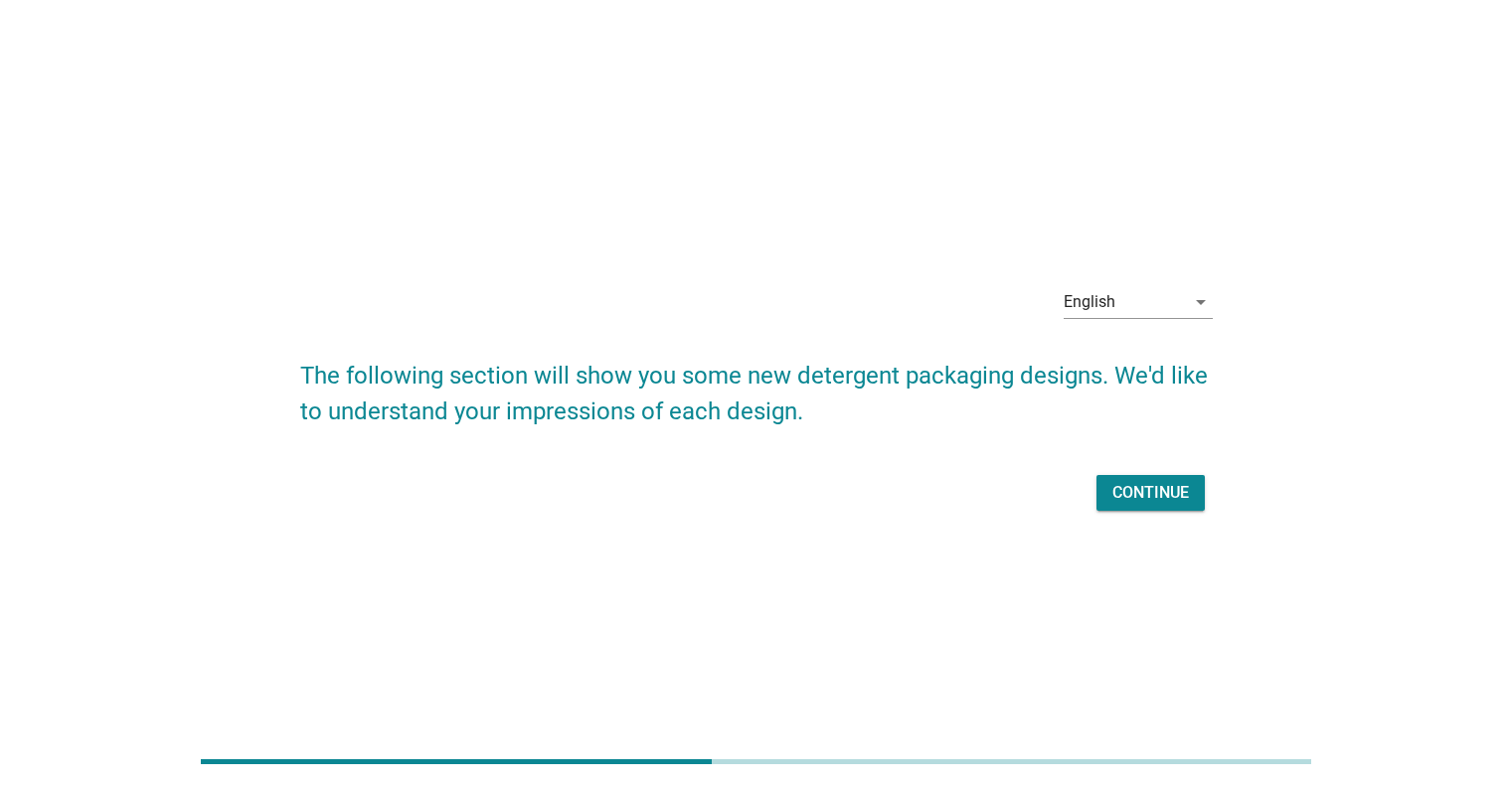 scroll, scrollTop: 0, scrollLeft: 0, axis: both 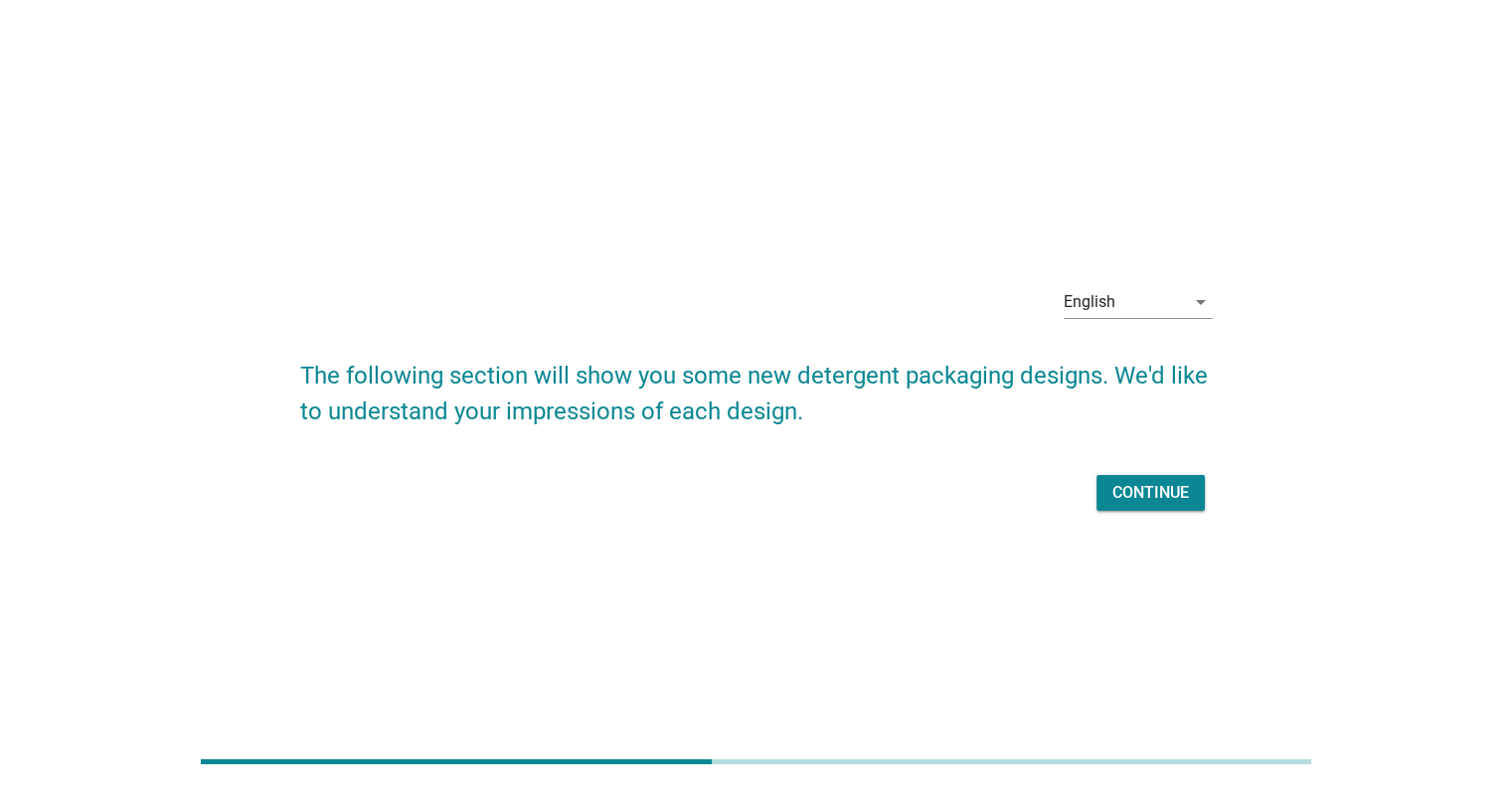 click on "Continue" at bounding box center [1150, 493] 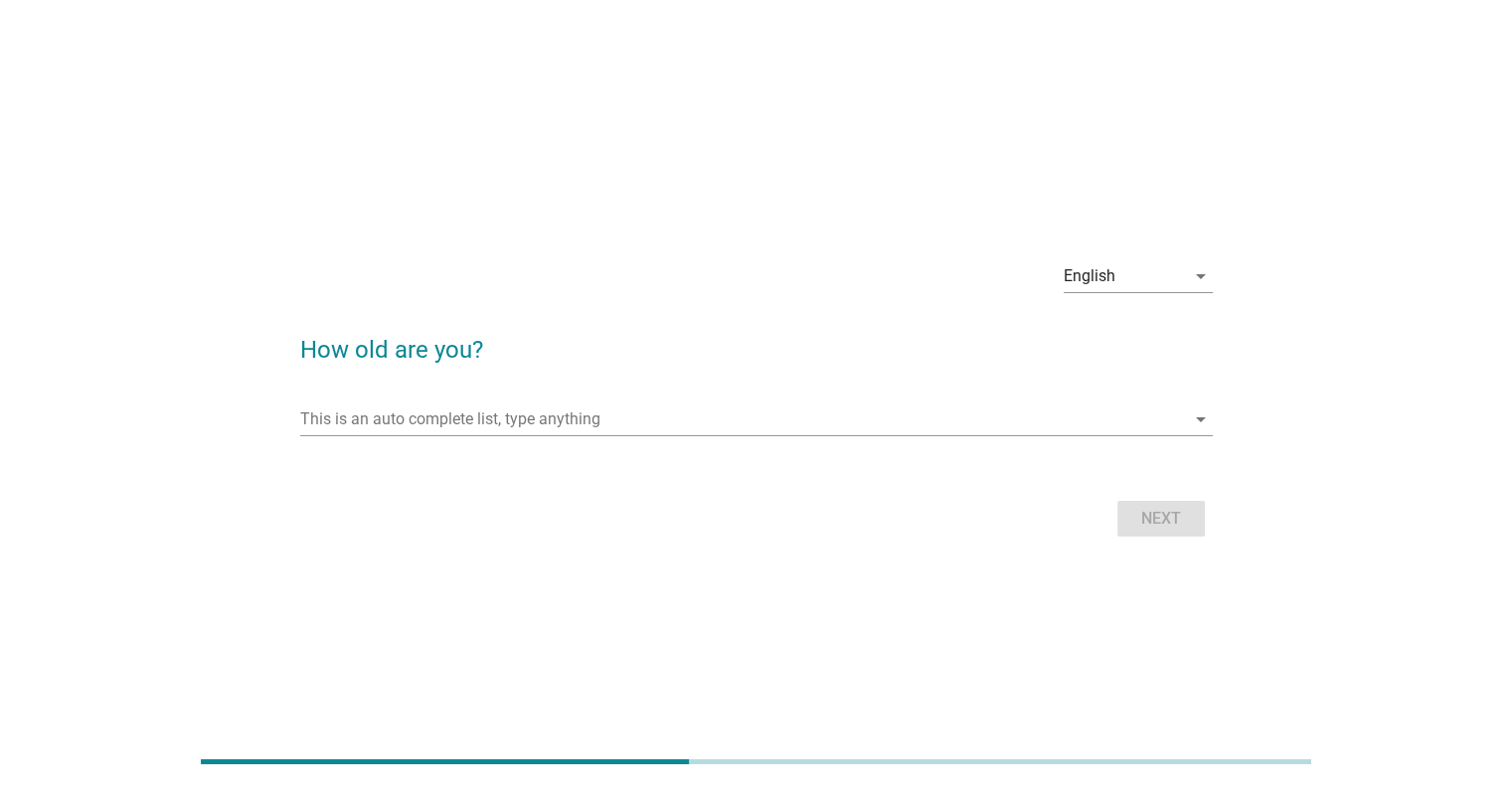 click on "This is an auto complete list, type anything arrow_drop_down" at bounding box center [756, 429] 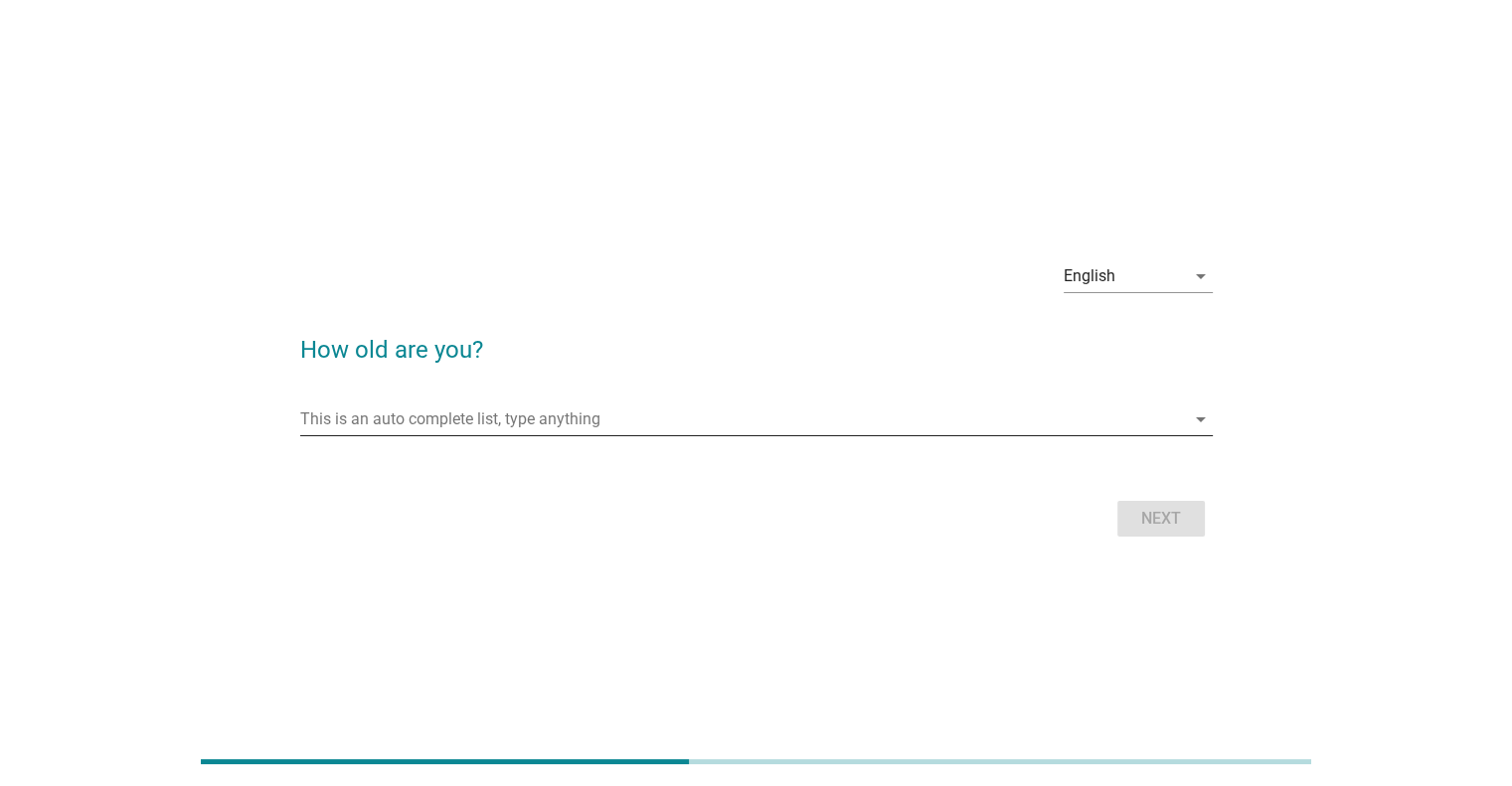 click at bounding box center (743, 419) 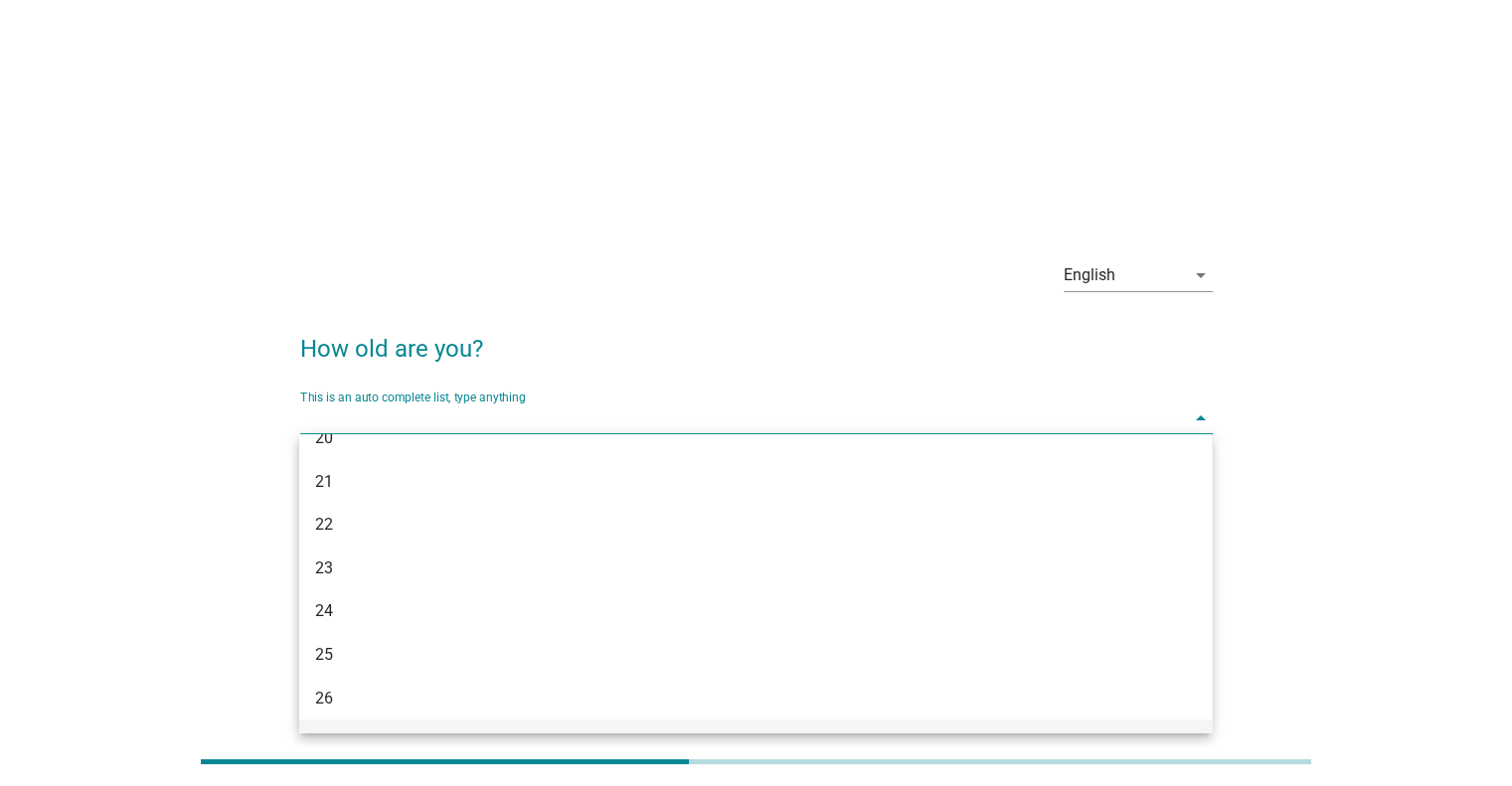 scroll, scrollTop: 199, scrollLeft: 0, axis: vertical 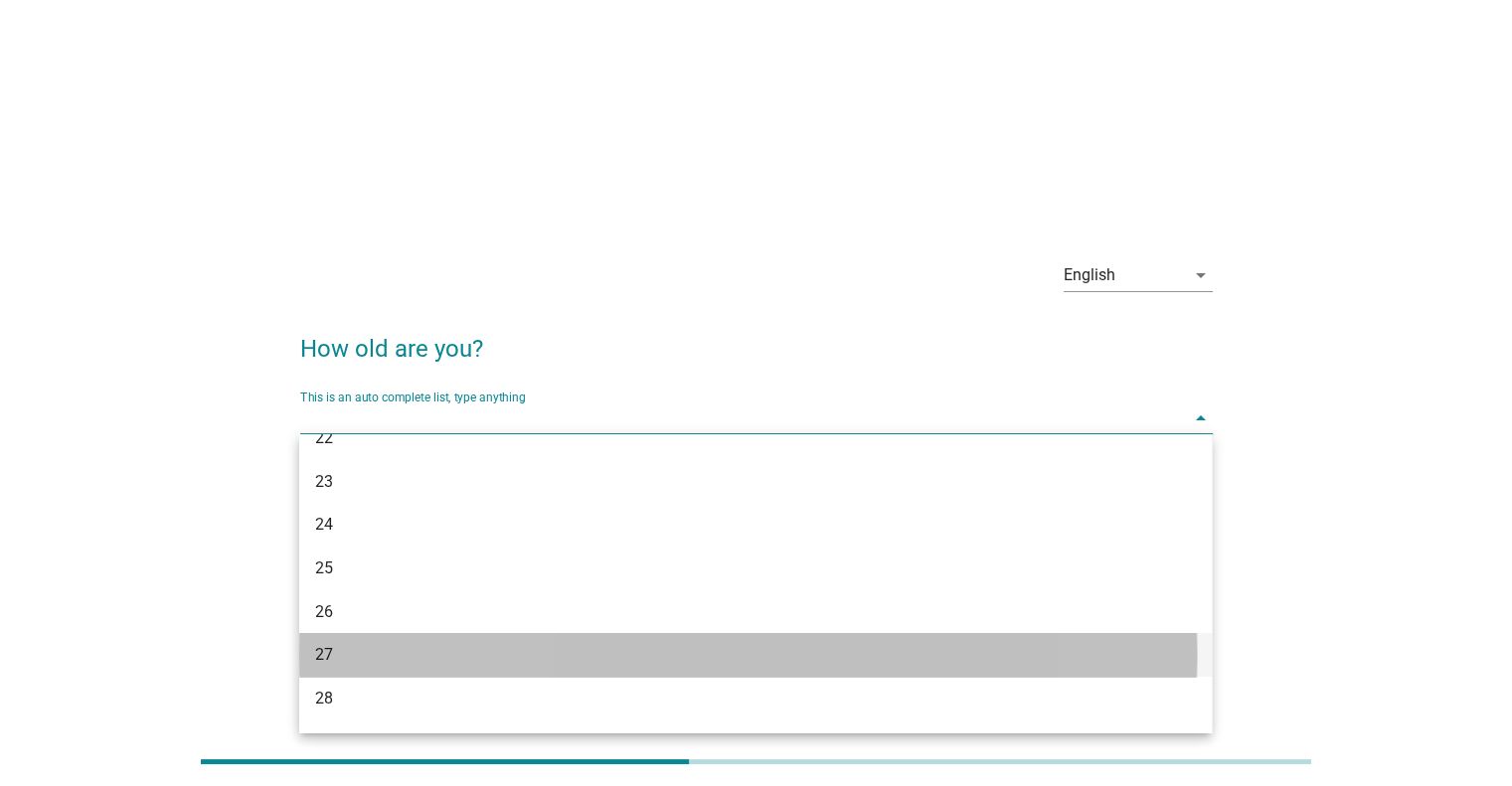 drag, startPoint x: 415, startPoint y: 660, endPoint x: 468, endPoint y: 623, distance: 64.63745 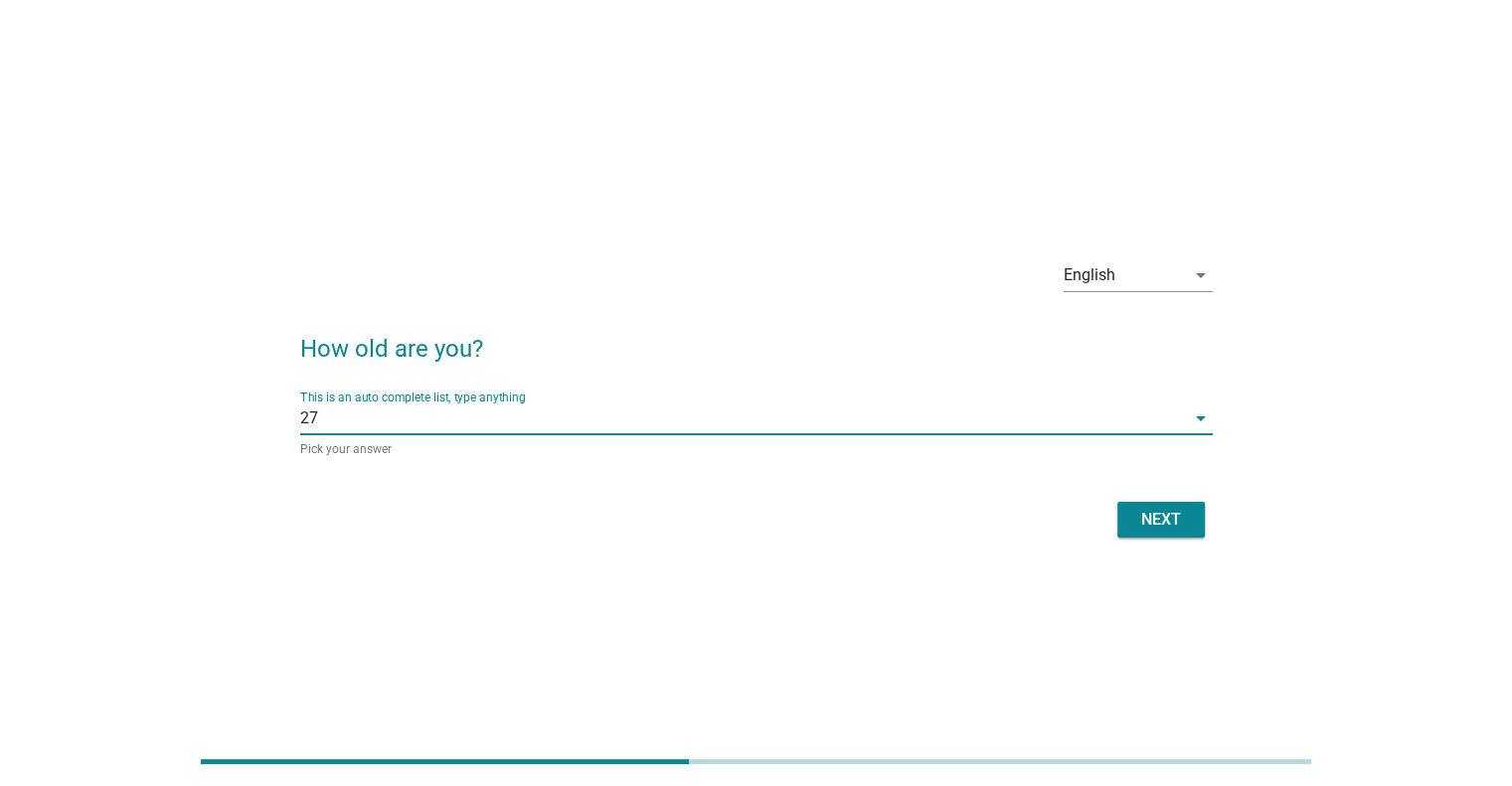 click on "Next" at bounding box center [1161, 520] 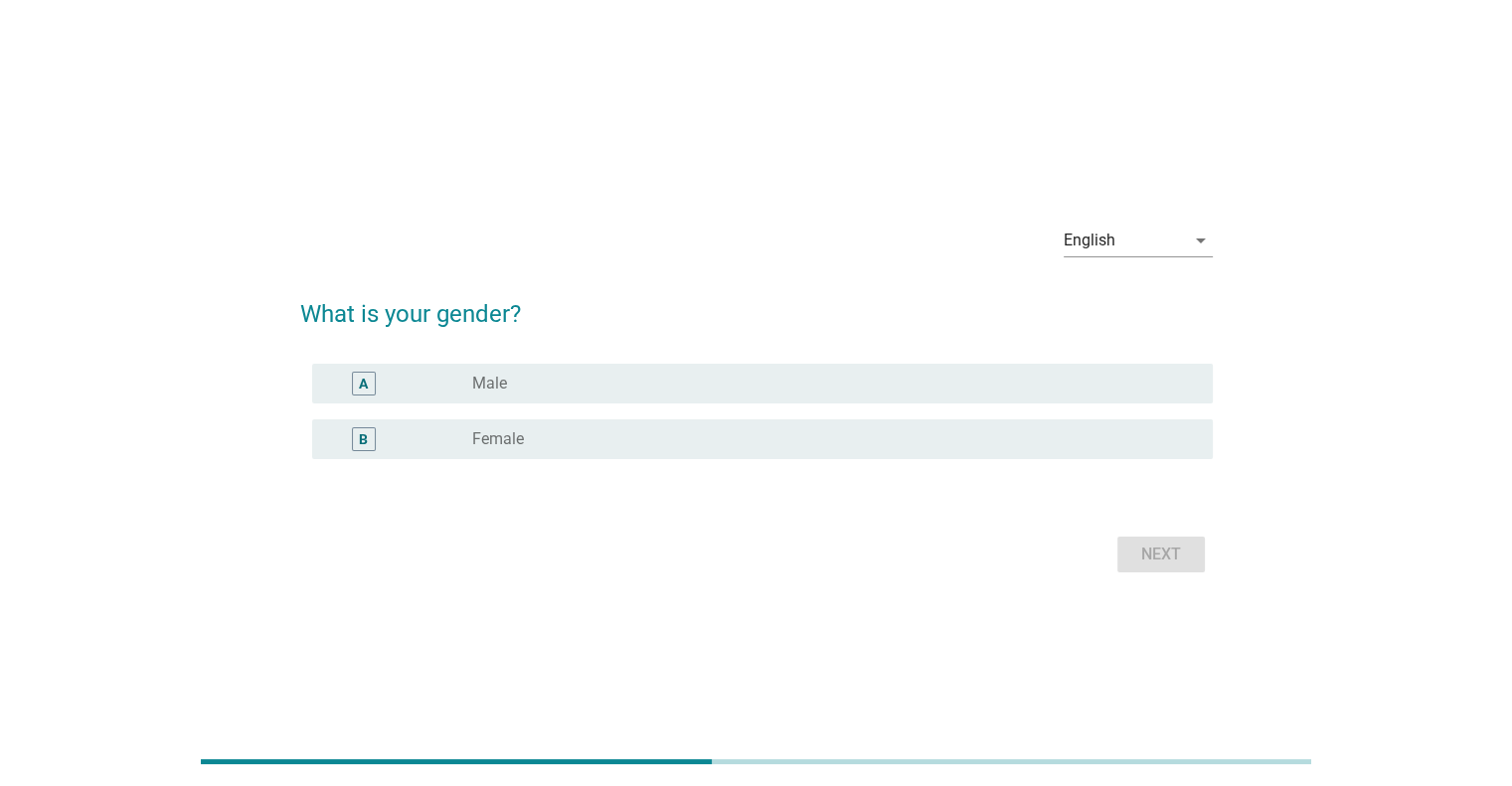 click on "radio_button_unchecked Female" at bounding box center [826, 439] 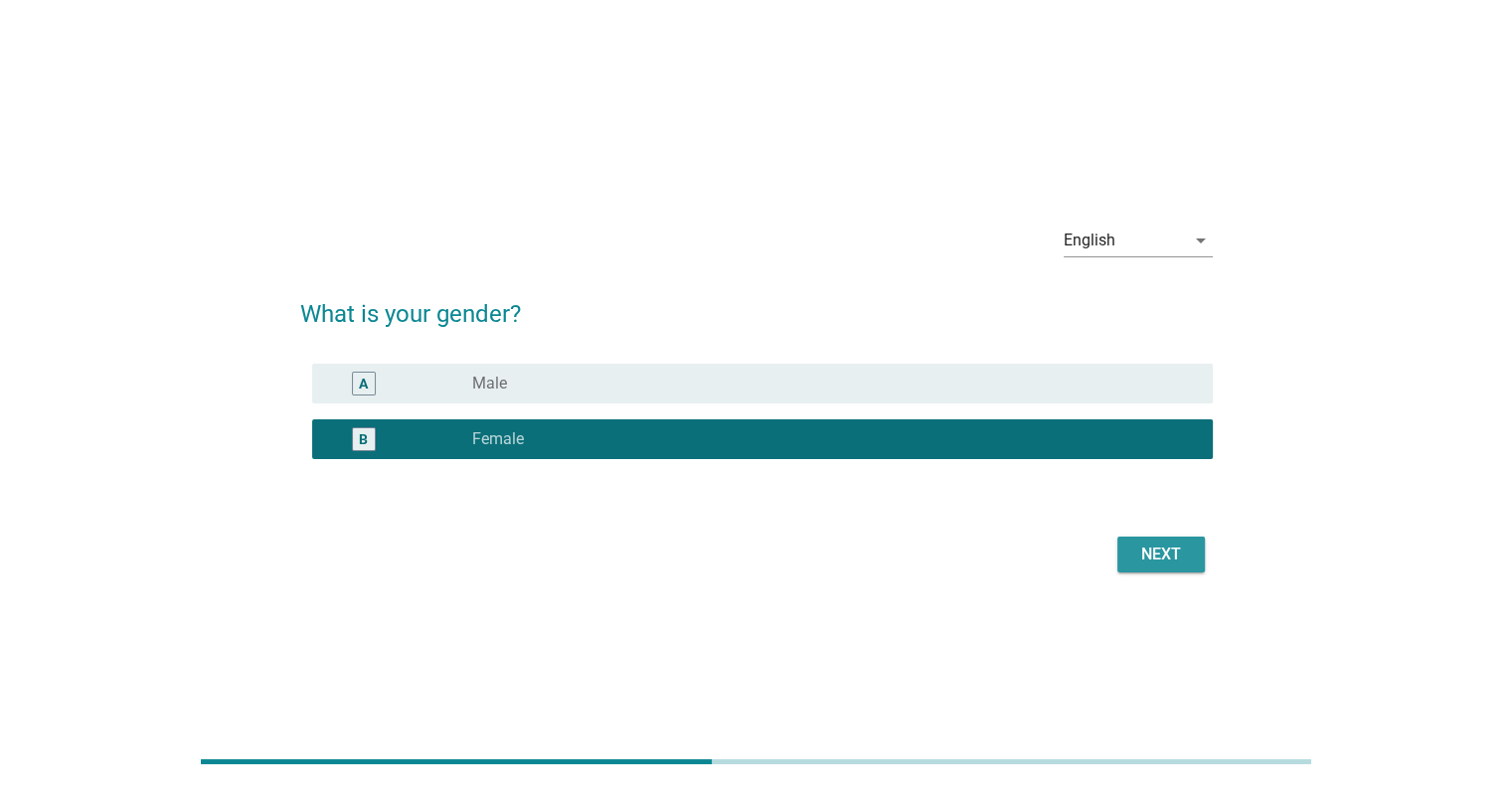 click on "Next" at bounding box center (1161, 554) 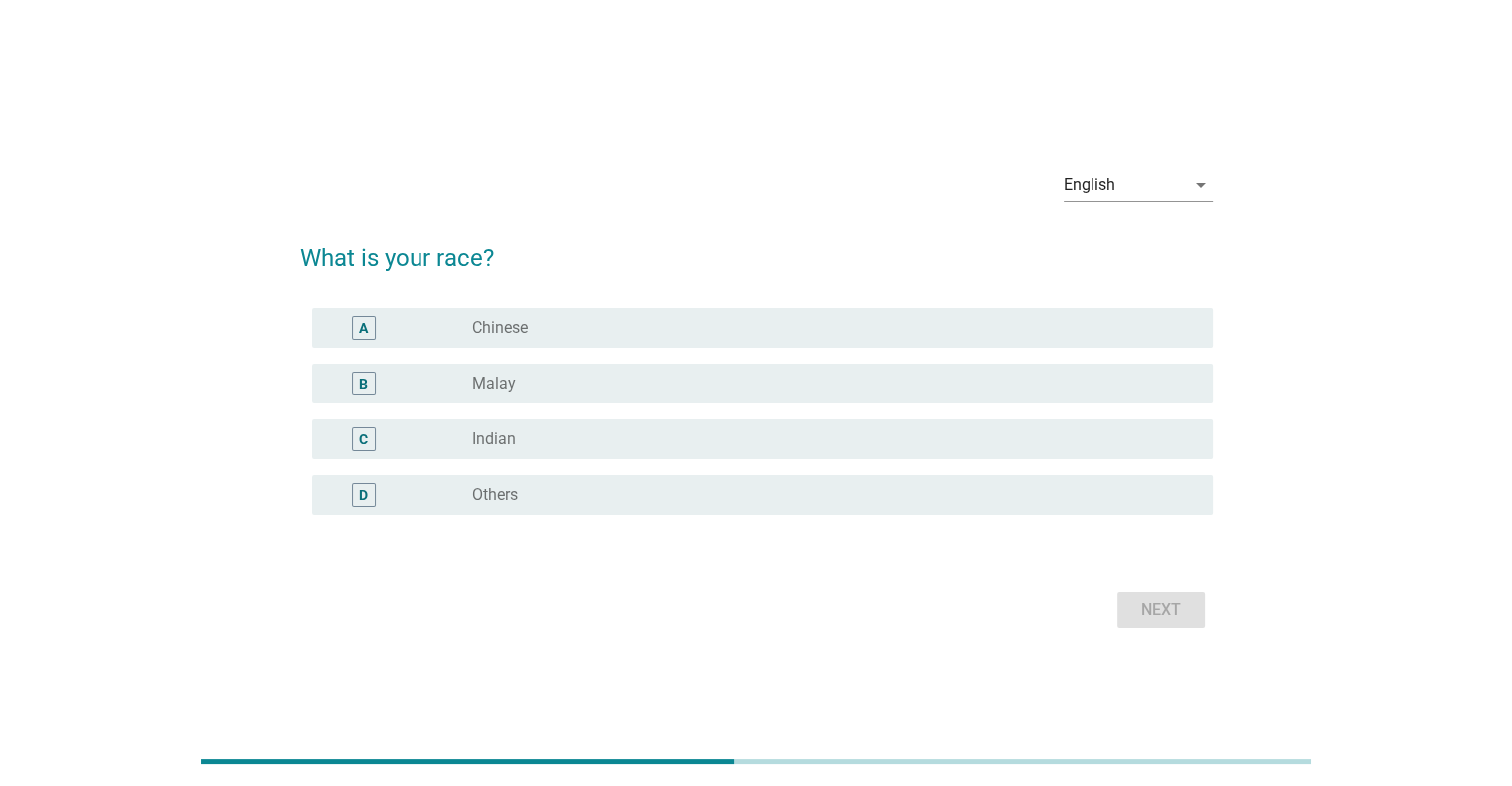 click on "radio_button_unchecked Chinese" at bounding box center (826, 328) 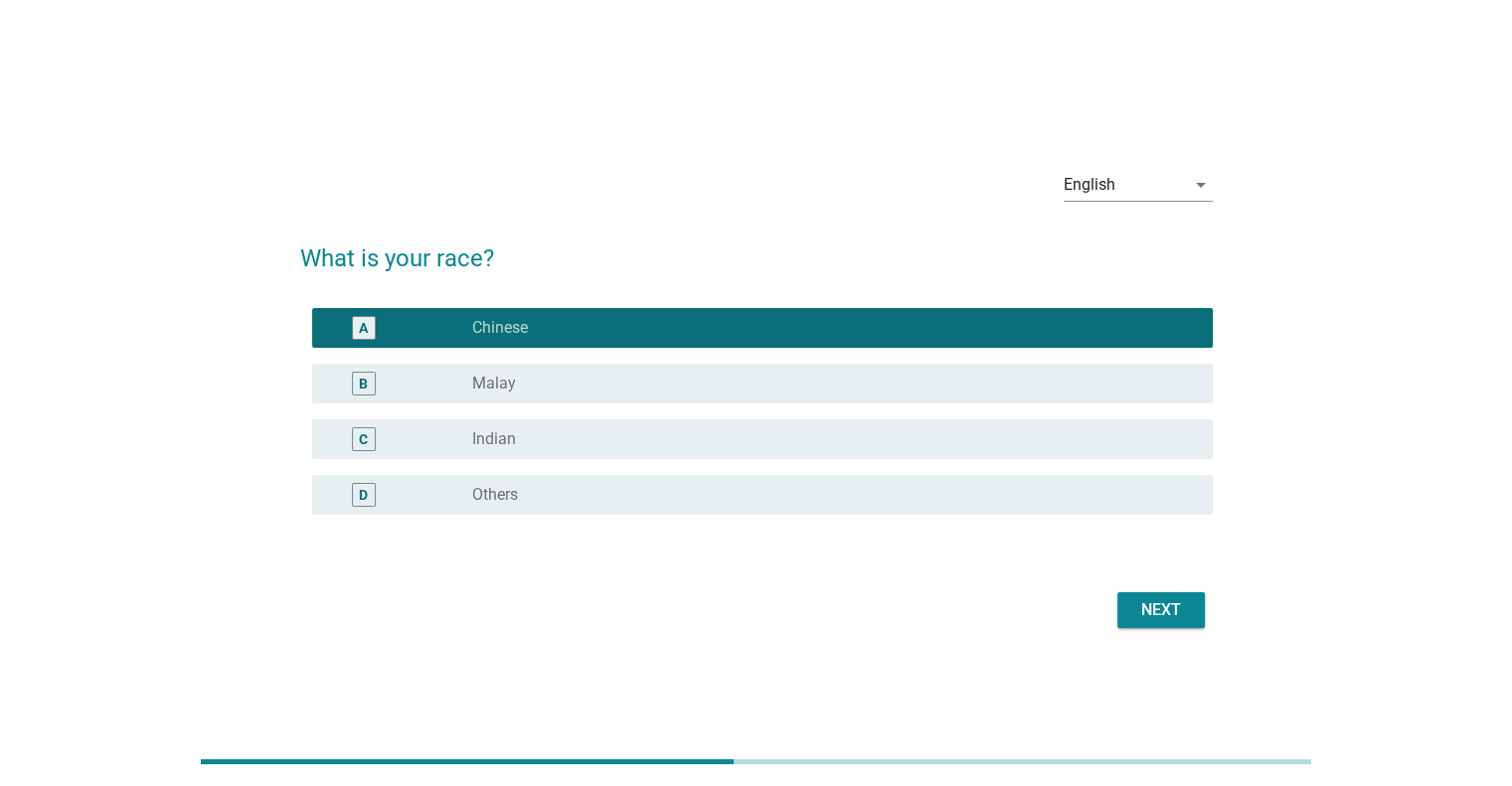 click on "Next" at bounding box center [1161, 610] 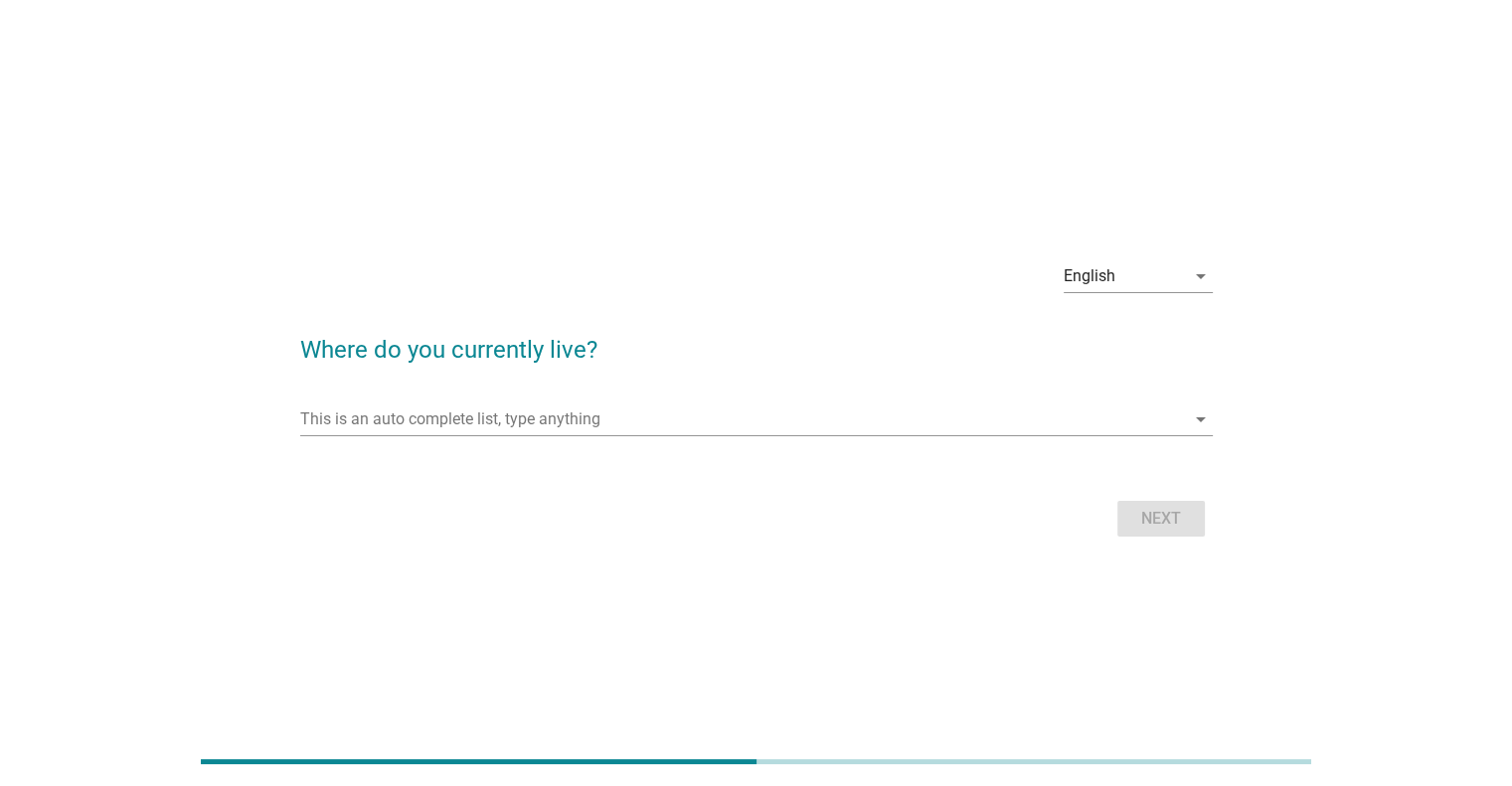 click on "Where do you currently live? This is an auto complete list, type anything arrow_drop_down Next" at bounding box center [756, 427] 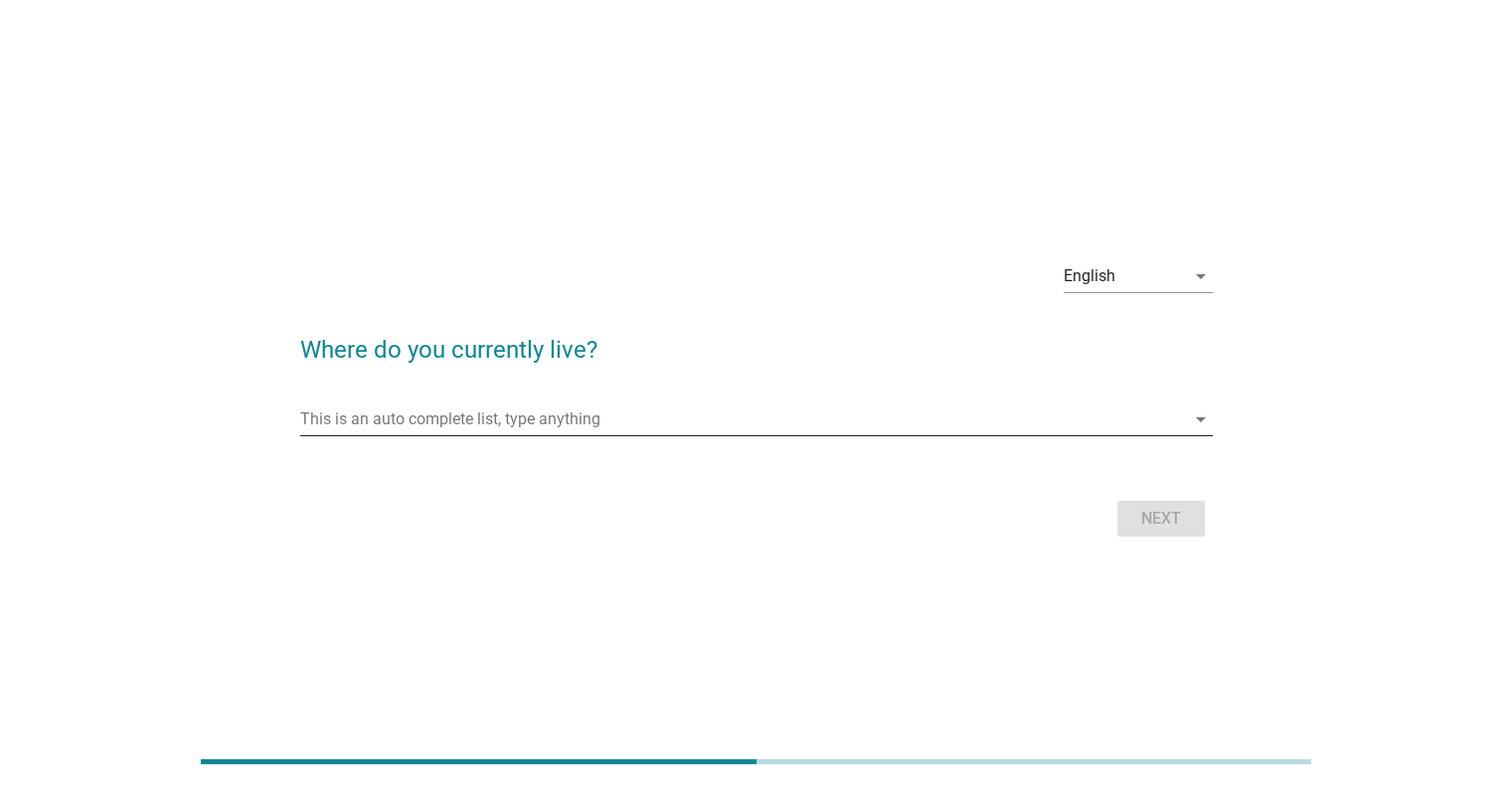 click at bounding box center (743, 419) 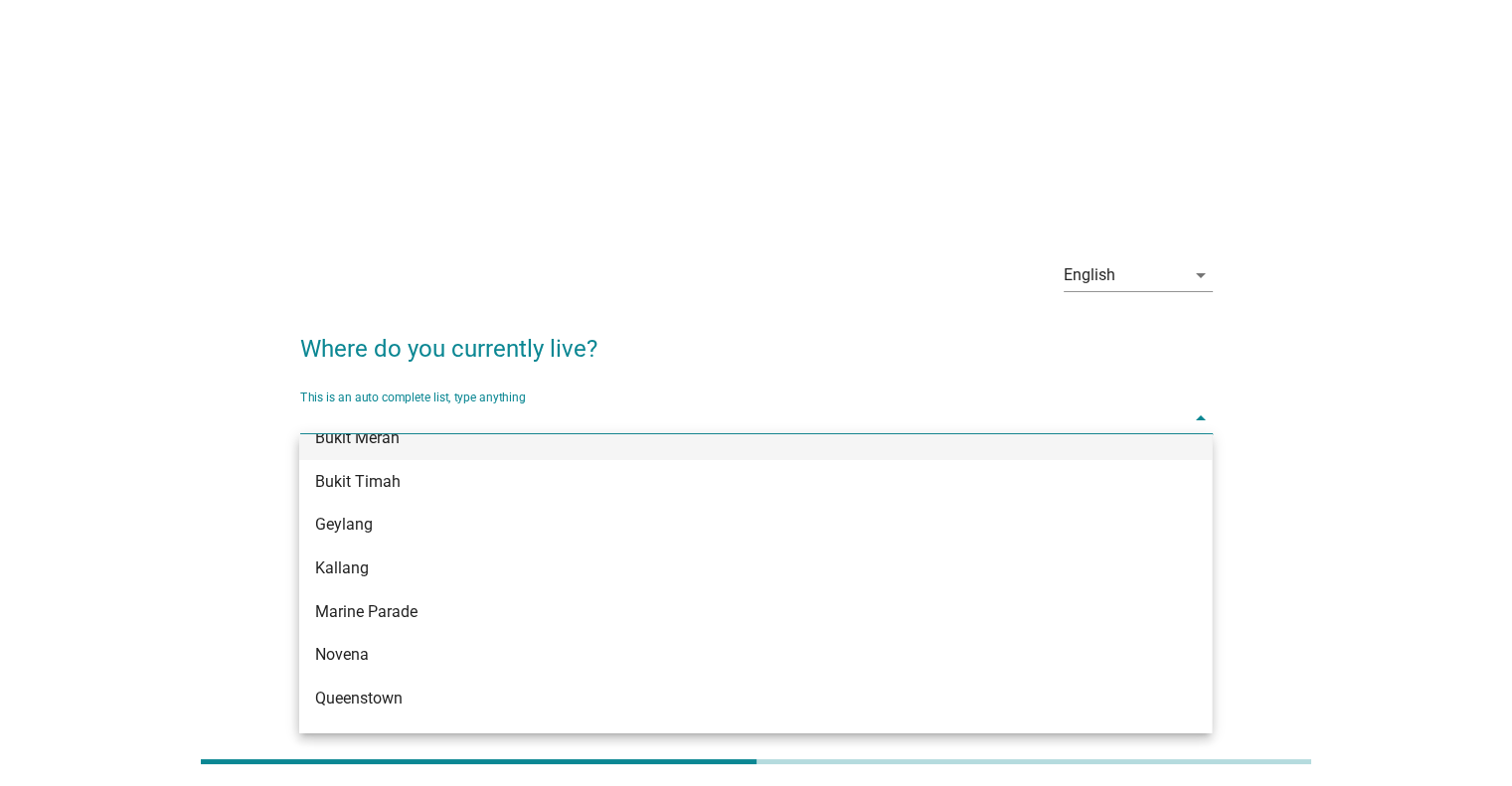 scroll, scrollTop: 298, scrollLeft: 0, axis: vertical 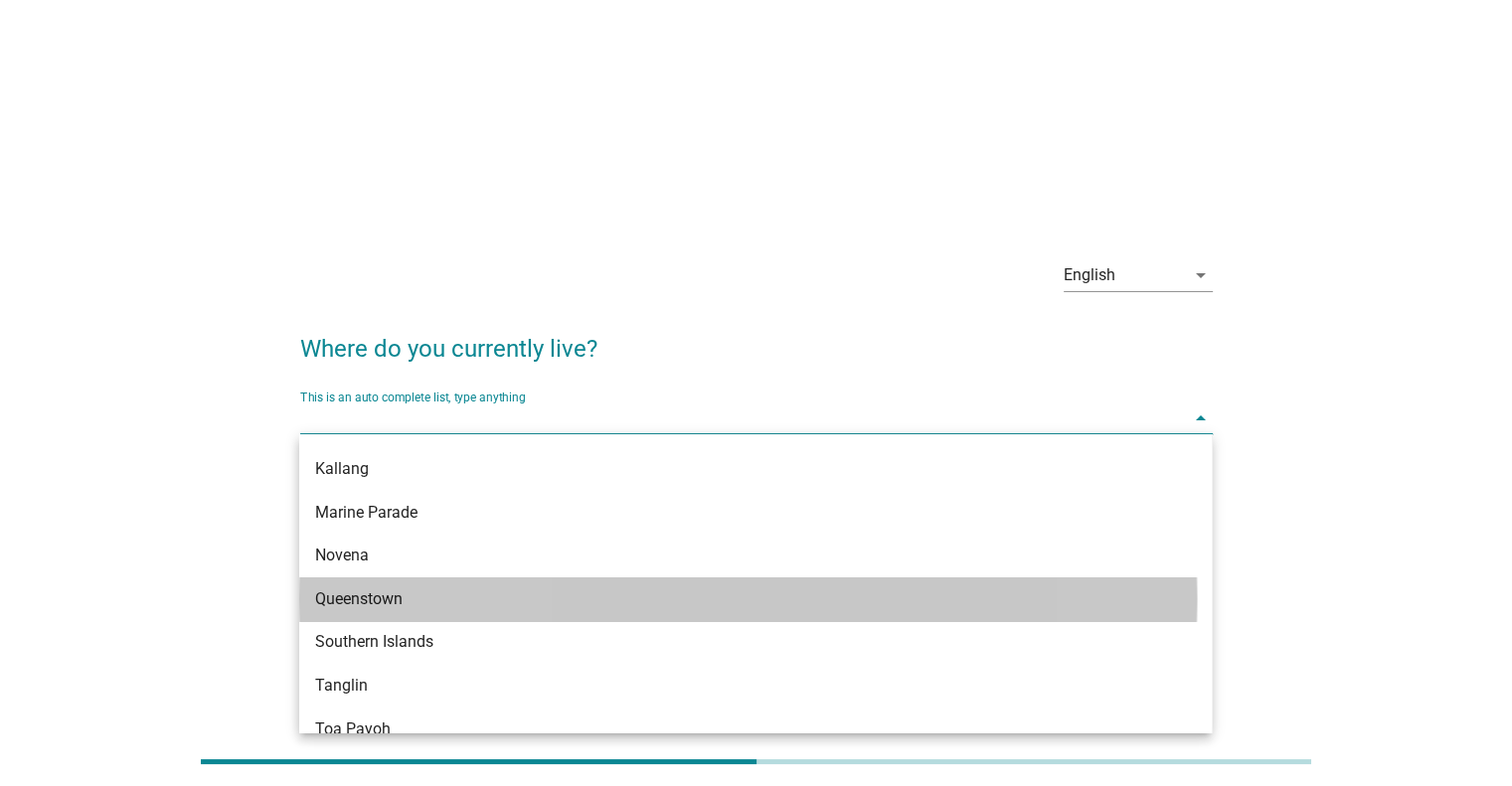 click on "Queenstown" at bounding box center [756, 599] 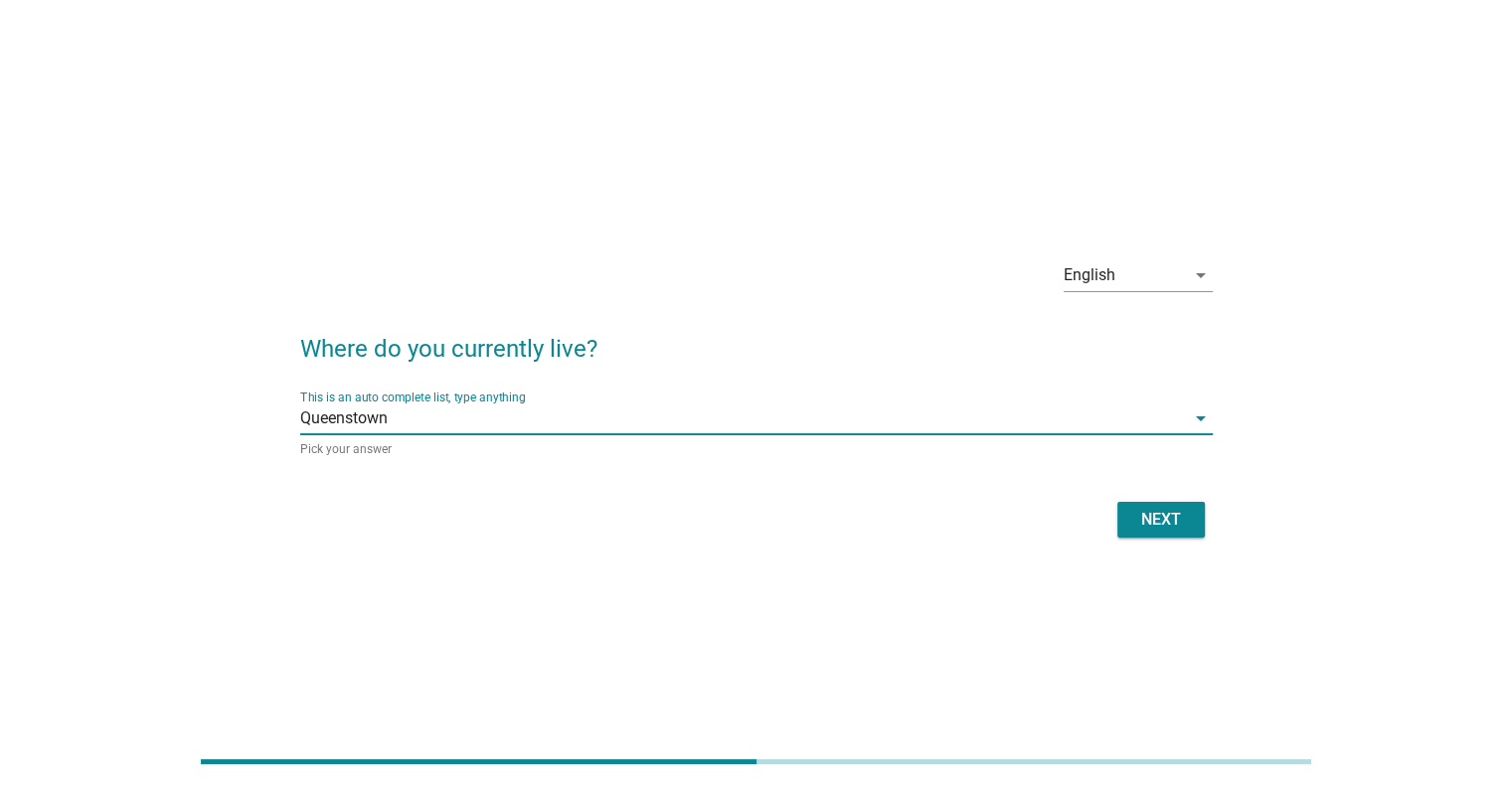 click on "Next" at bounding box center (1161, 520) 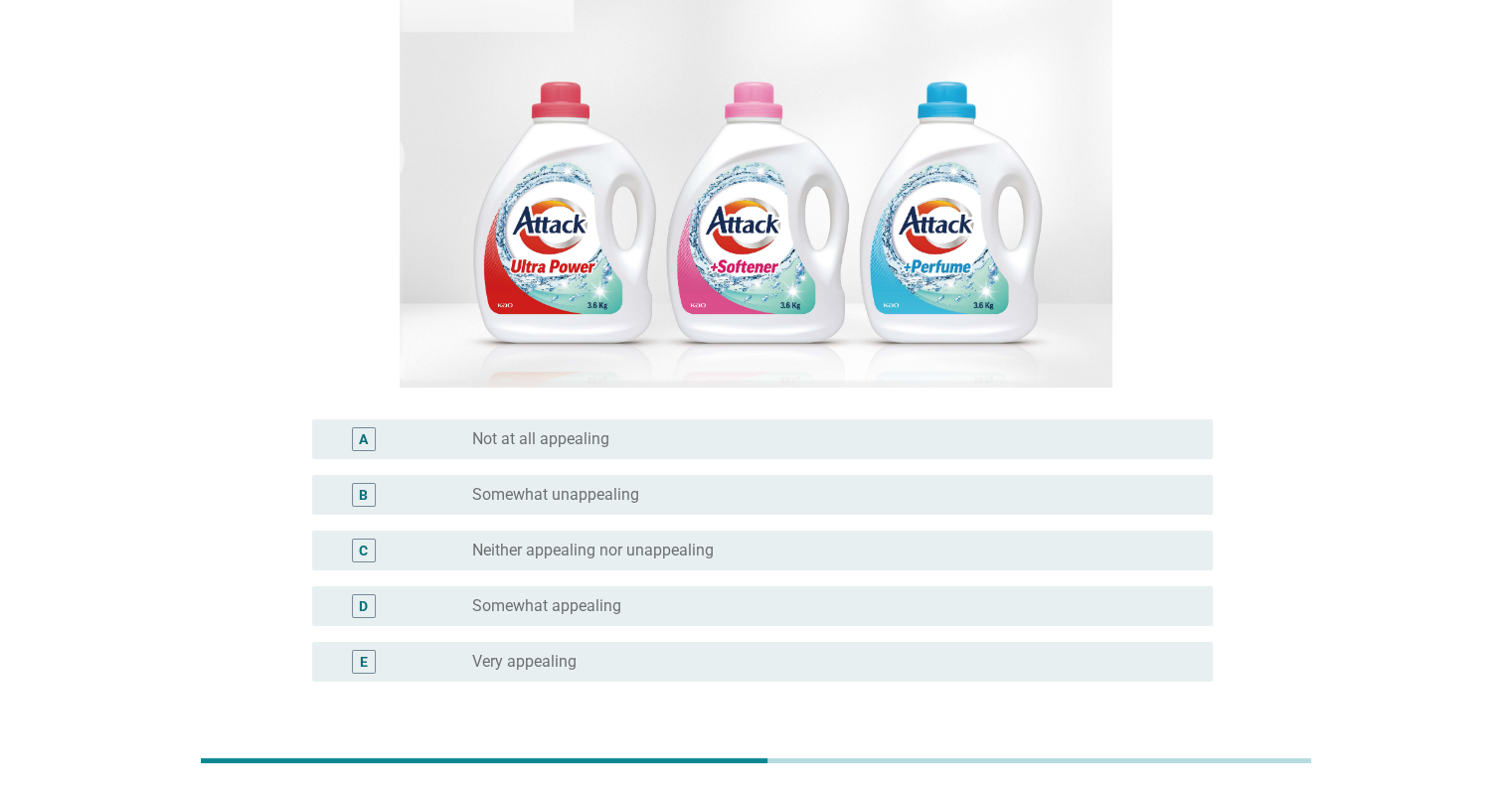 scroll, scrollTop: 298, scrollLeft: 0, axis: vertical 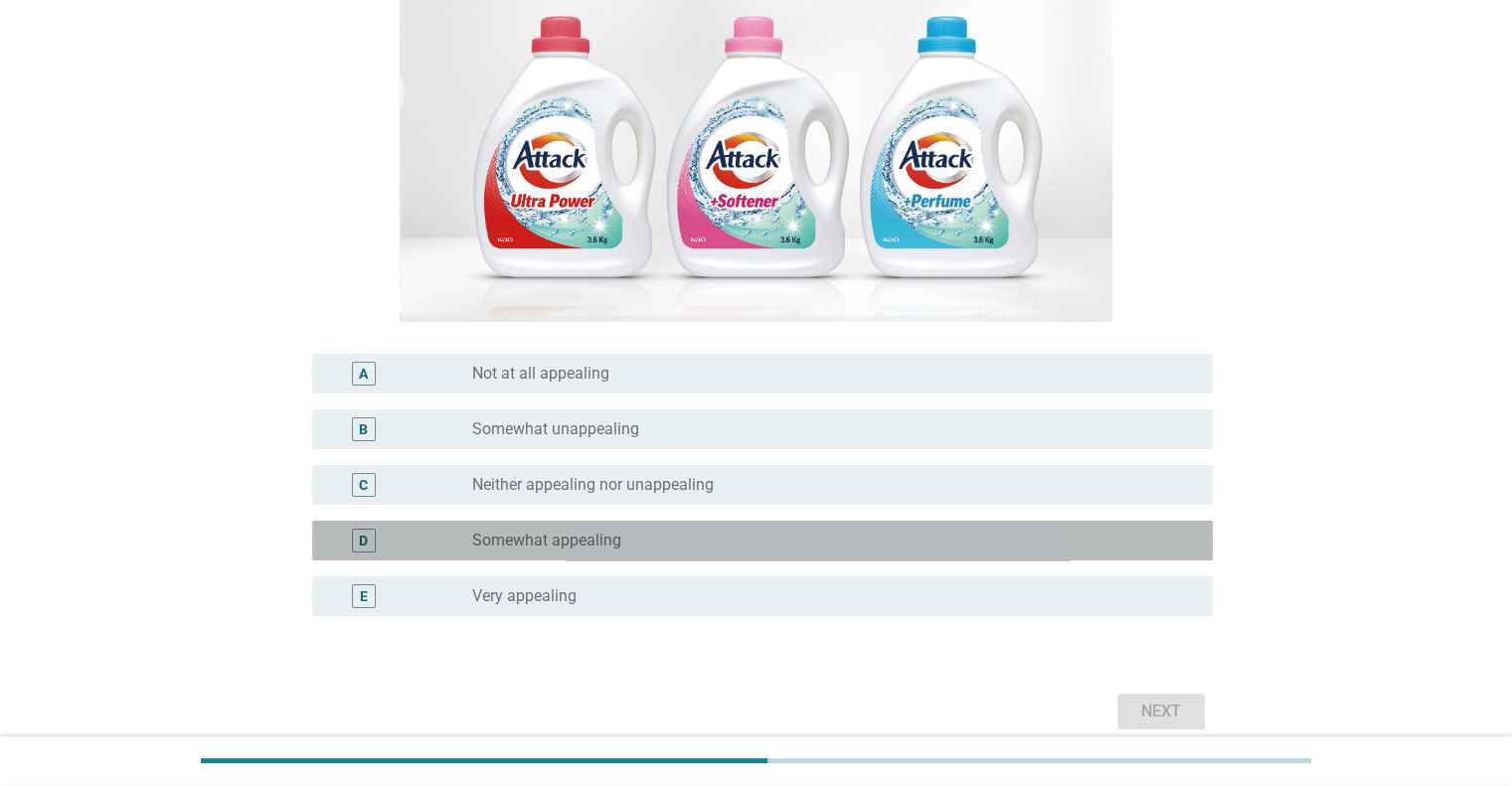 click on "Somewhat appealing" at bounding box center [547, 541] 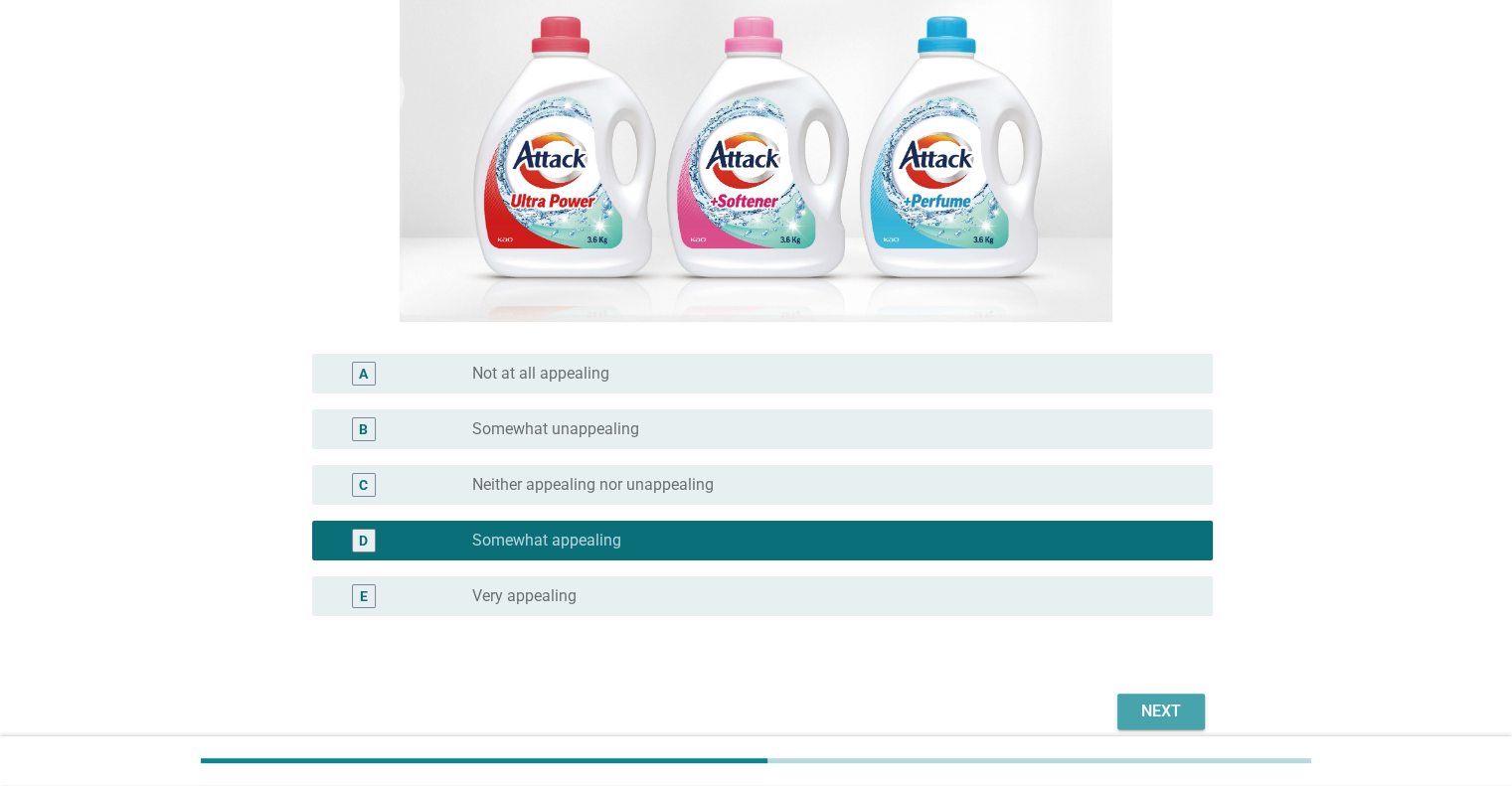 click on "Next" at bounding box center [1161, 711] 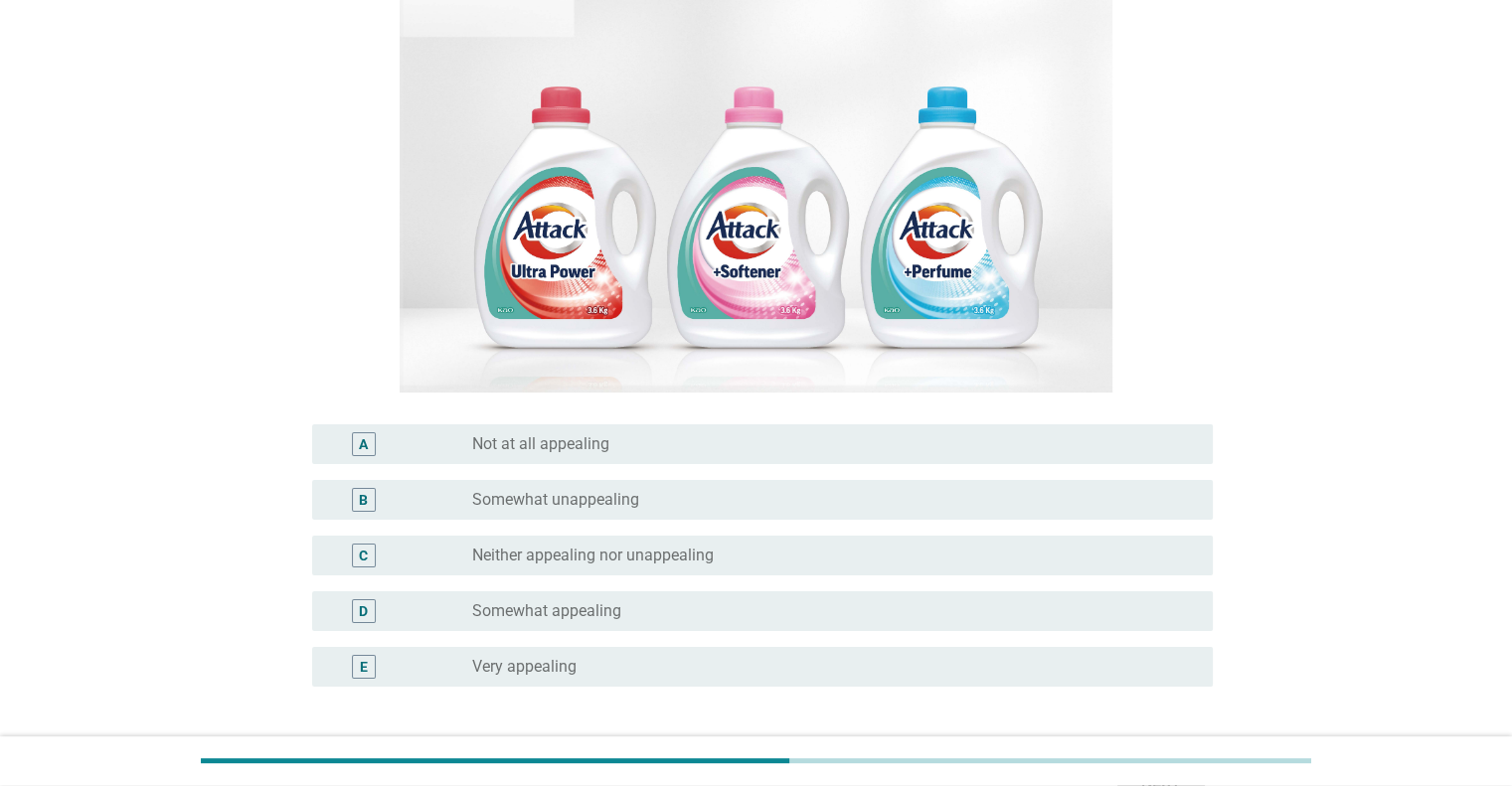 scroll, scrollTop: 298, scrollLeft: 0, axis: vertical 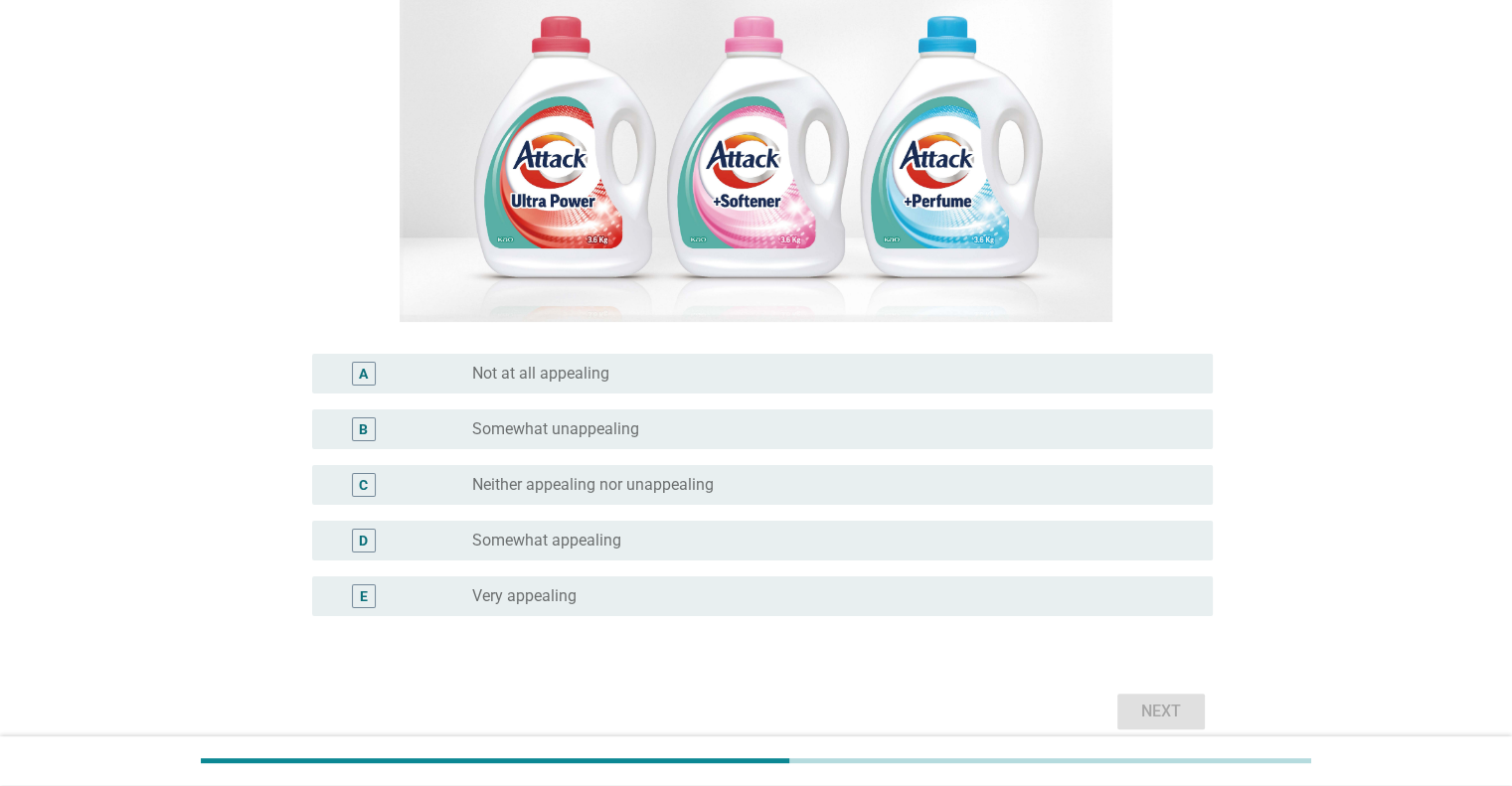 drag, startPoint x: 708, startPoint y: 492, endPoint x: 904, endPoint y: 536, distance: 200.87807 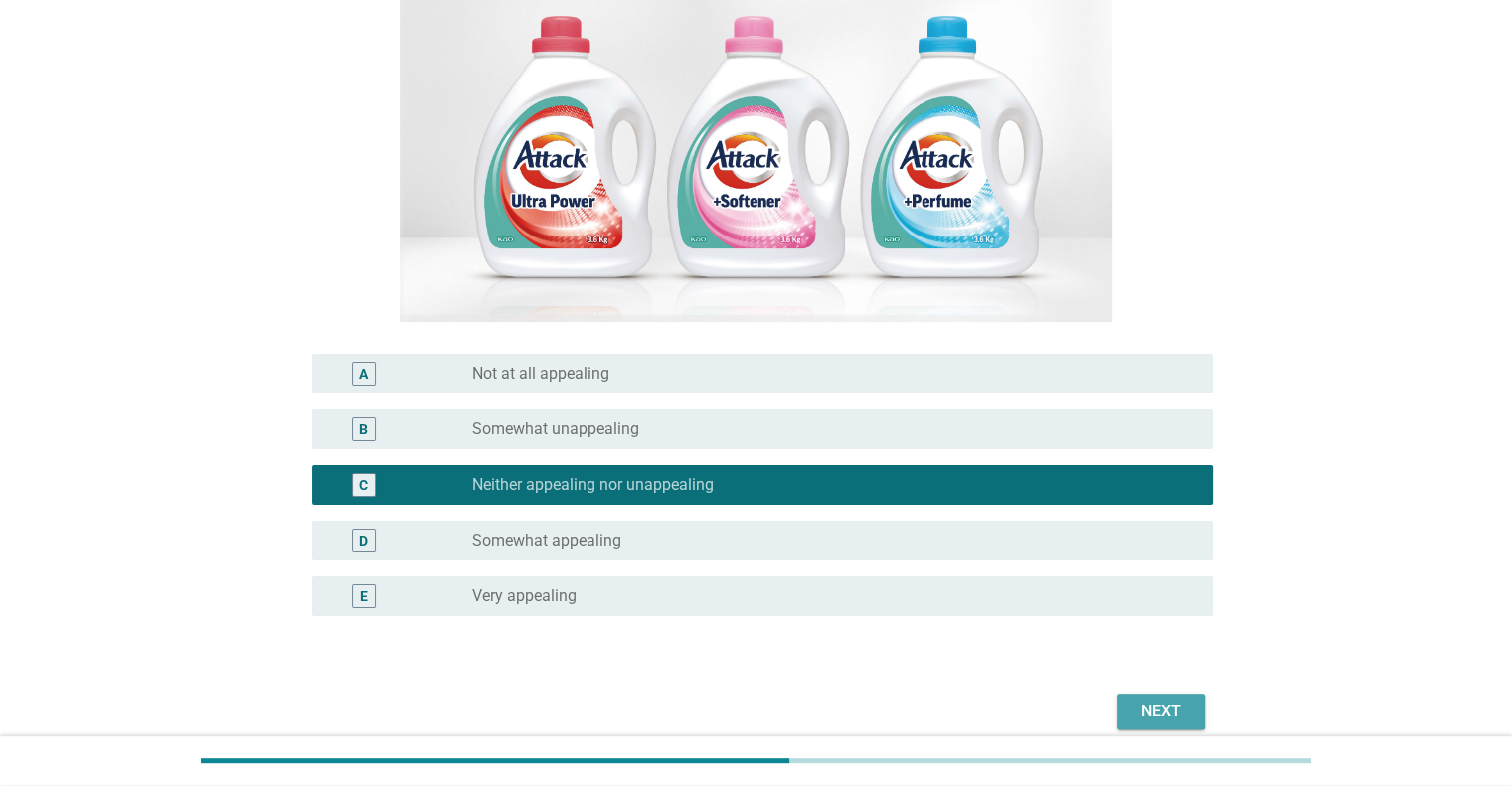 click on "Next" at bounding box center (1161, 711) 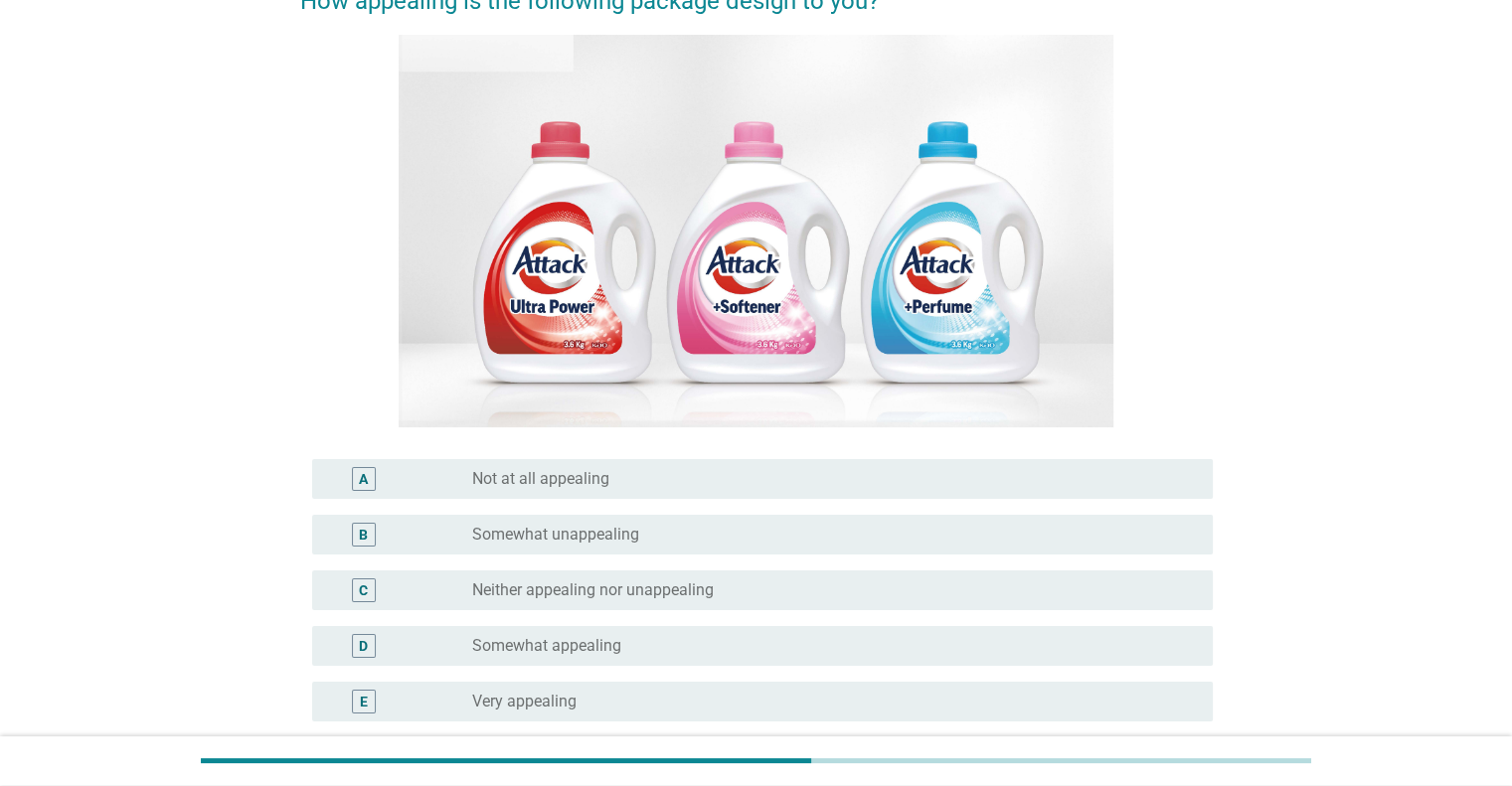 scroll, scrollTop: 298, scrollLeft: 0, axis: vertical 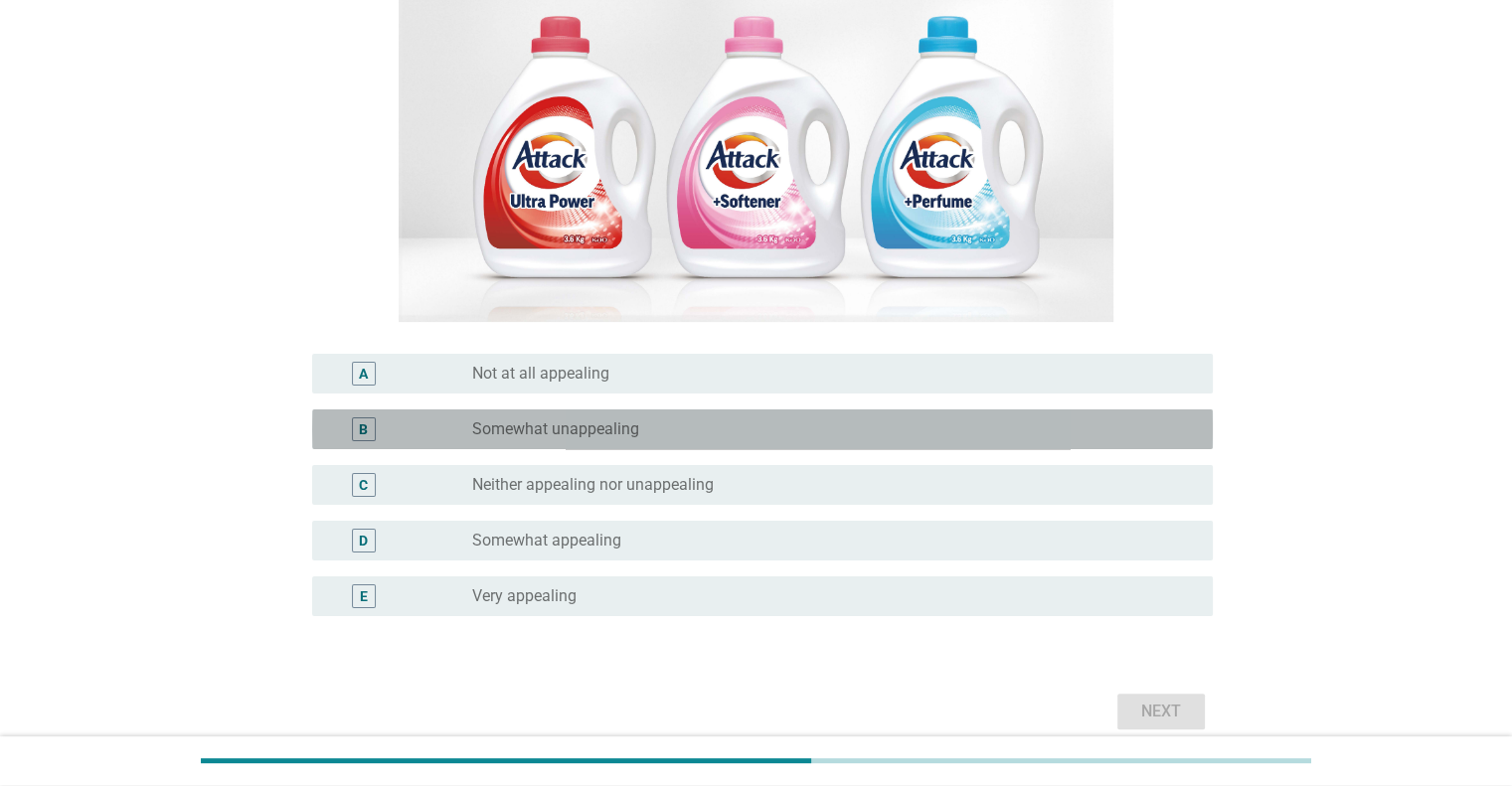 click on "radio_button_unchecked Somewhat unappealing" at bounding box center (834, 429) 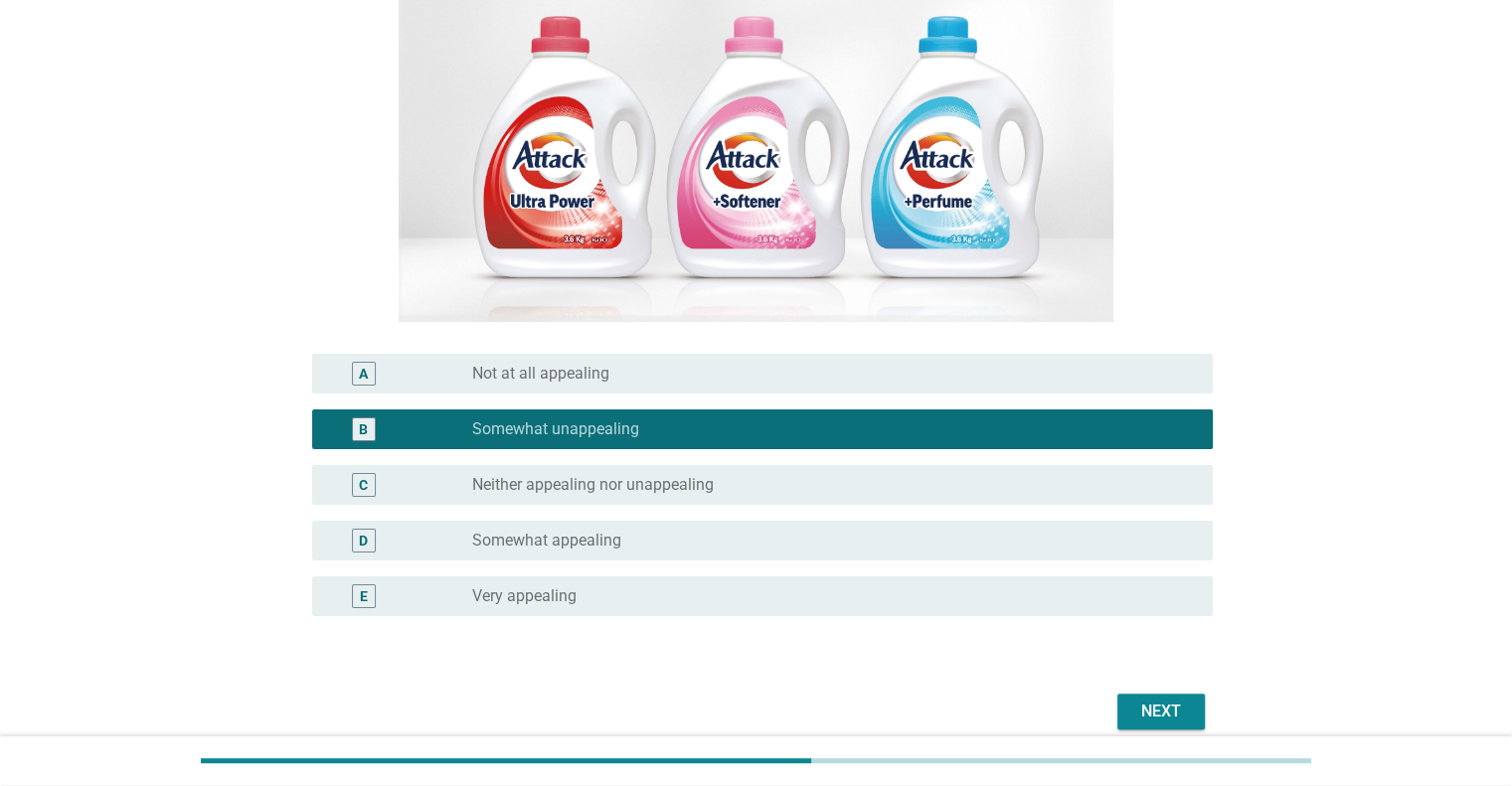 click on "Next" at bounding box center [1161, 711] 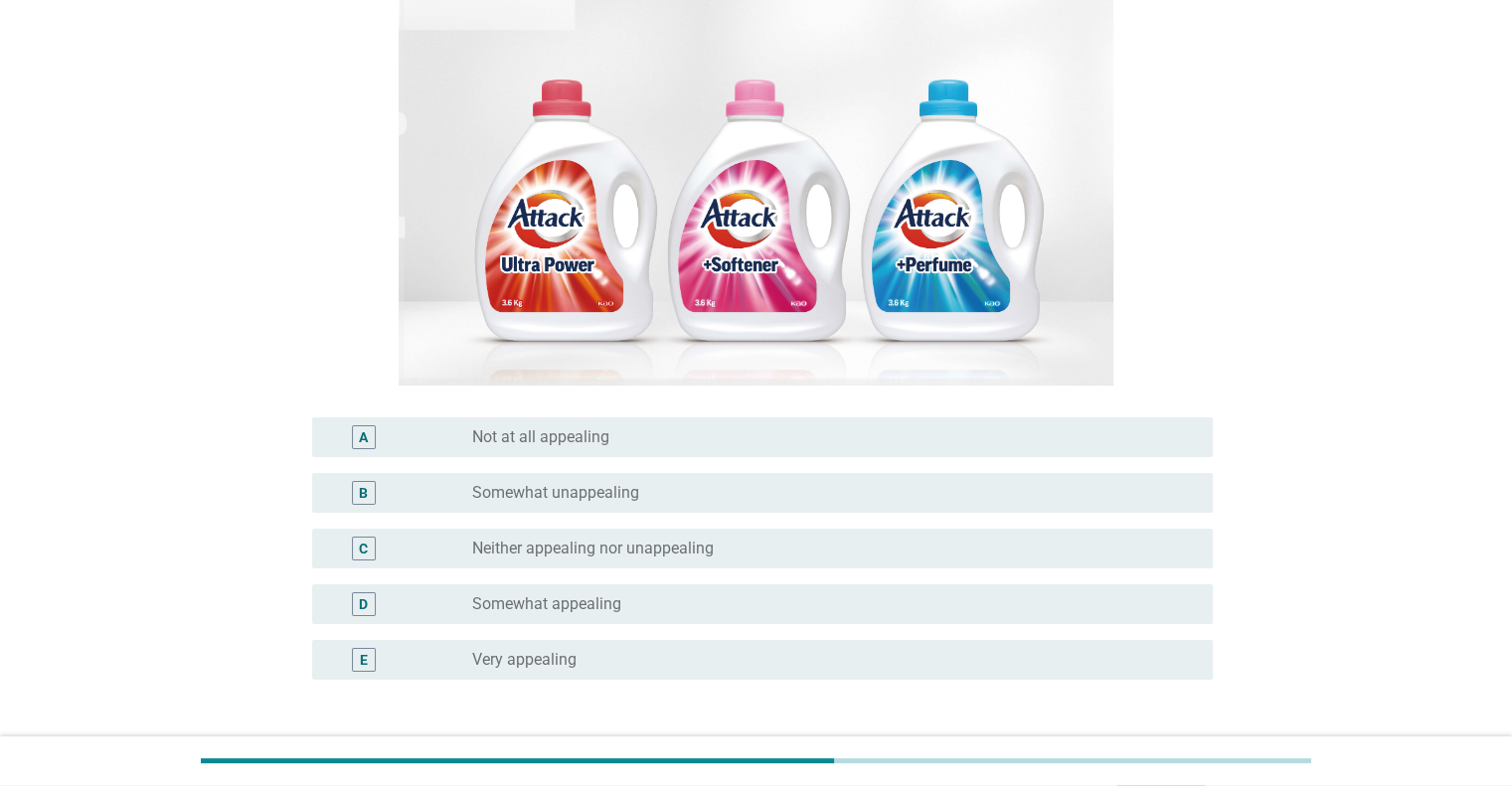 scroll, scrollTop: 384, scrollLeft: 0, axis: vertical 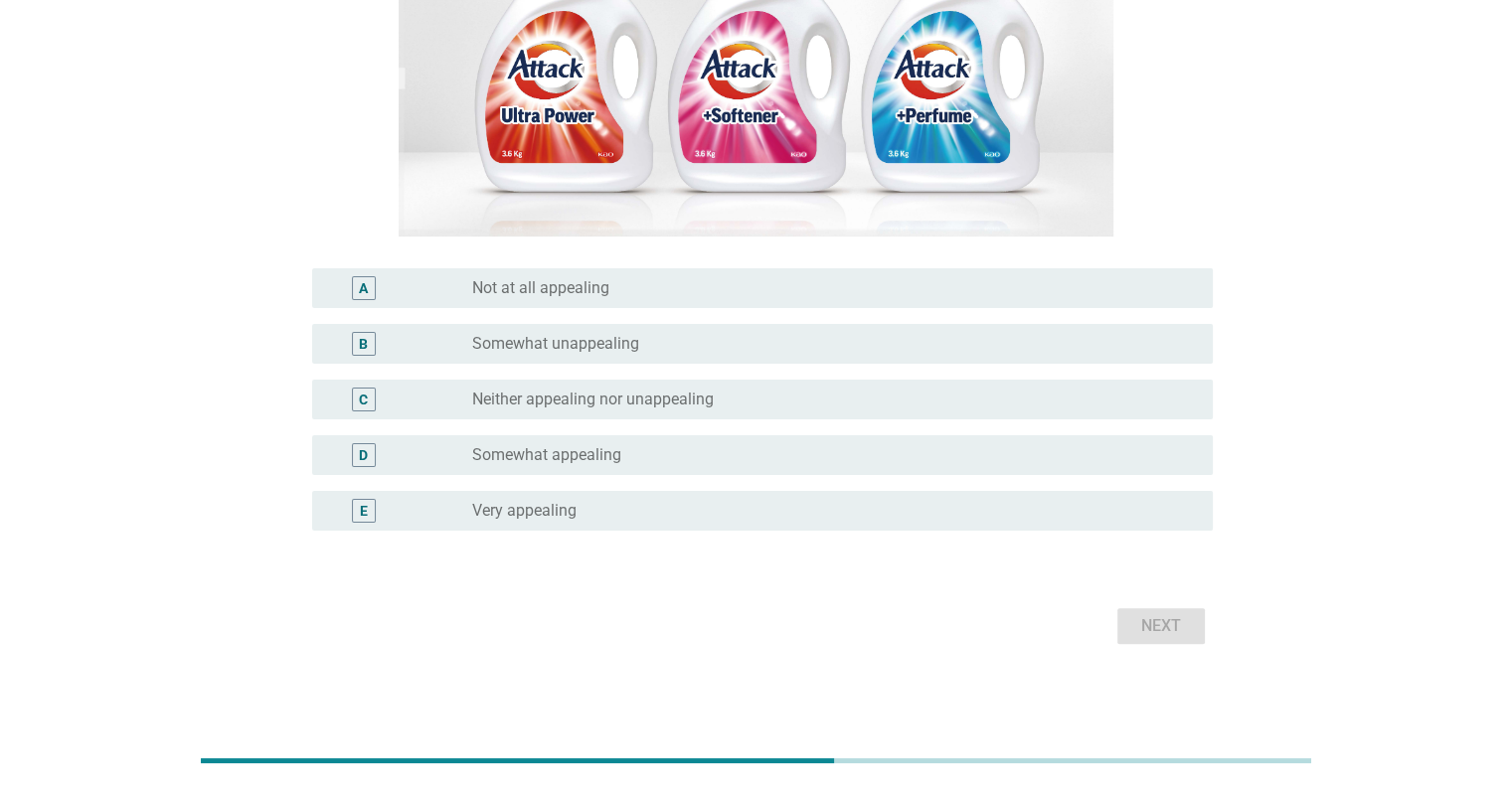 click on "Neither appealing nor unappealing" at bounding box center (592, 399) 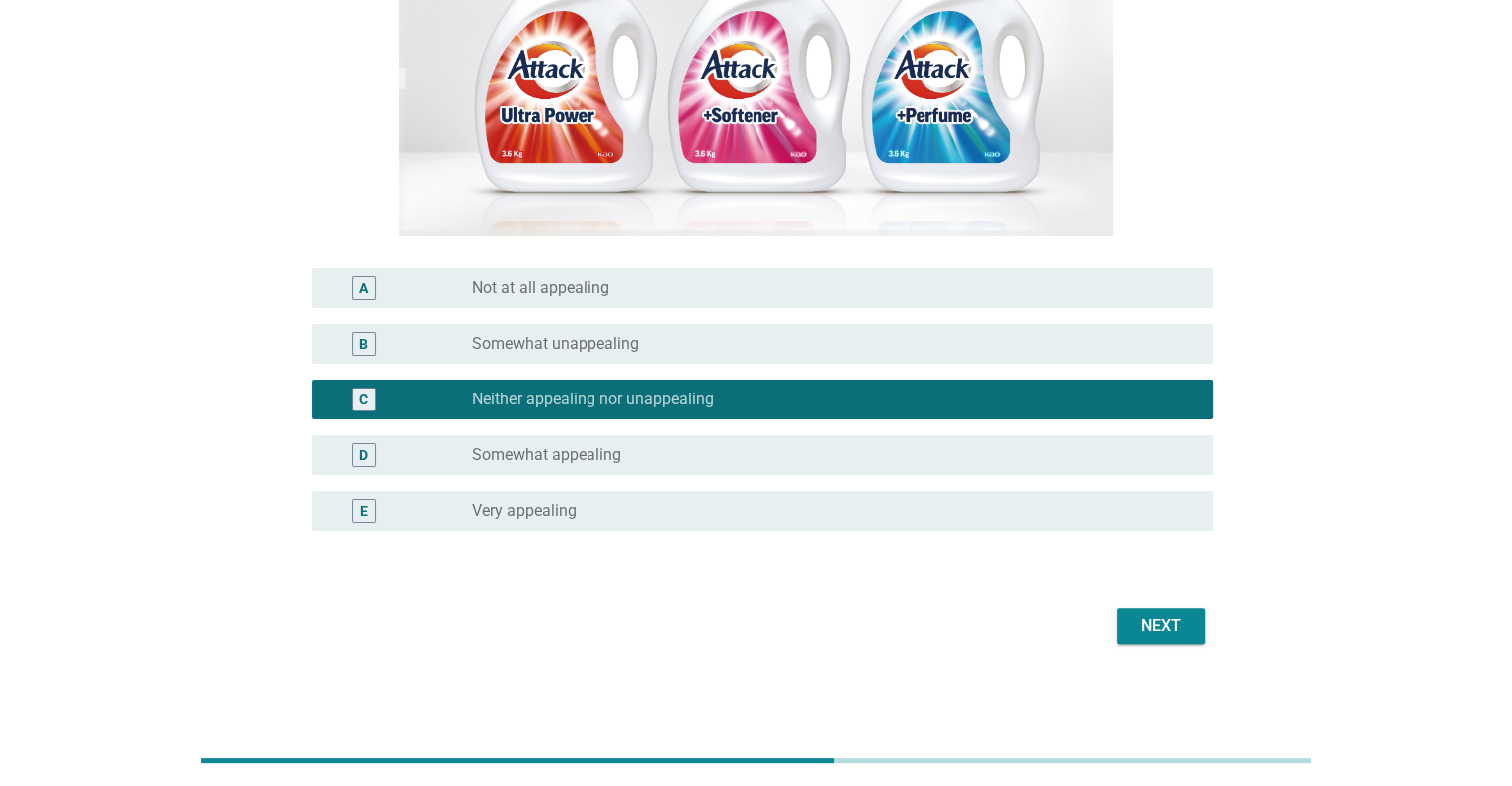 click on "Next" at bounding box center (1161, 626) 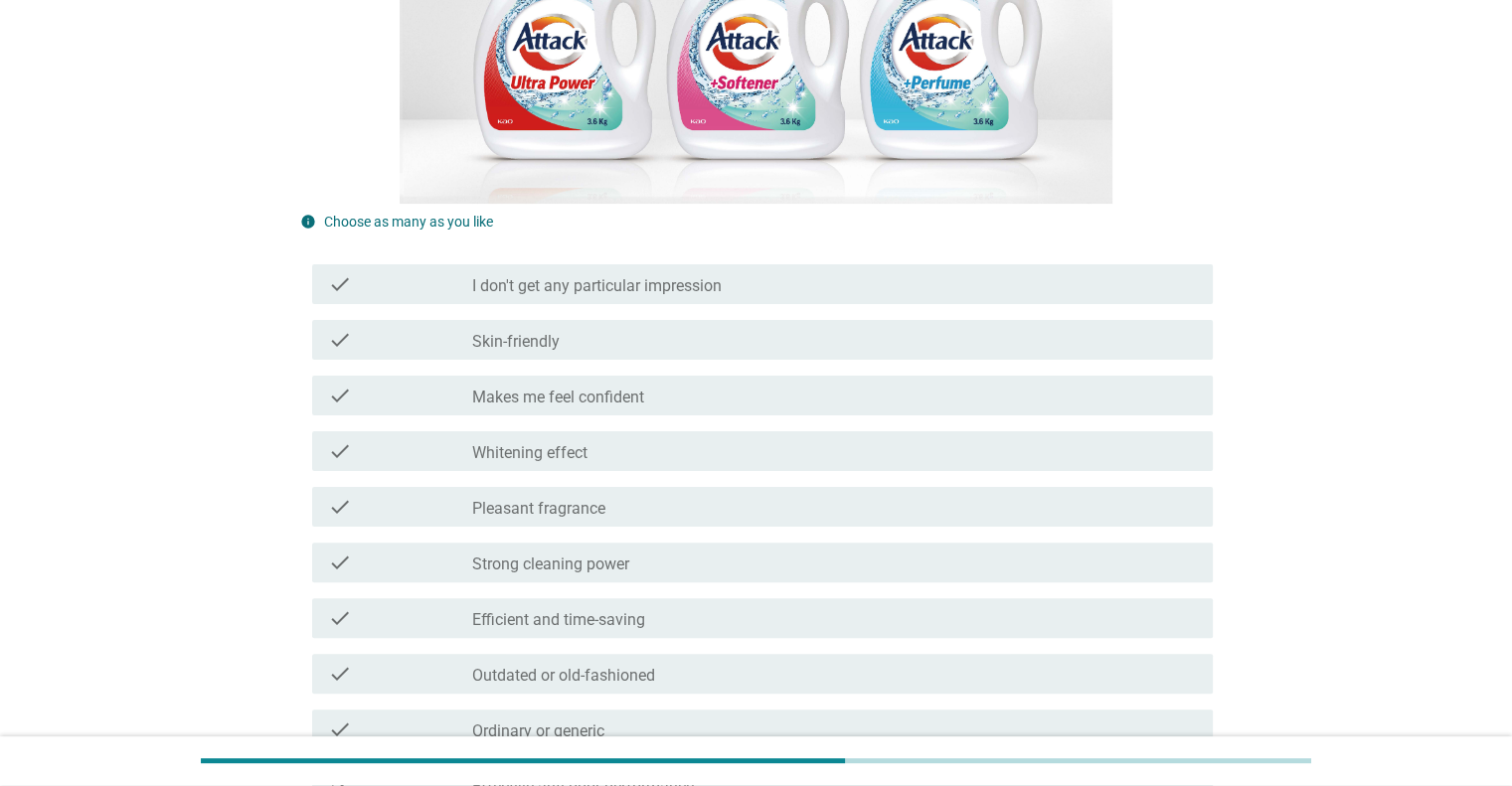 scroll, scrollTop: 497, scrollLeft: 0, axis: vertical 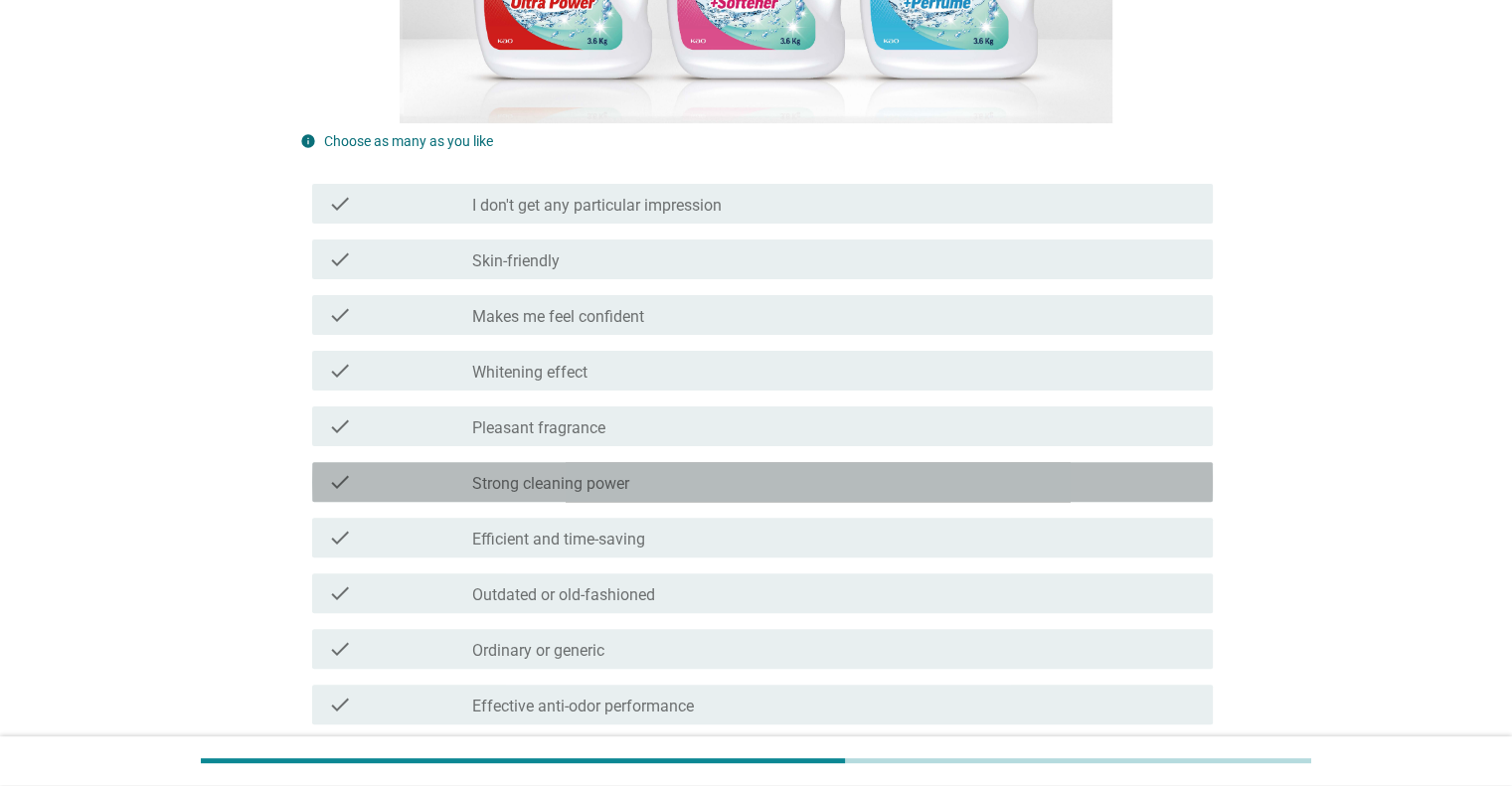 click on "Strong cleaning power" at bounding box center (551, 484) 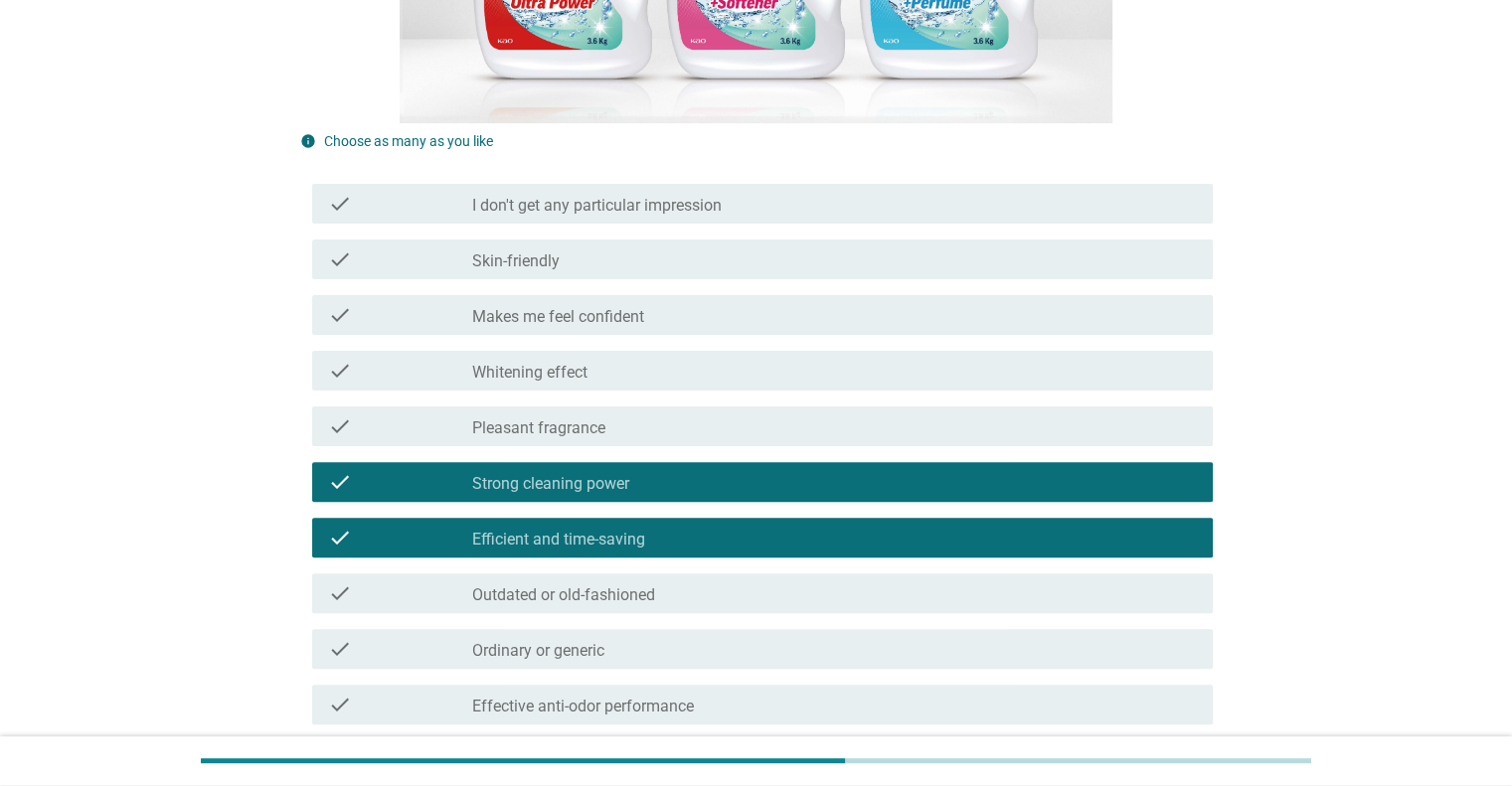 click on "Outdated or old-fashioned" at bounding box center [564, 595] 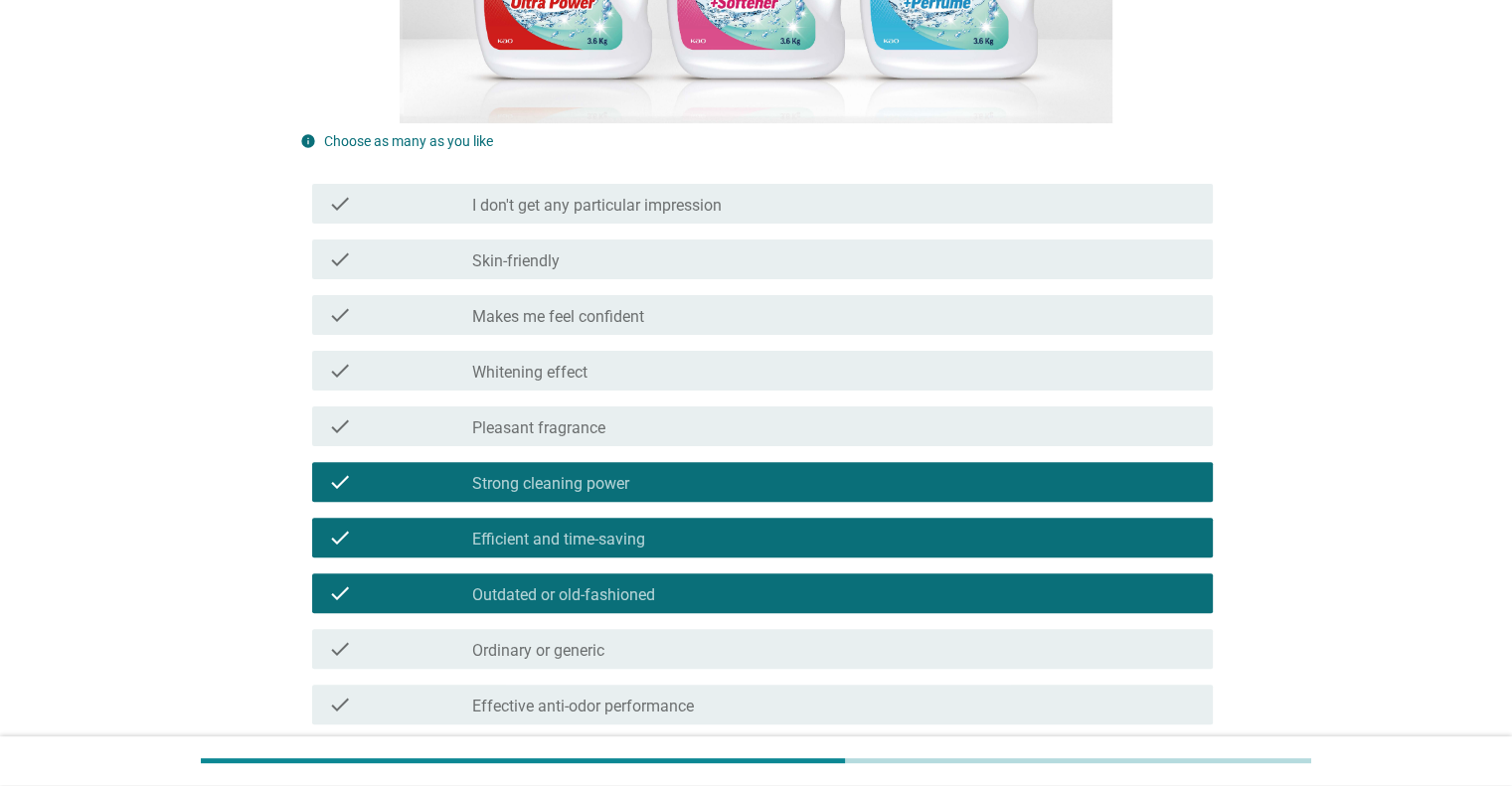 click on "check     check_box Outdated or old-fashioned" at bounding box center (762, 593) 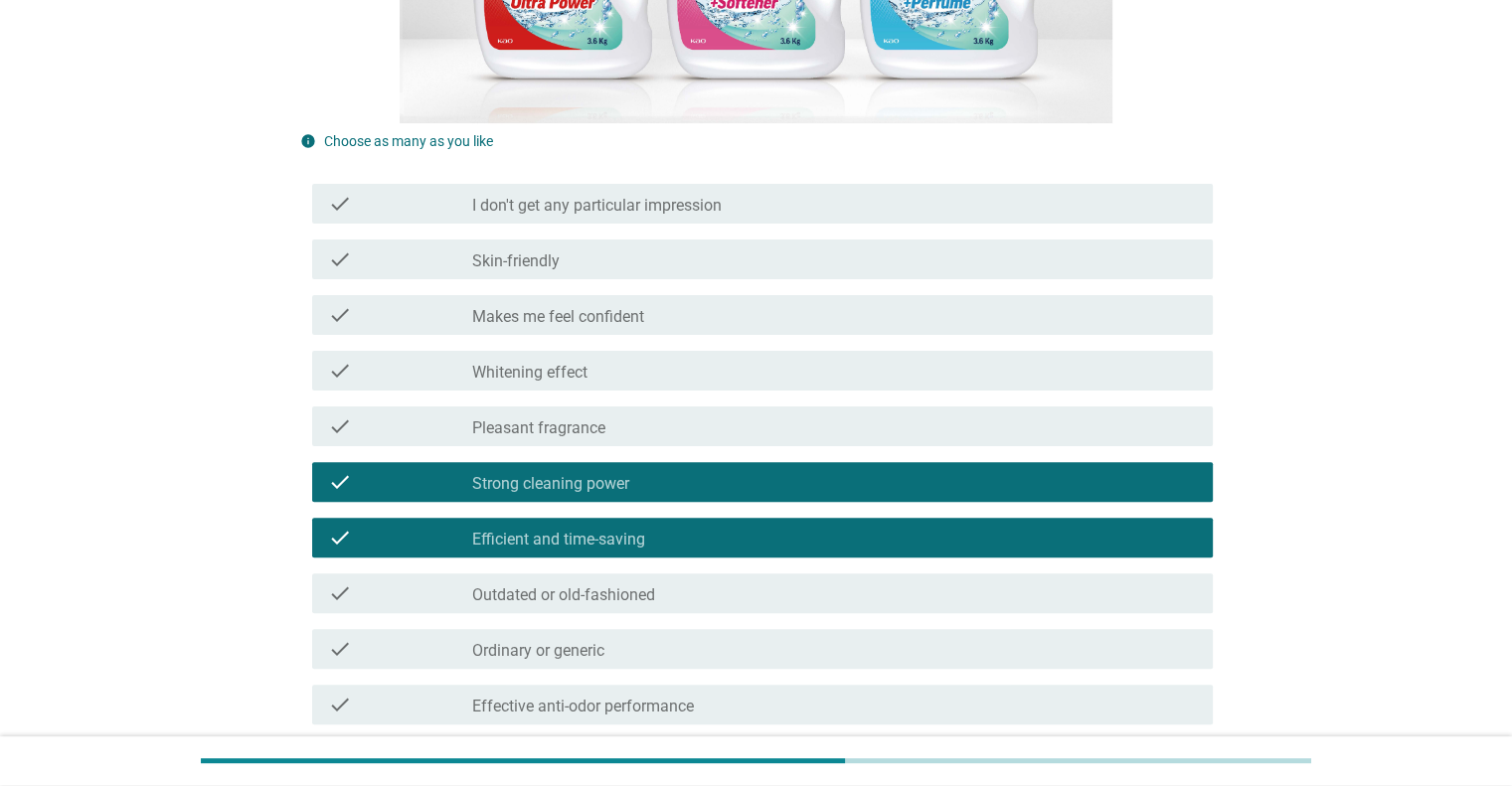 scroll, scrollTop: 795, scrollLeft: 0, axis: vertical 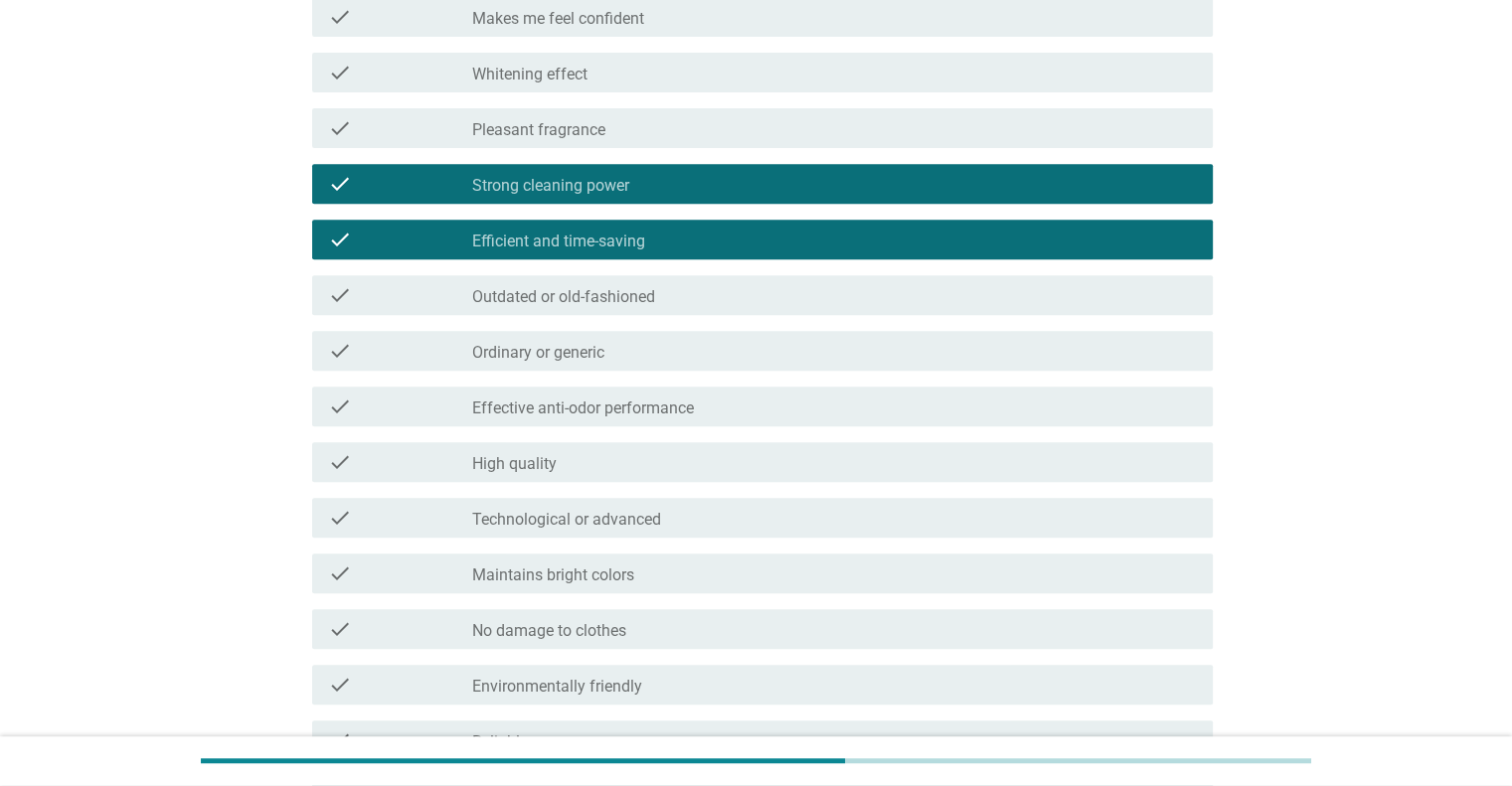 click on "check     check_box_outline_blank High quality" at bounding box center [762, 462] 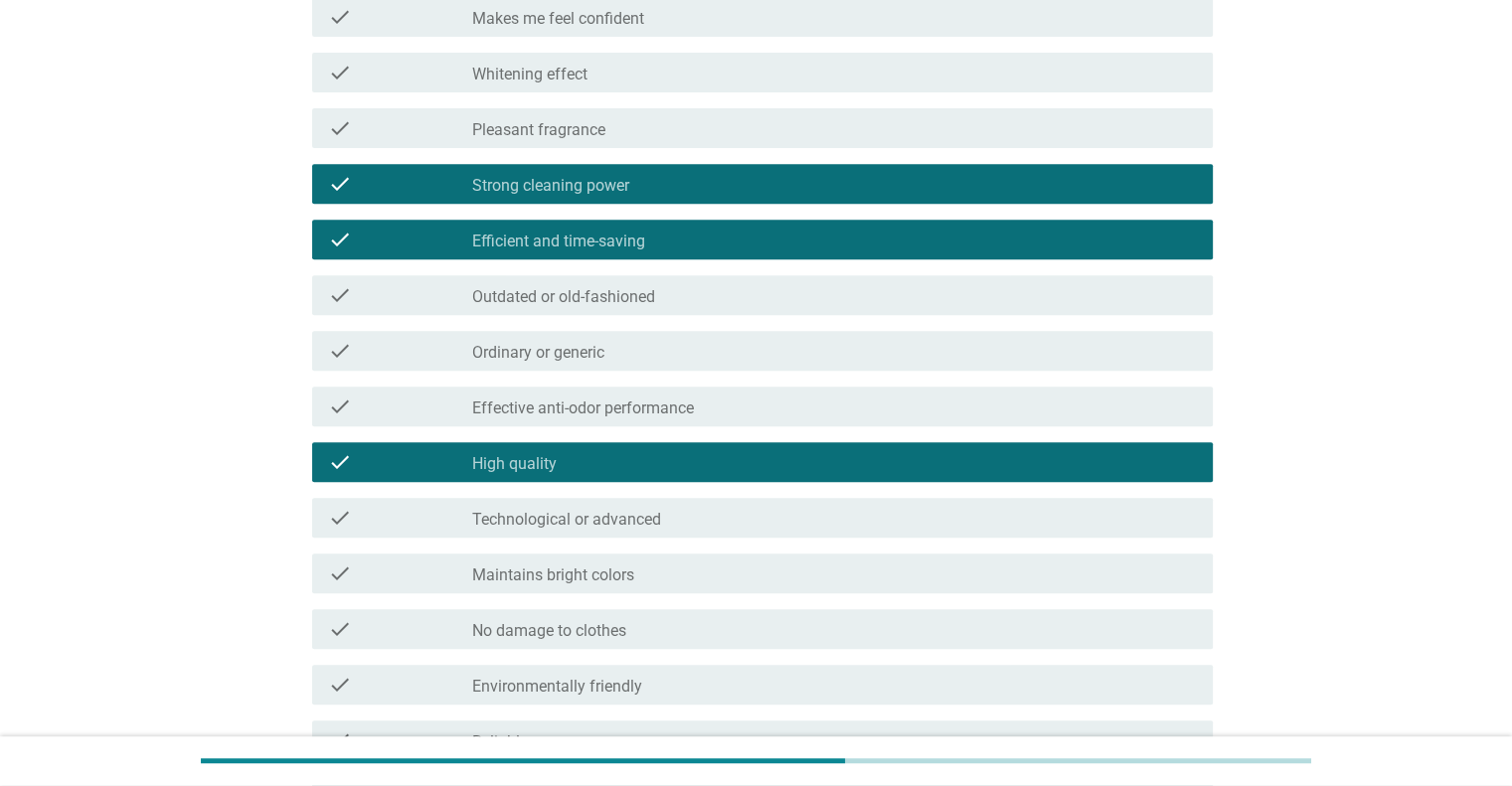 drag, startPoint x: 636, startPoint y: 569, endPoint x: 652, endPoint y: 532, distance: 40.311289 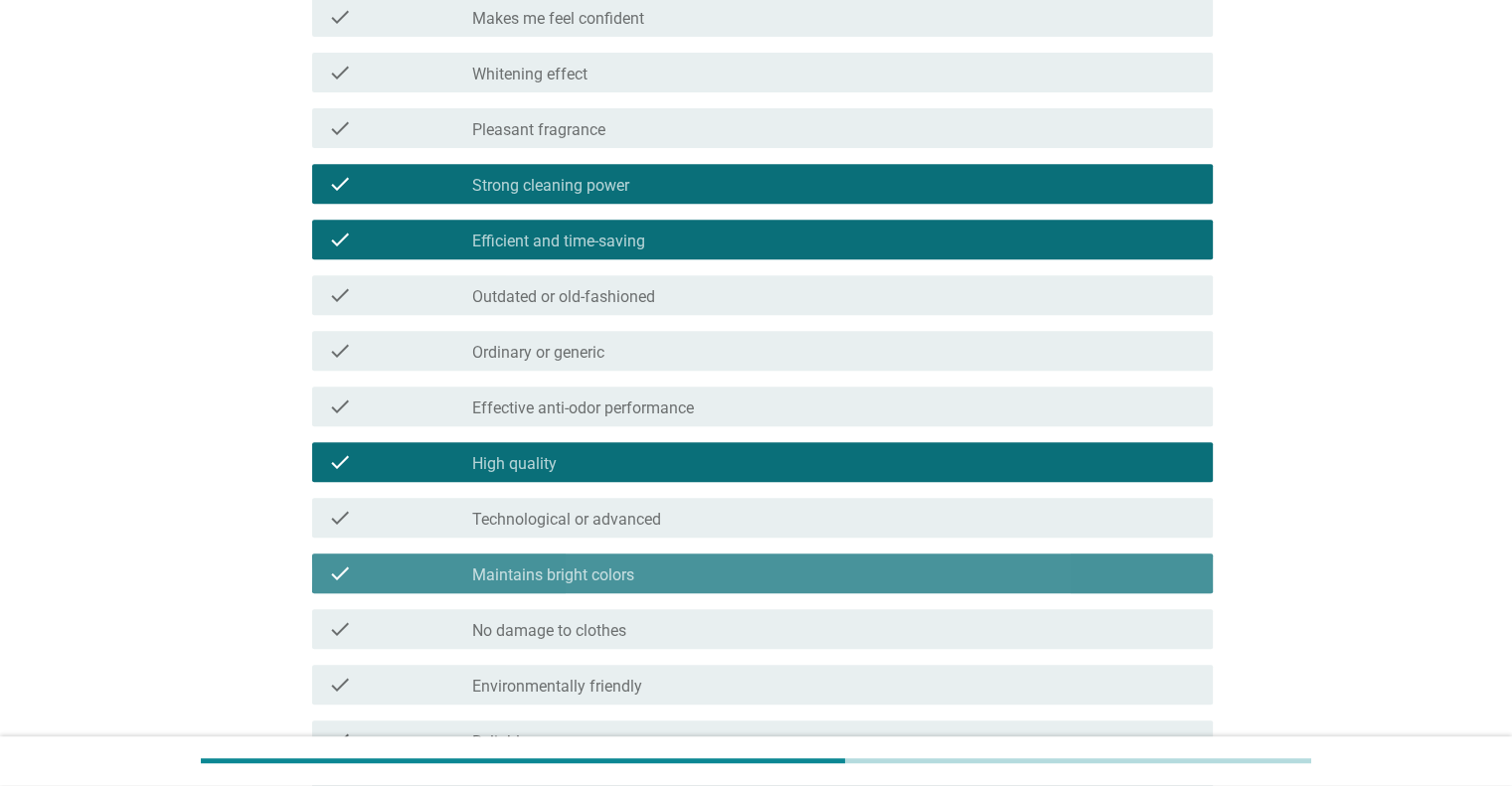 click on "Technological or advanced" at bounding box center (567, 520) 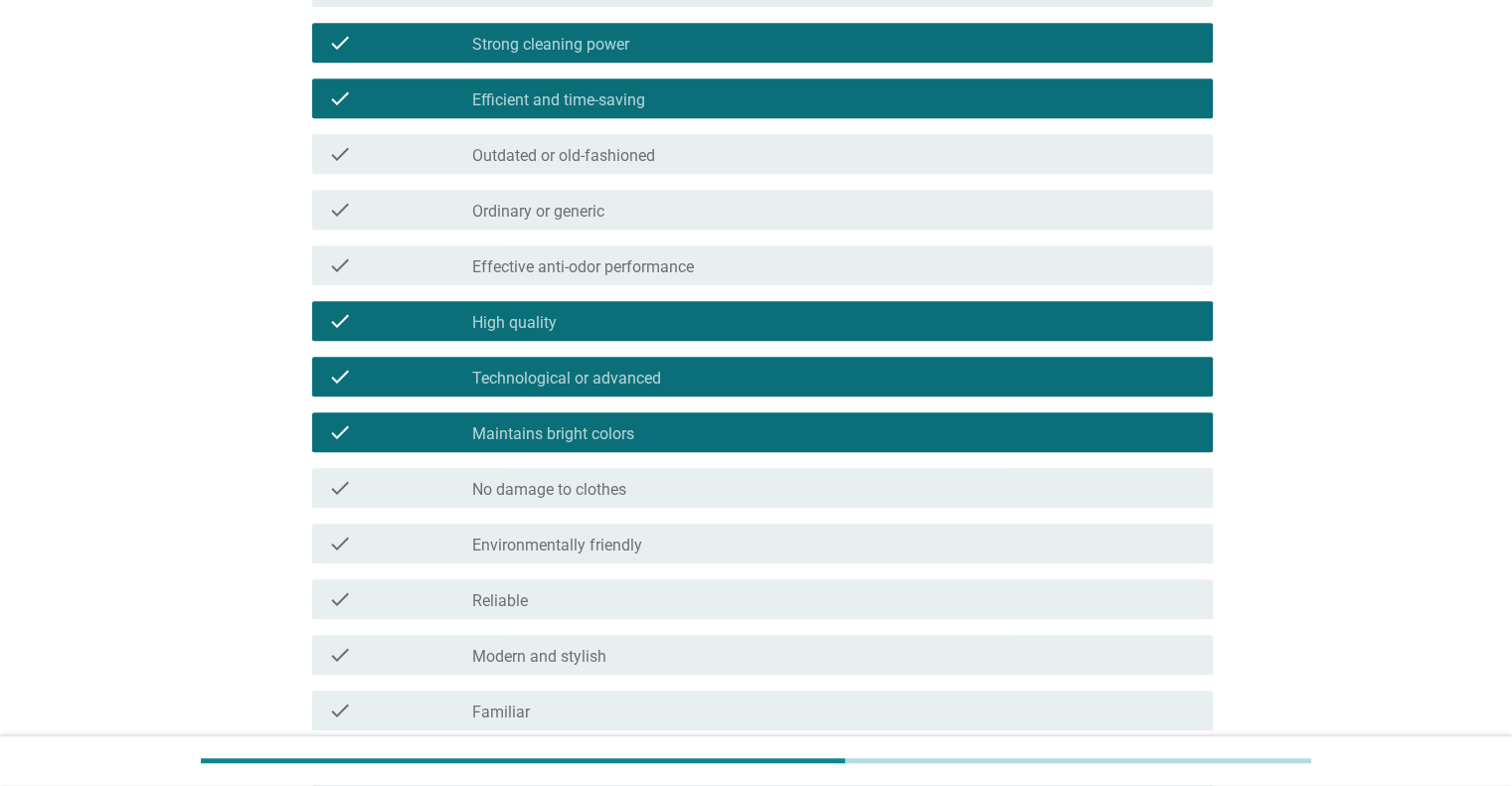 scroll, scrollTop: 1093, scrollLeft: 0, axis: vertical 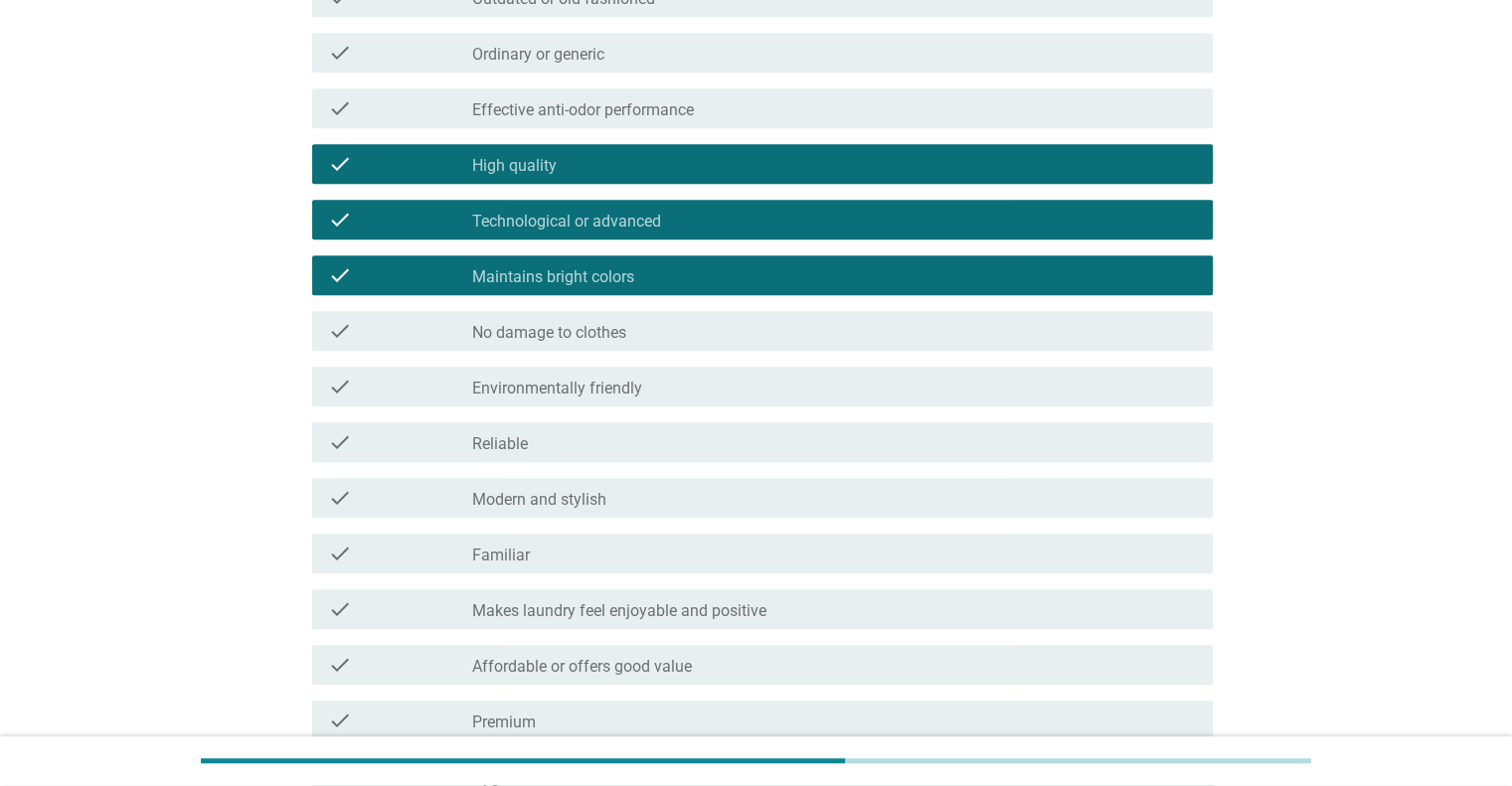 drag, startPoint x: 611, startPoint y: 452, endPoint x: 601, endPoint y: 505, distance: 53.935146 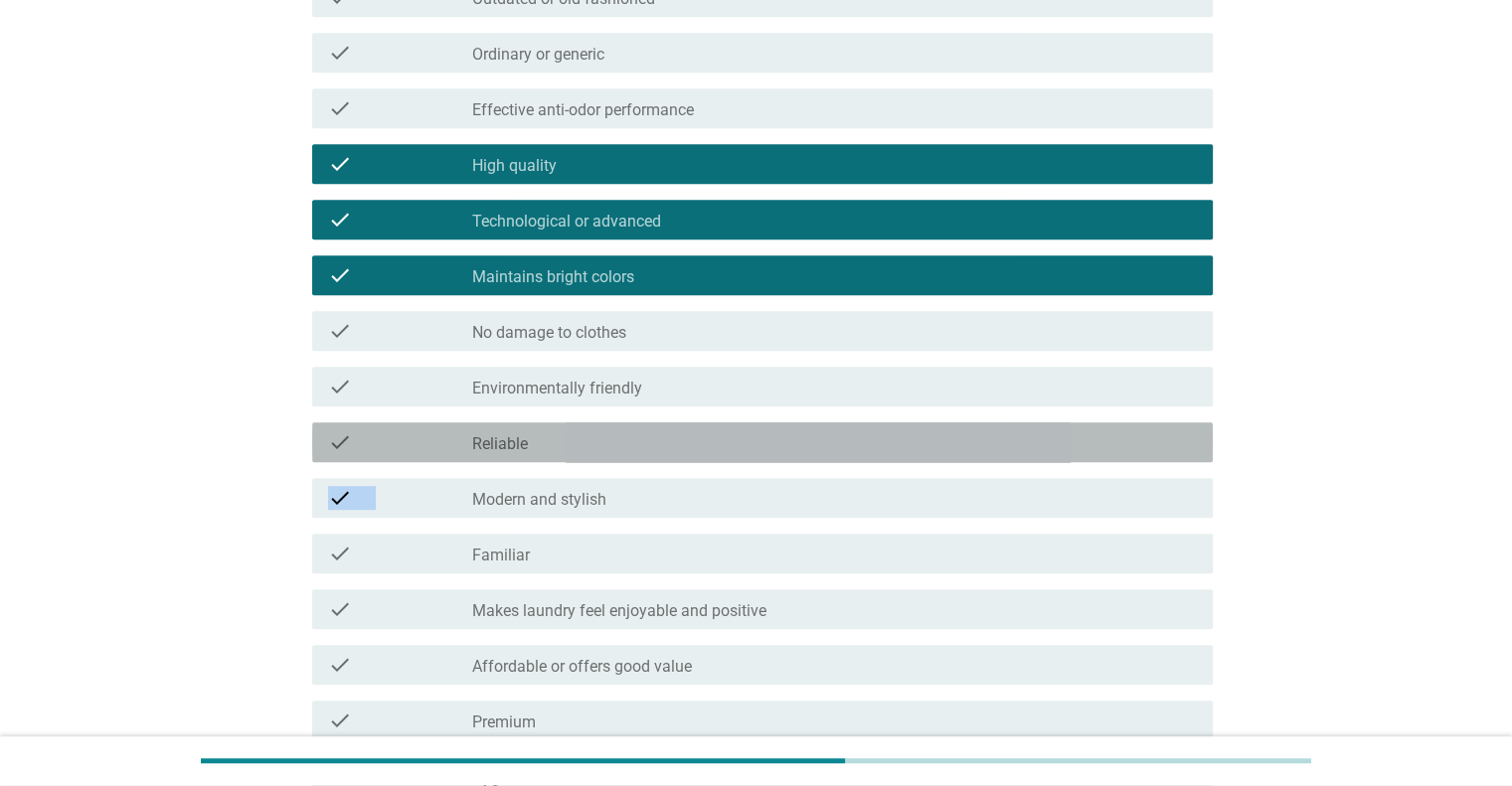 click on "Modern and stylish" at bounding box center (539, 500) 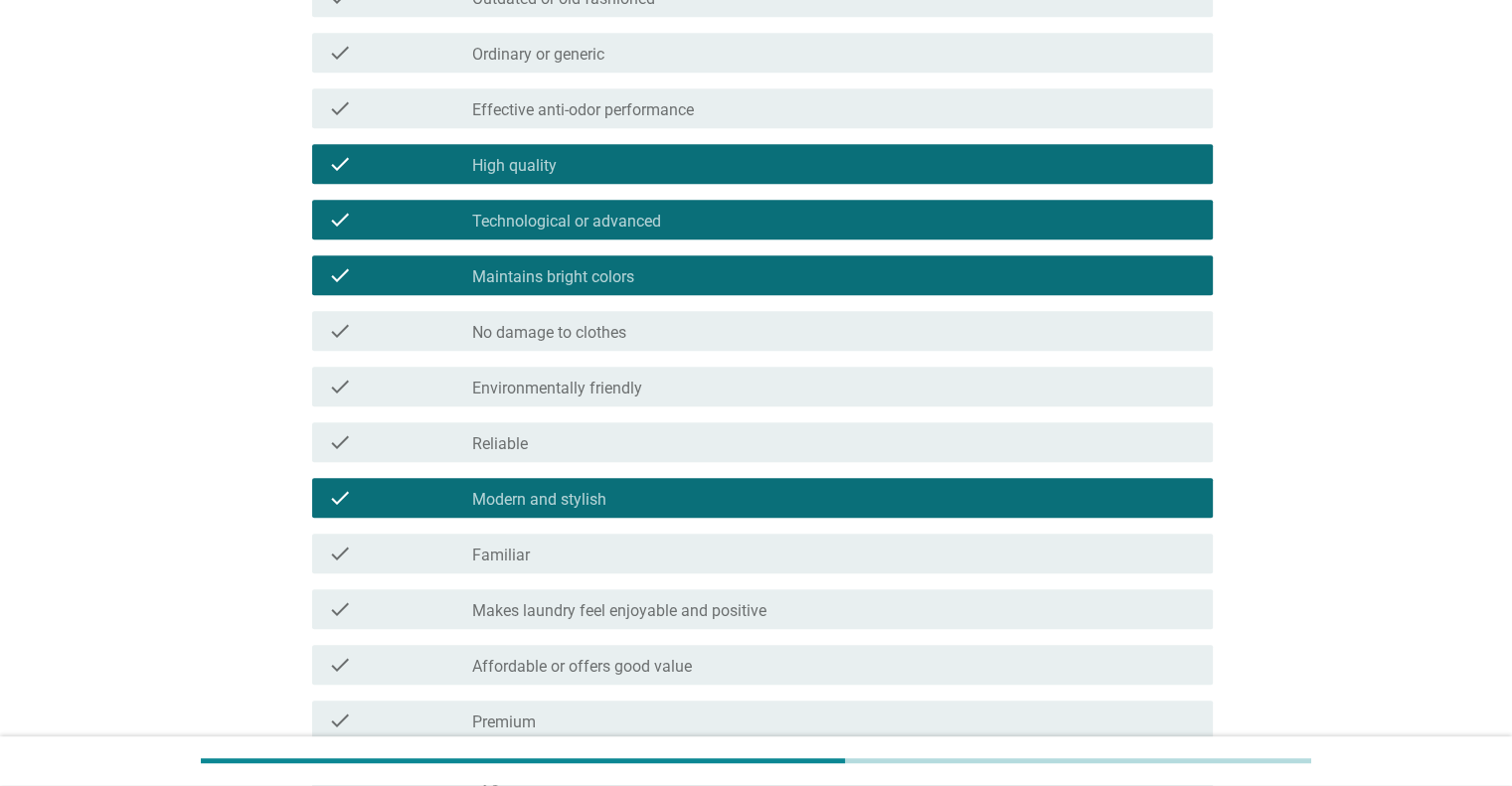 click on "check     check_box_outline_blank Familiar" at bounding box center [756, 553] 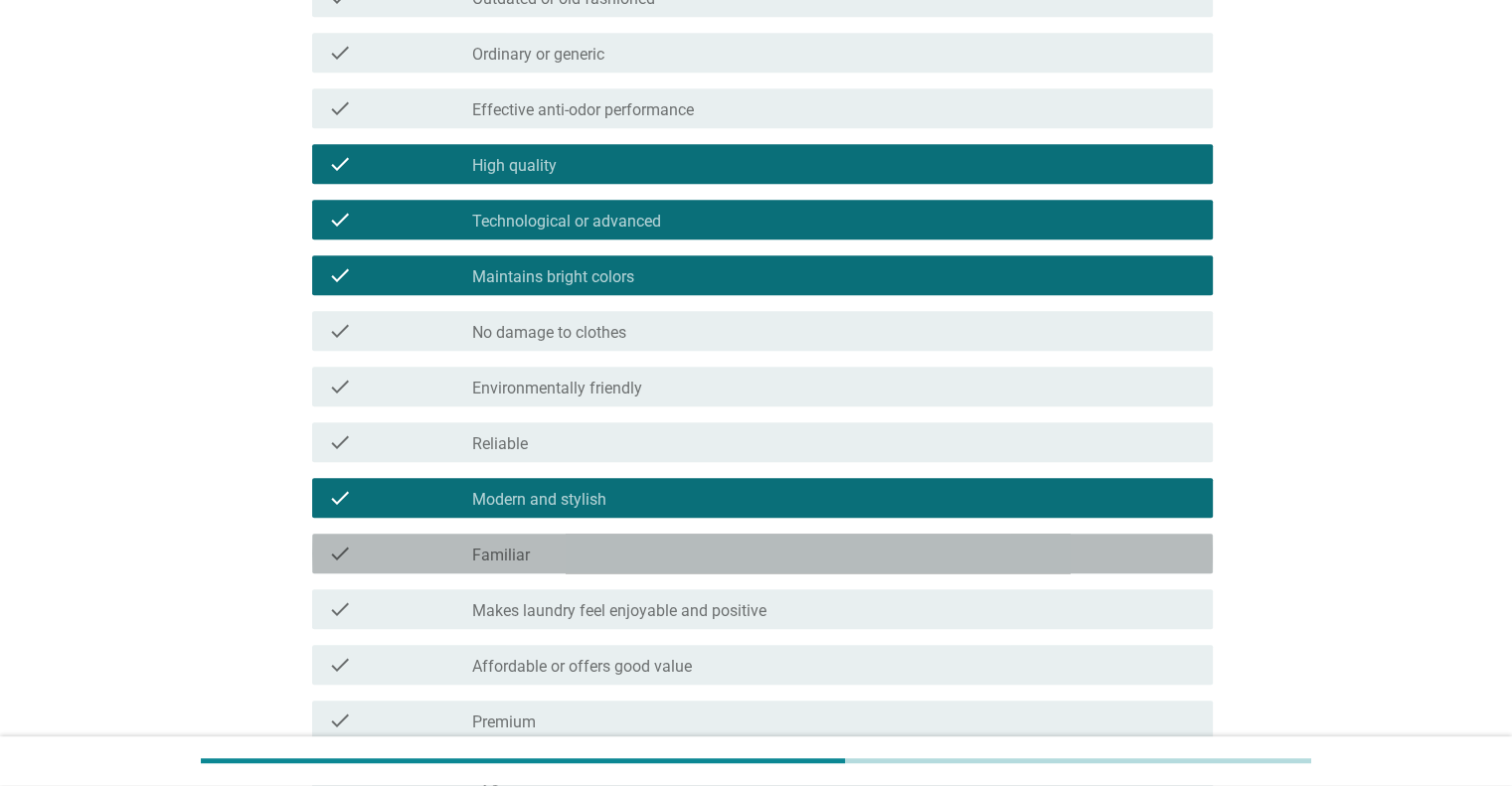 click on "check_box_outline_blank Familiar" at bounding box center [834, 553] 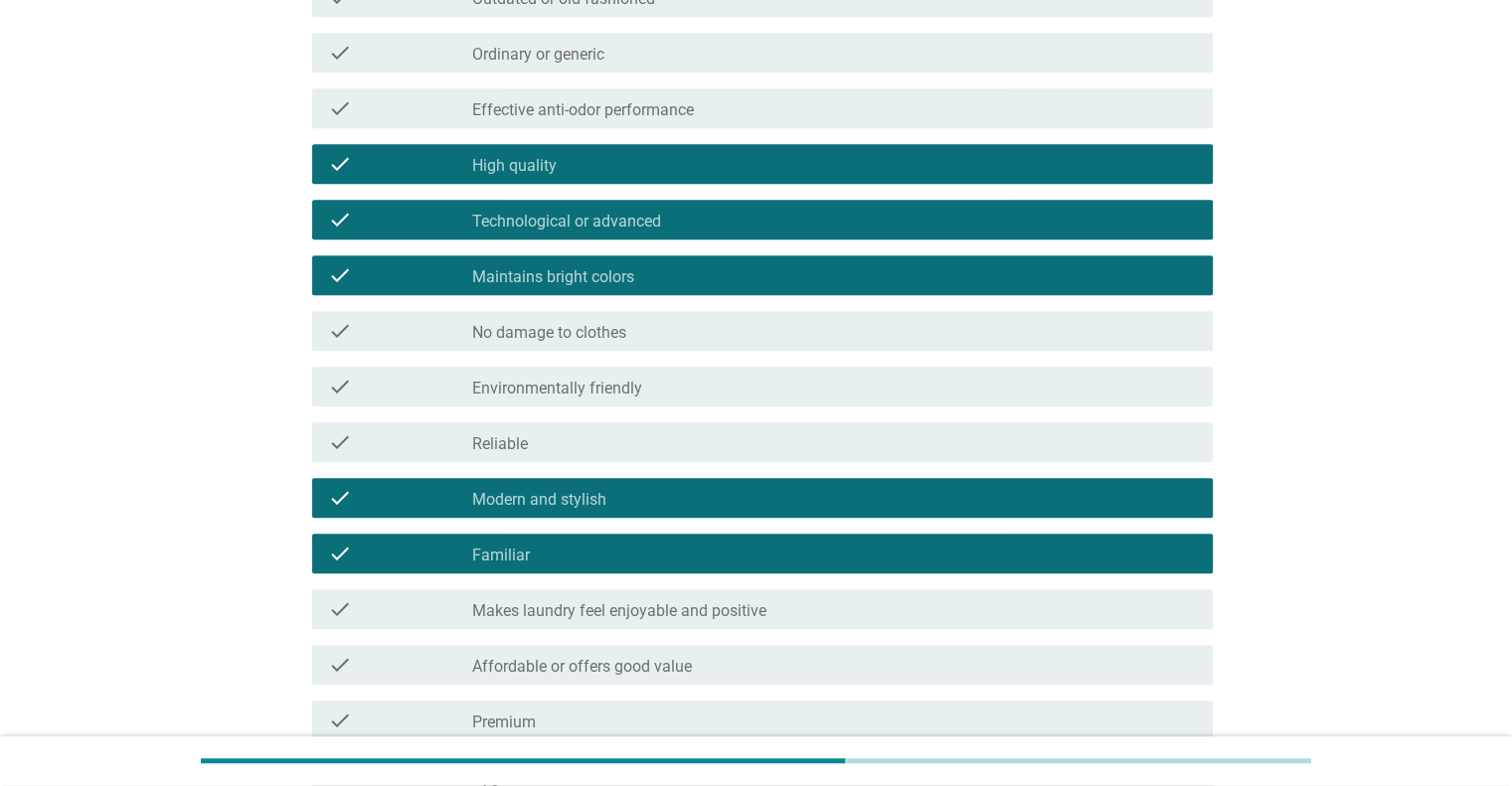 click on "check     check_box_outline_blank Makes laundry feel enjoyable and positive" at bounding box center (762, 609) 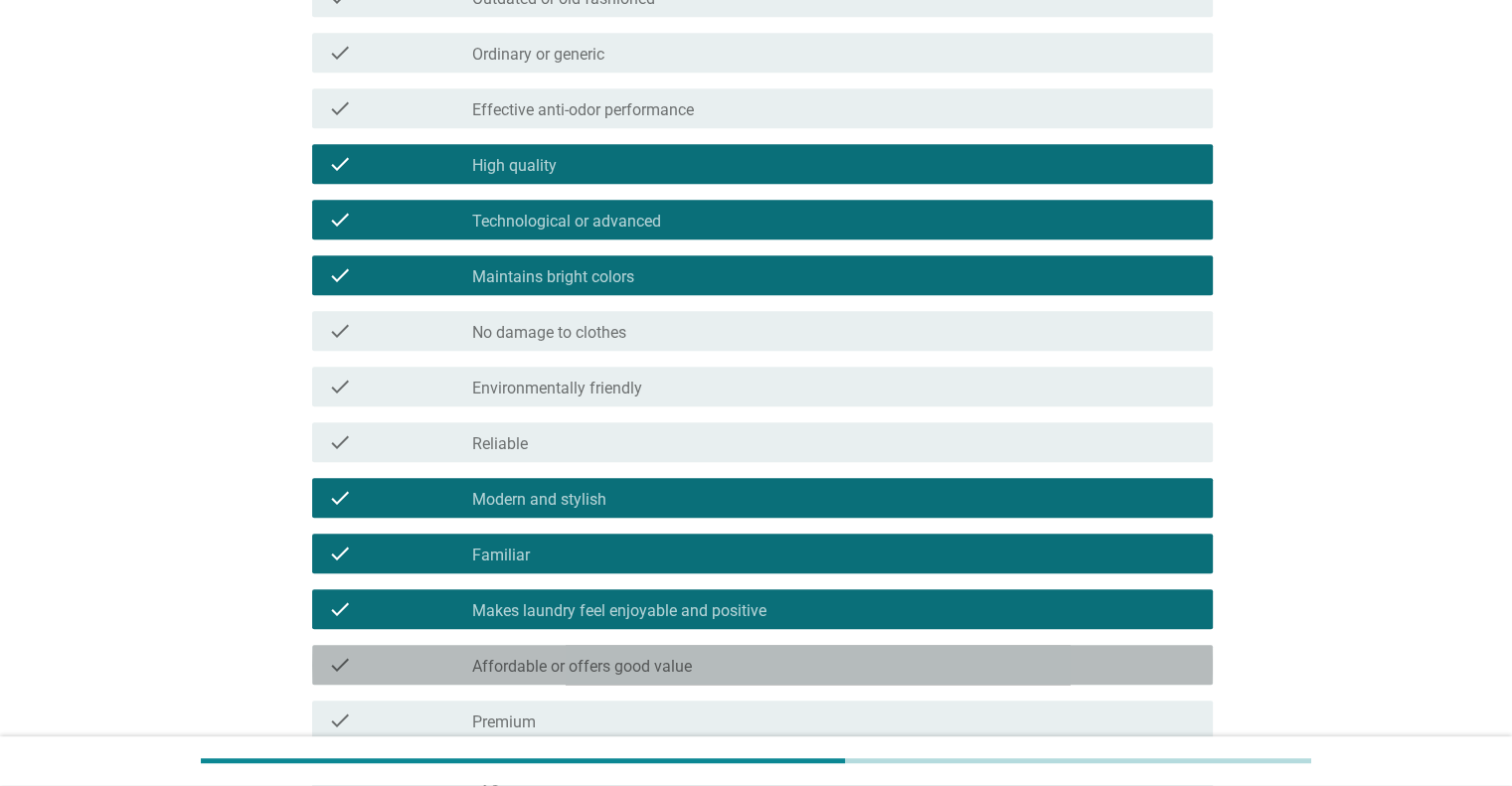 click on "Affordable or offers good value" at bounding box center [582, 667] 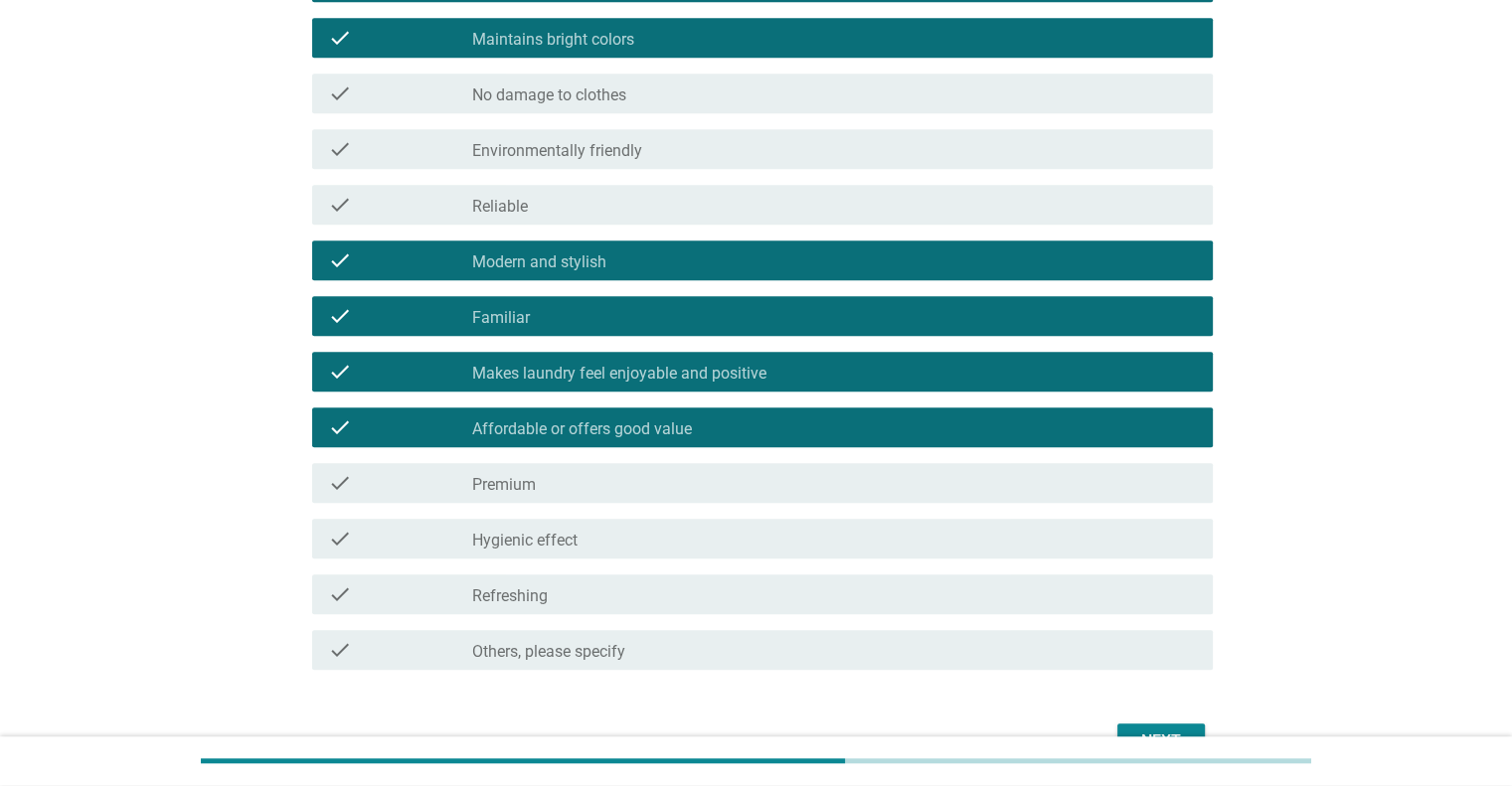 scroll, scrollTop: 1391, scrollLeft: 0, axis: vertical 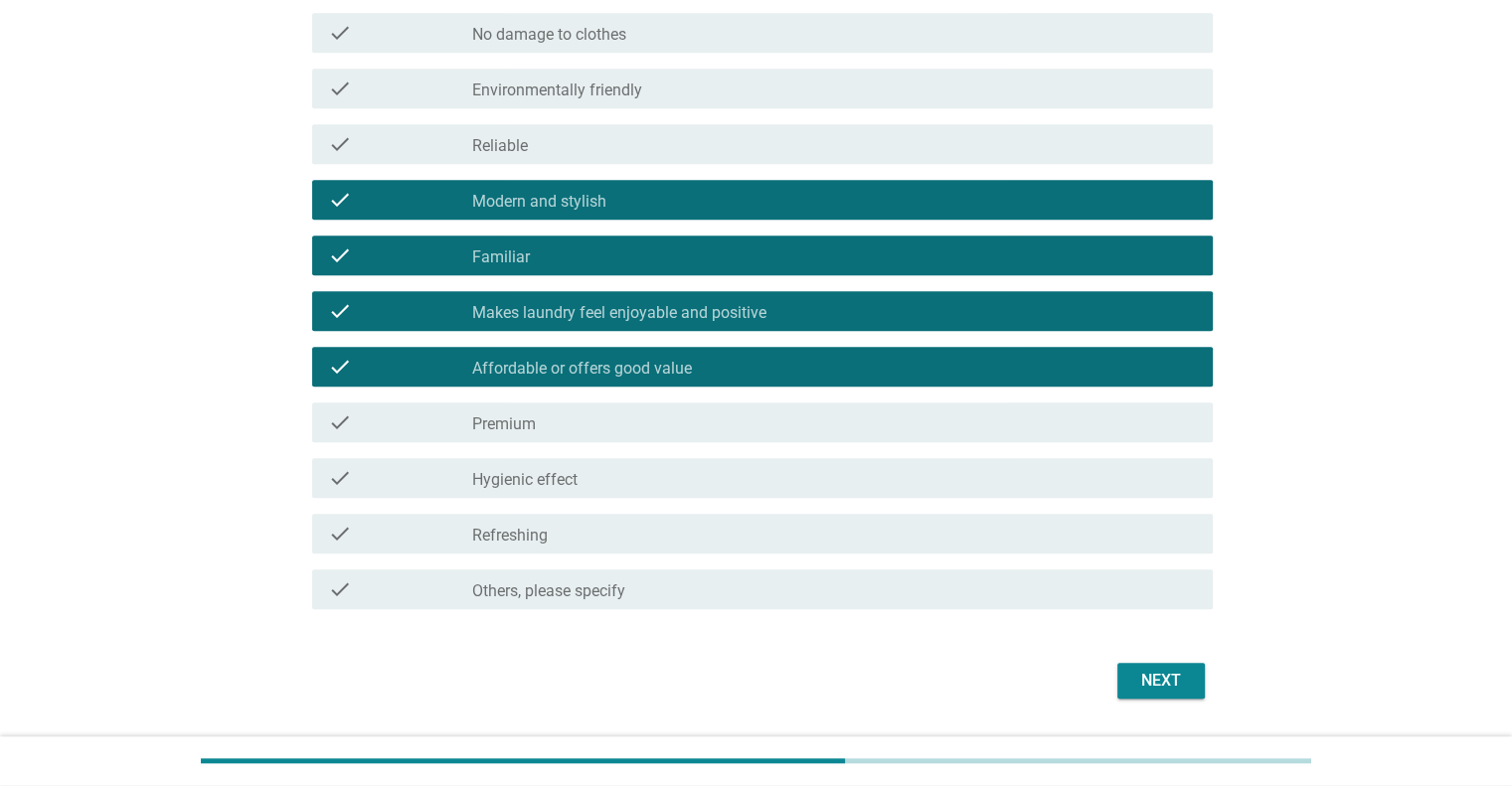 click on "check_box_outline_blank Refreshing" at bounding box center [834, 534] 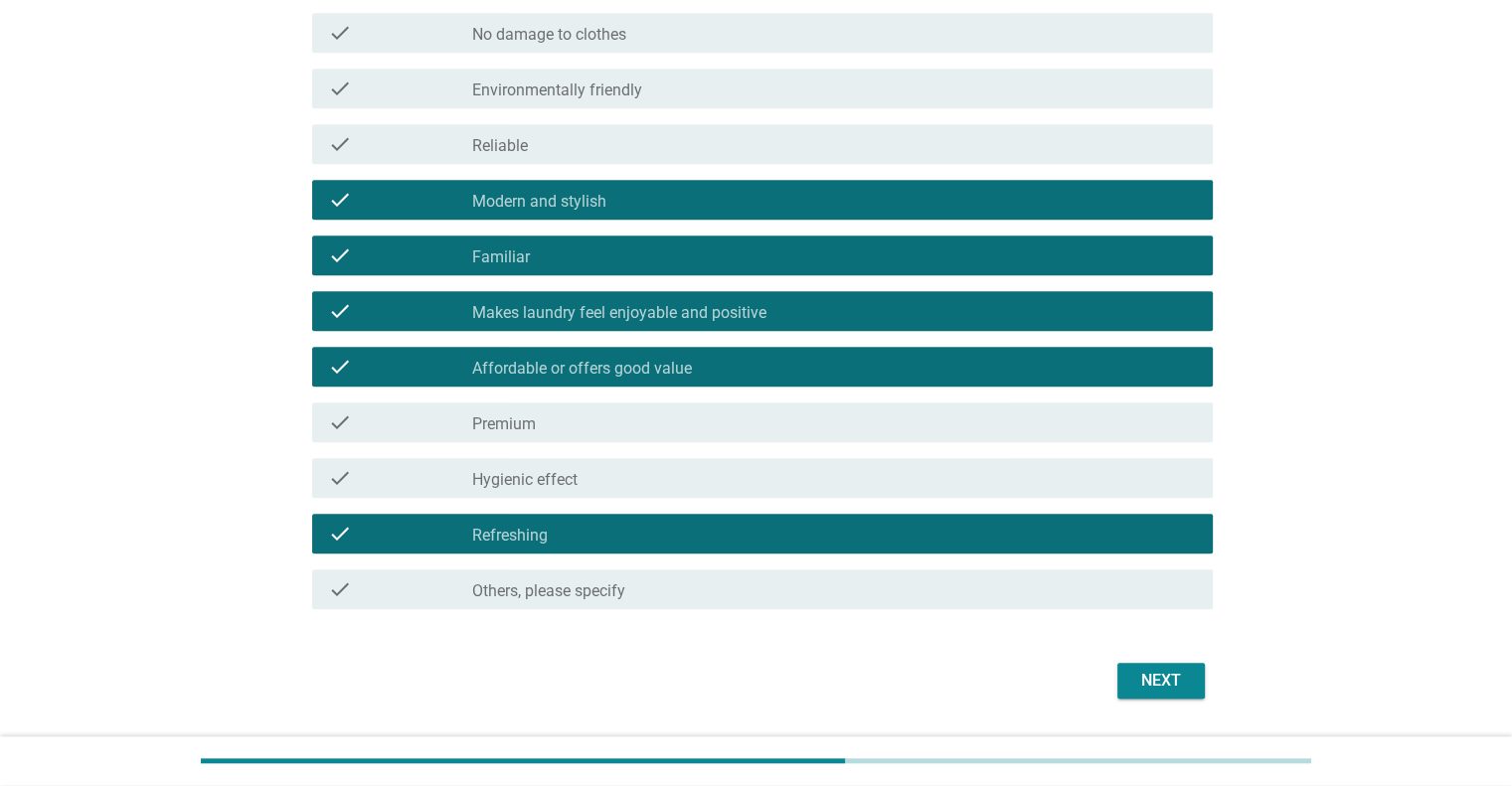 click on "check     check_box_outline_blank Hygienic effect" at bounding box center (762, 478) 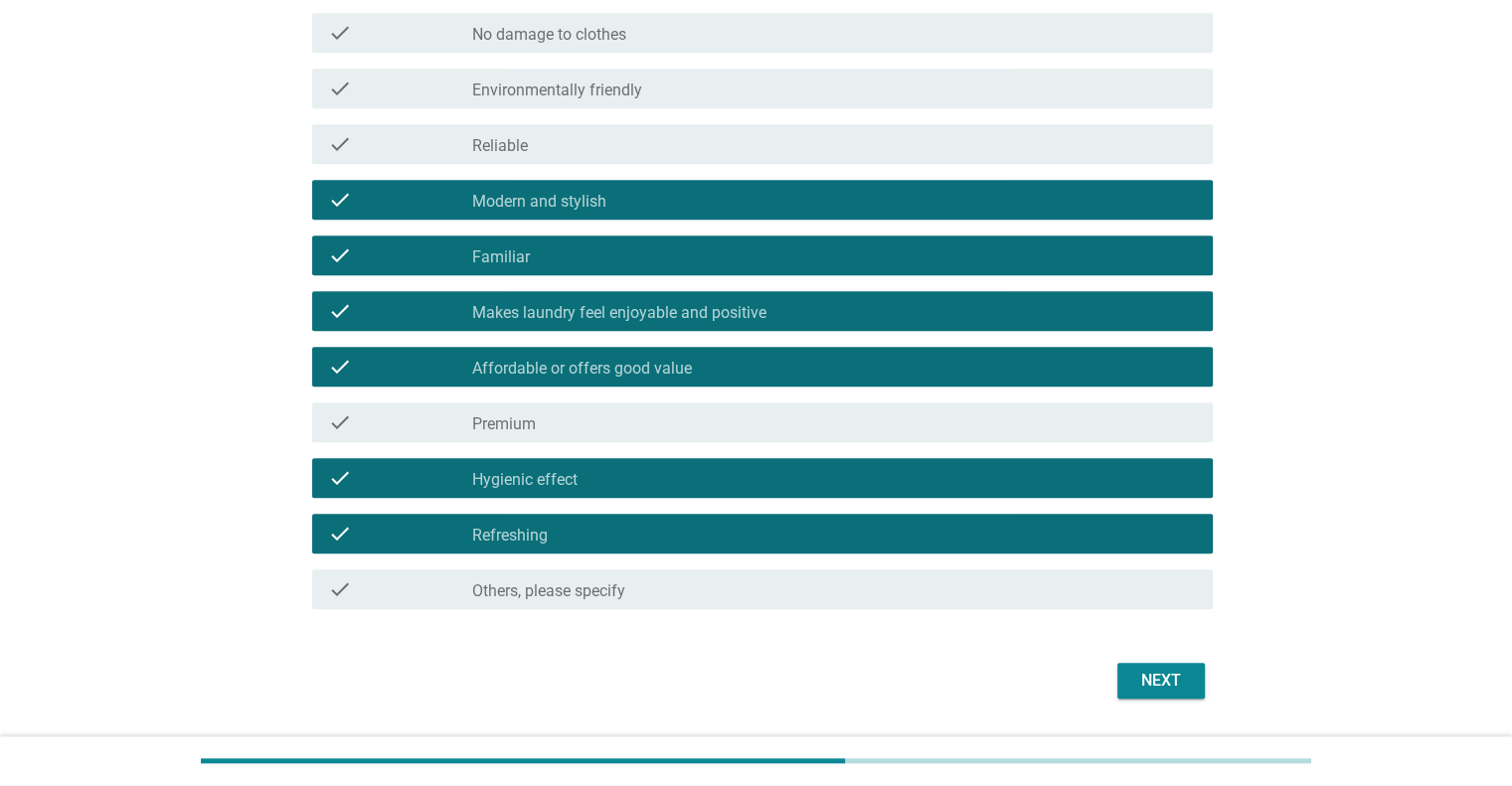 click on "Next" at bounding box center [1161, 681] 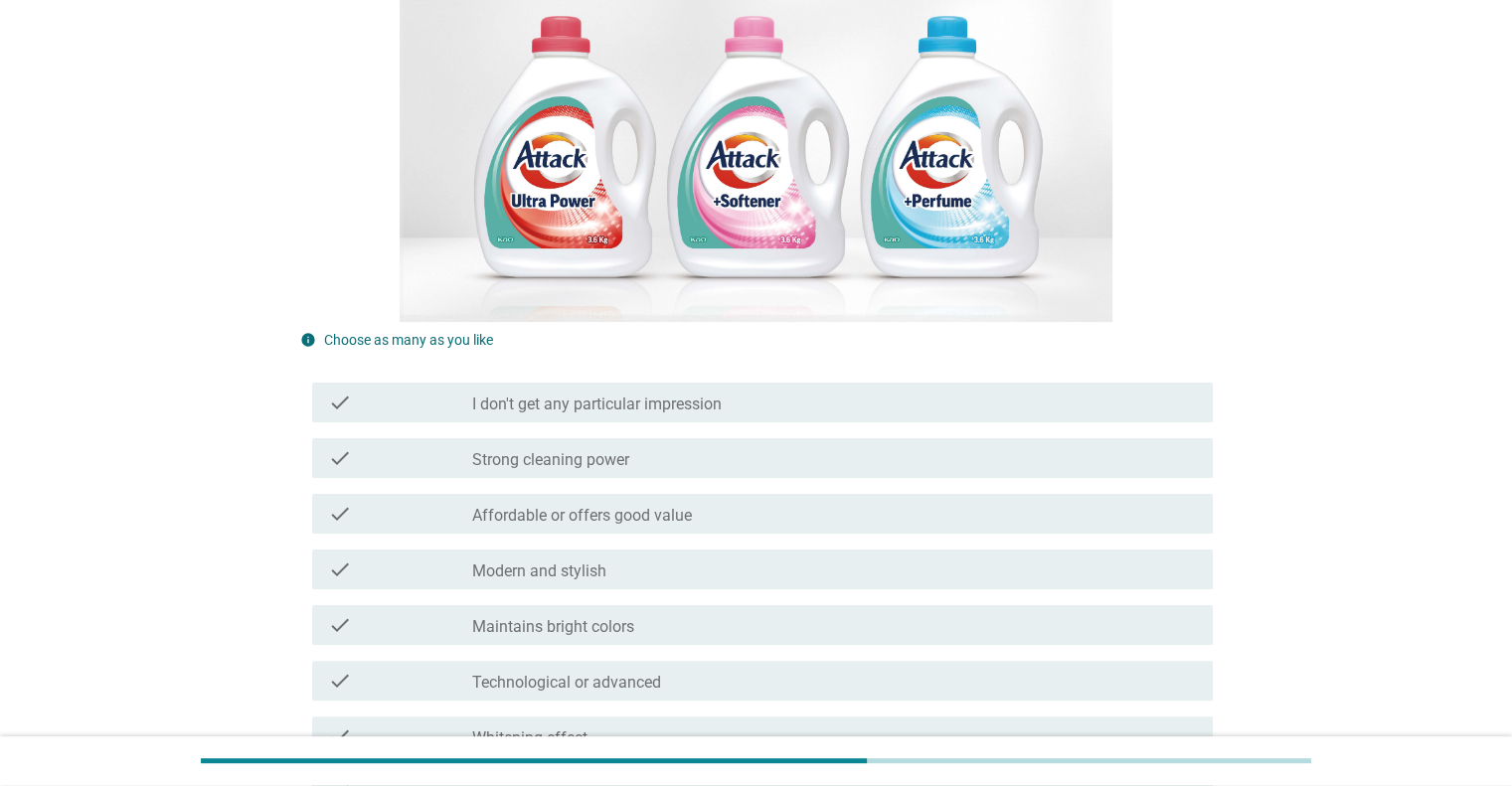 scroll, scrollTop: 696, scrollLeft: 0, axis: vertical 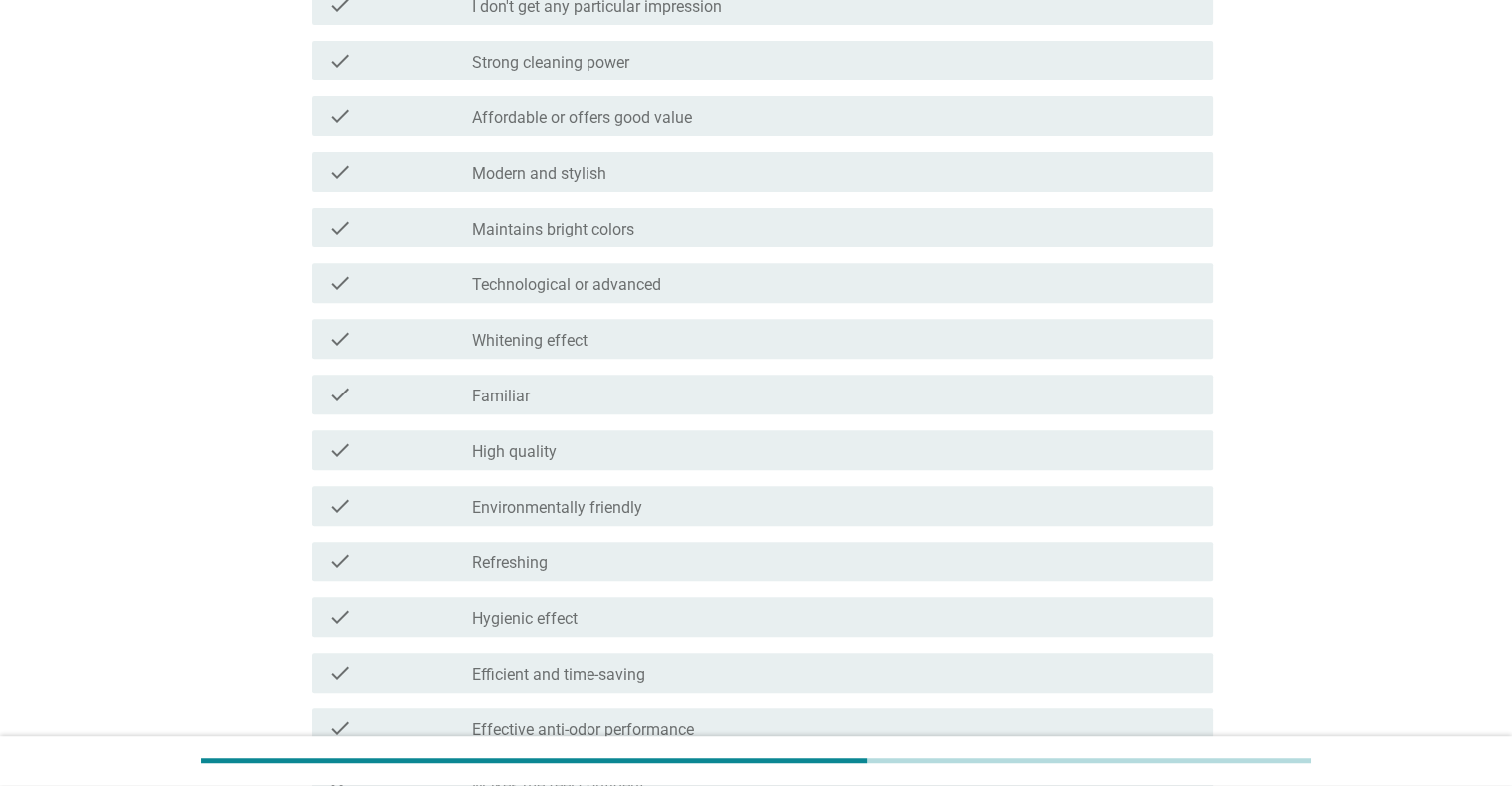 click on "check_box_outline_blank Familiar" at bounding box center [834, 394] 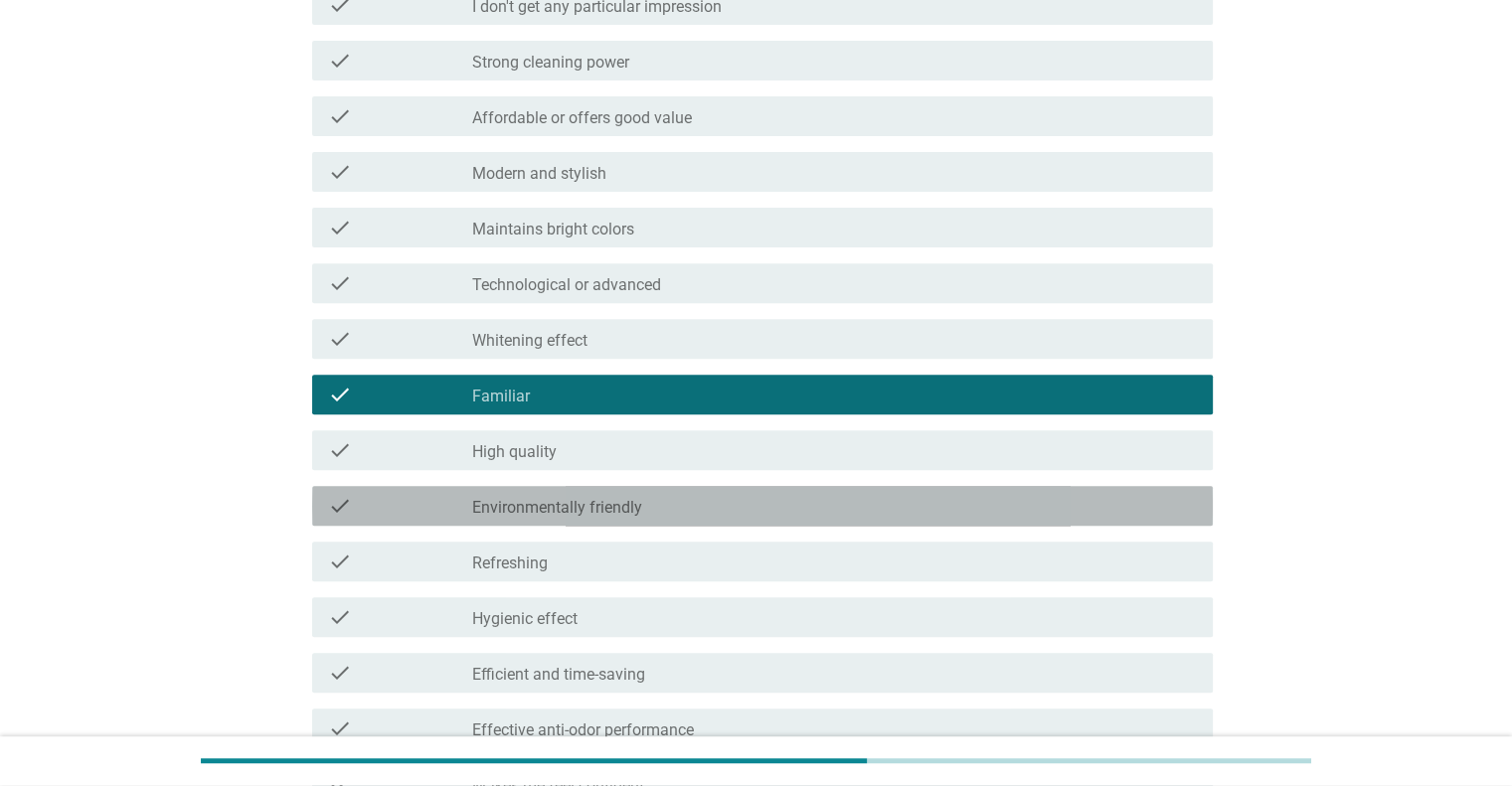 click on "Environmentally friendly" at bounding box center (557, 508) 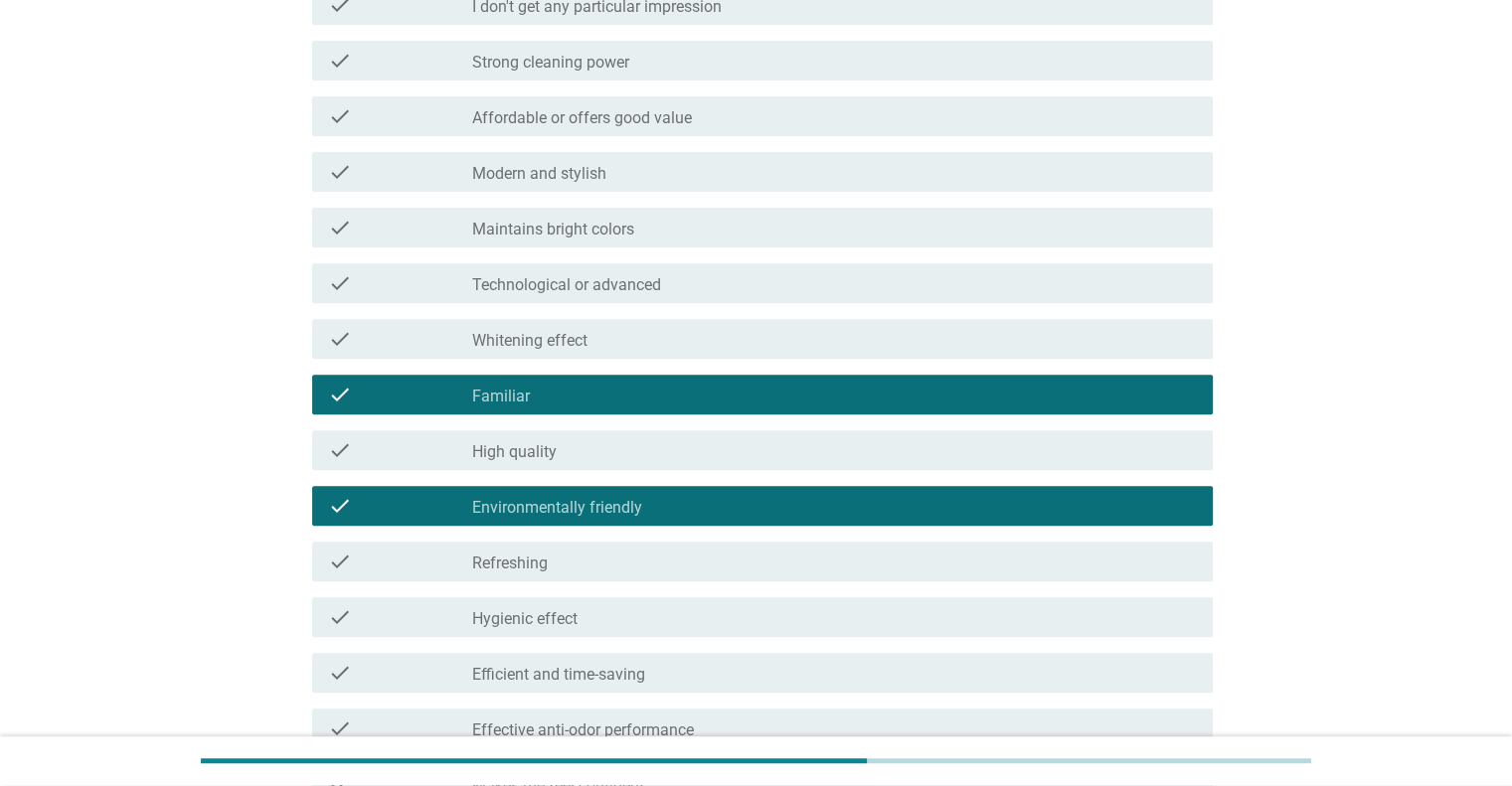click on "Affordable or offers good value" at bounding box center [582, 118] 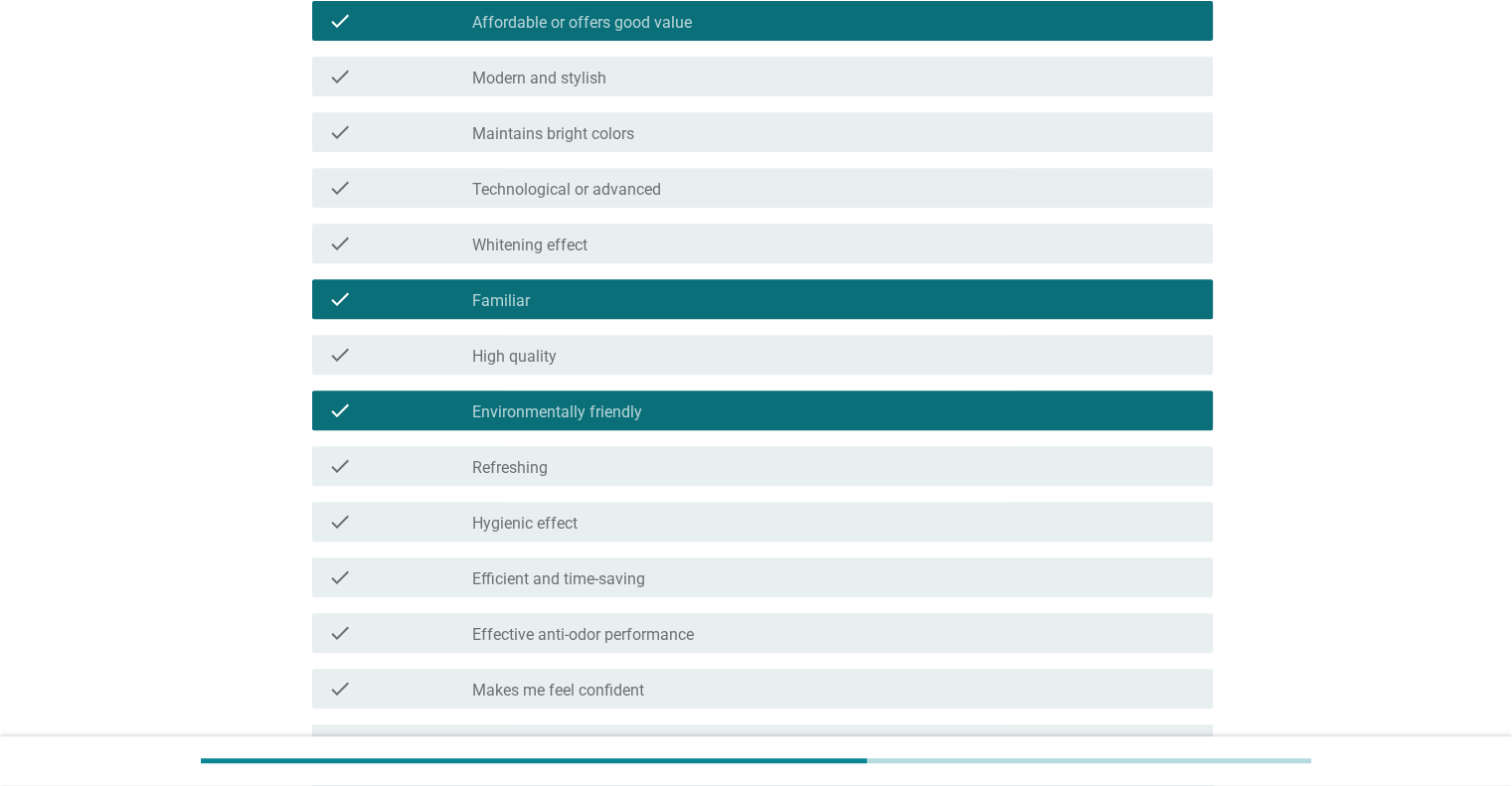 scroll, scrollTop: 894, scrollLeft: 0, axis: vertical 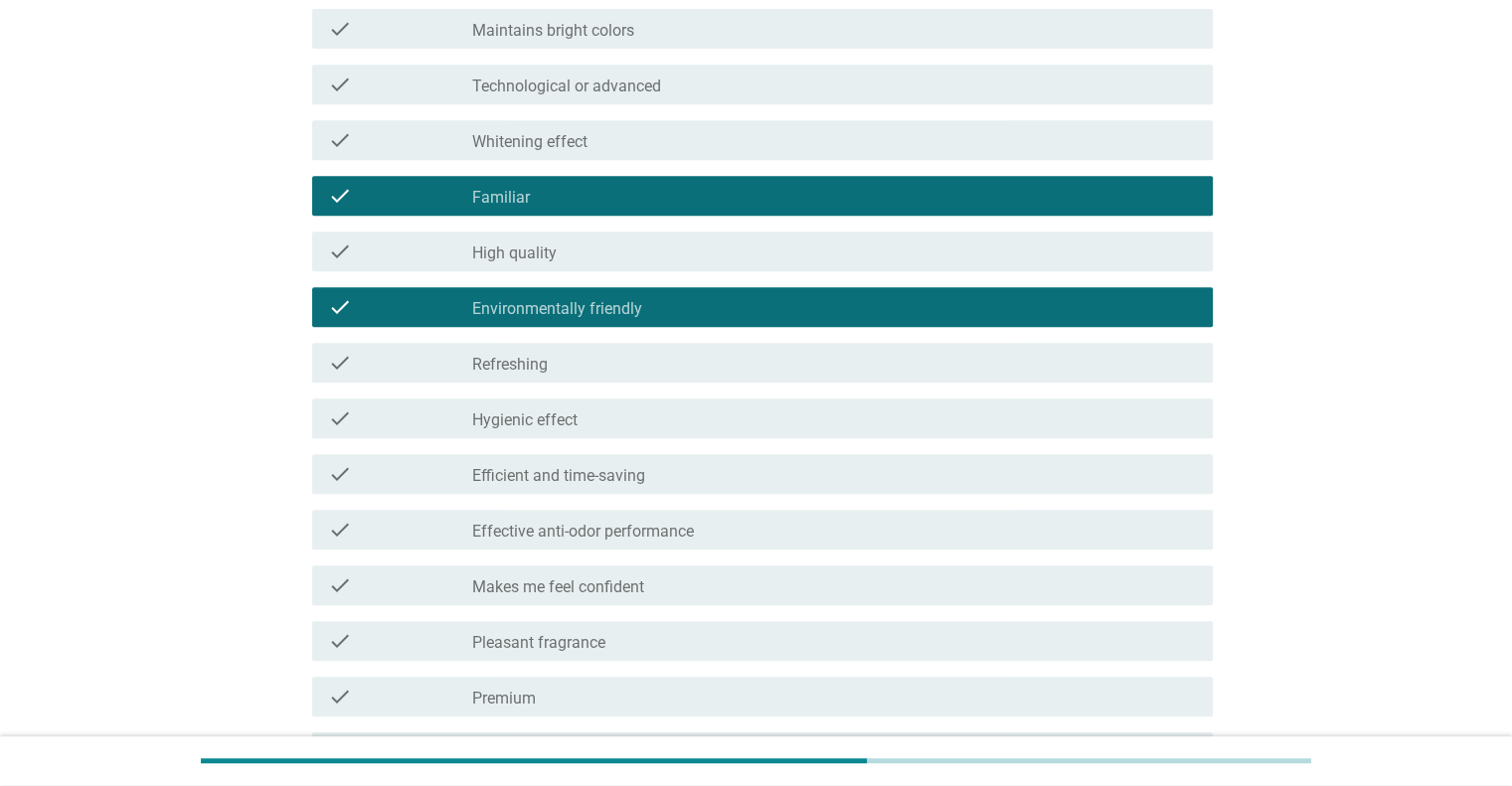 click on "Efficient and time-saving" at bounding box center [559, 476] 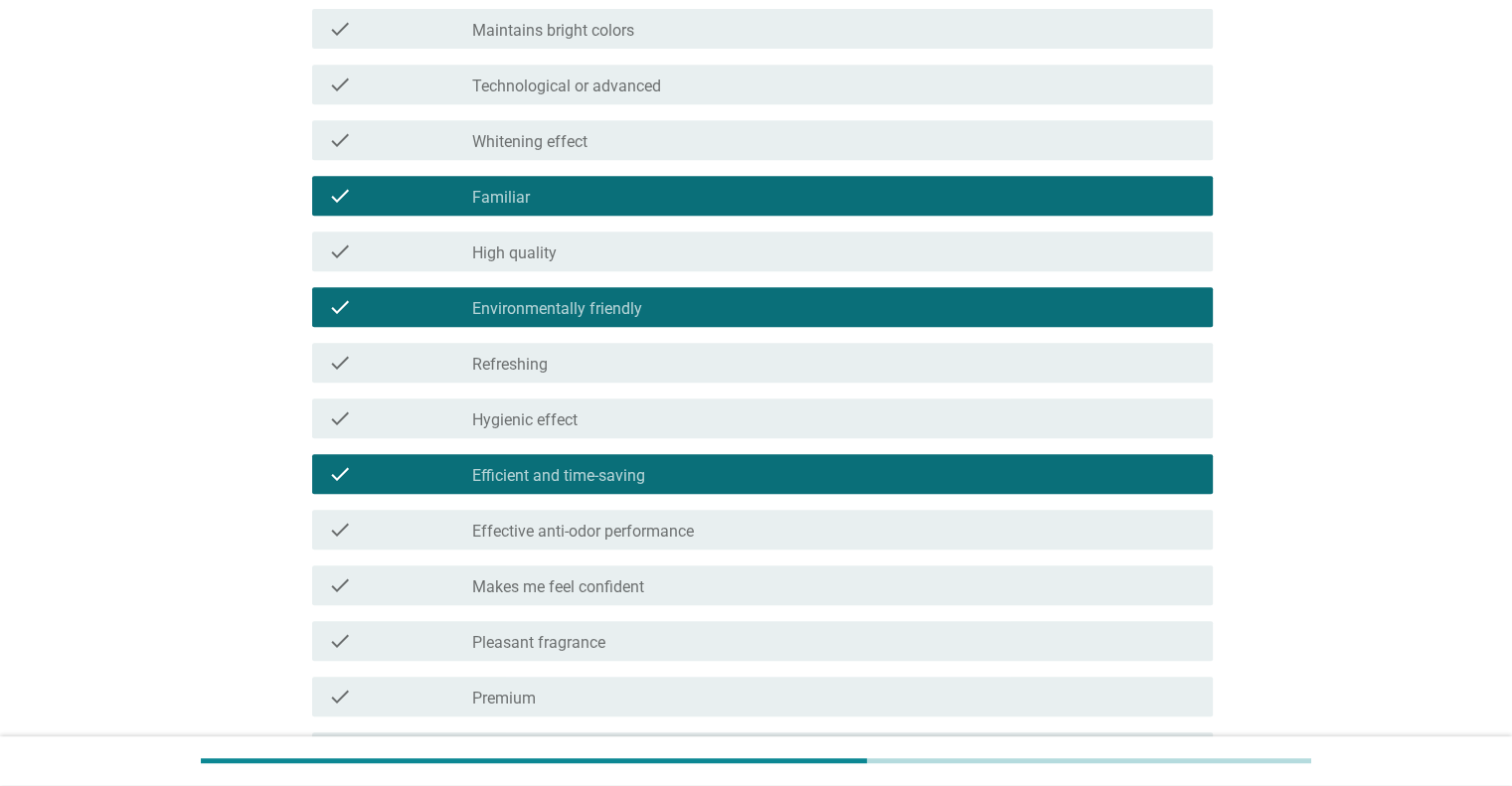 click on "Effective anti-odor performance" at bounding box center (583, 532) 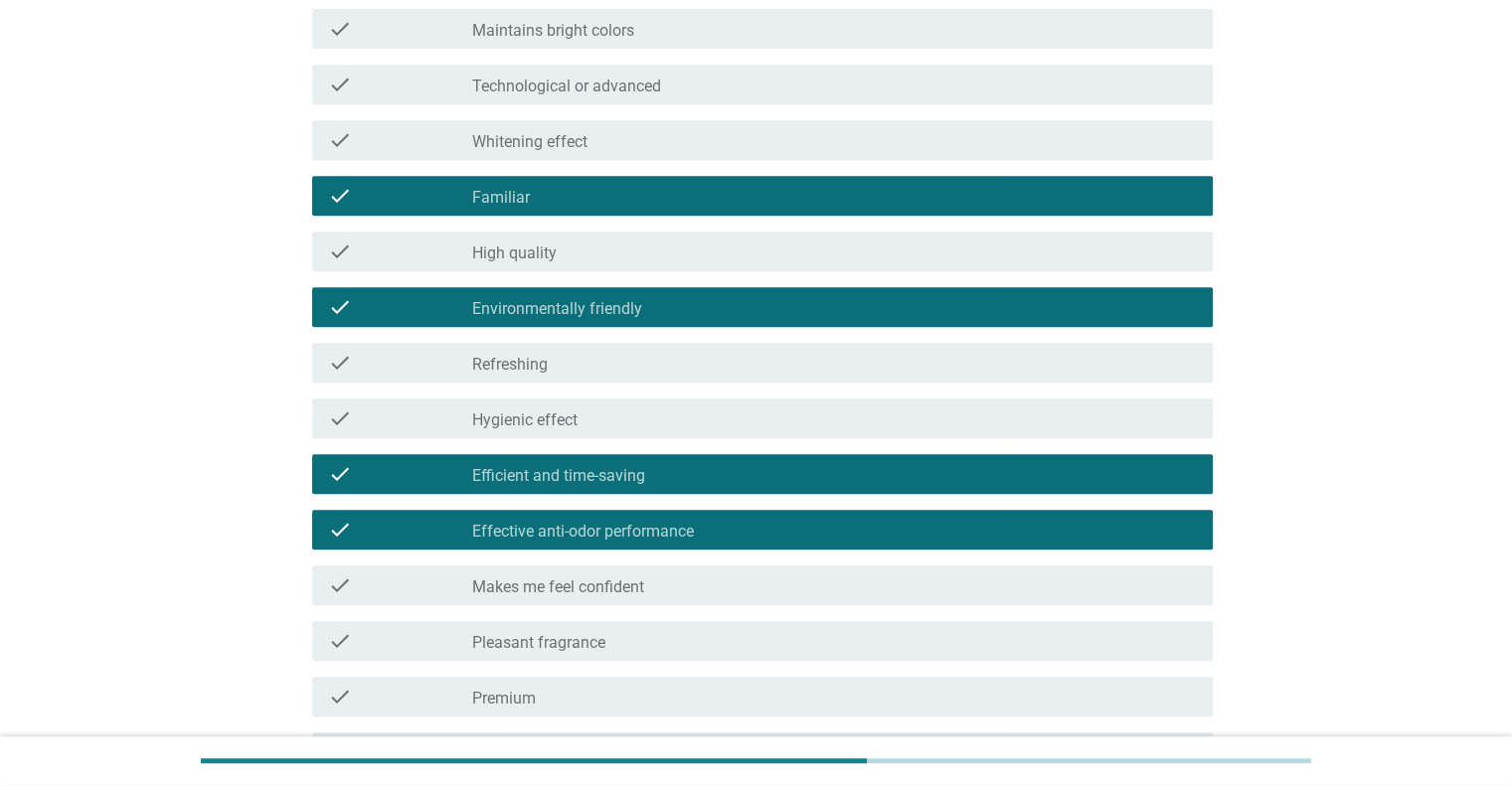 scroll, scrollTop: 1192, scrollLeft: 0, axis: vertical 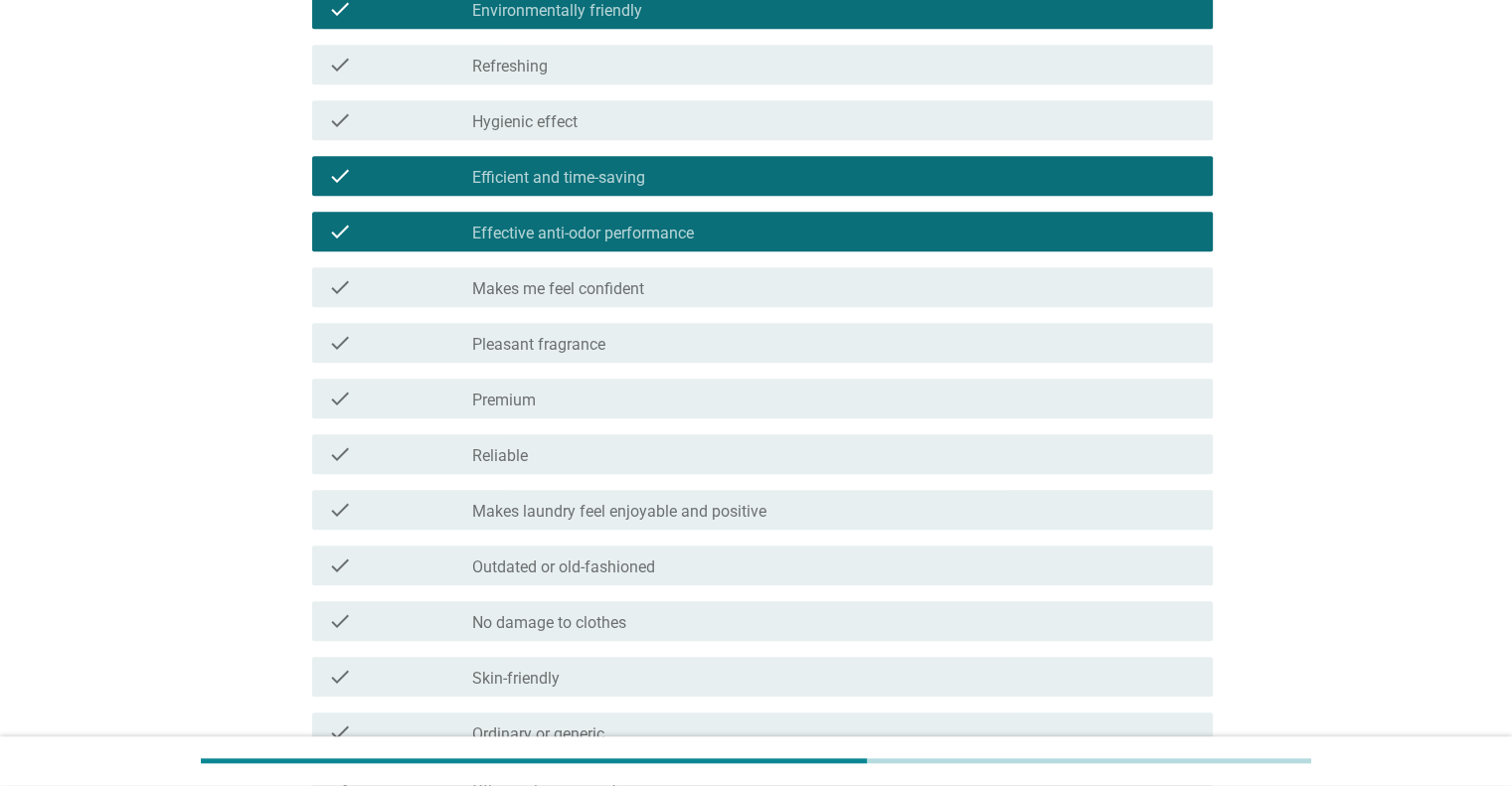 click on "check_box_outline_blank Reliable" at bounding box center [834, 454] 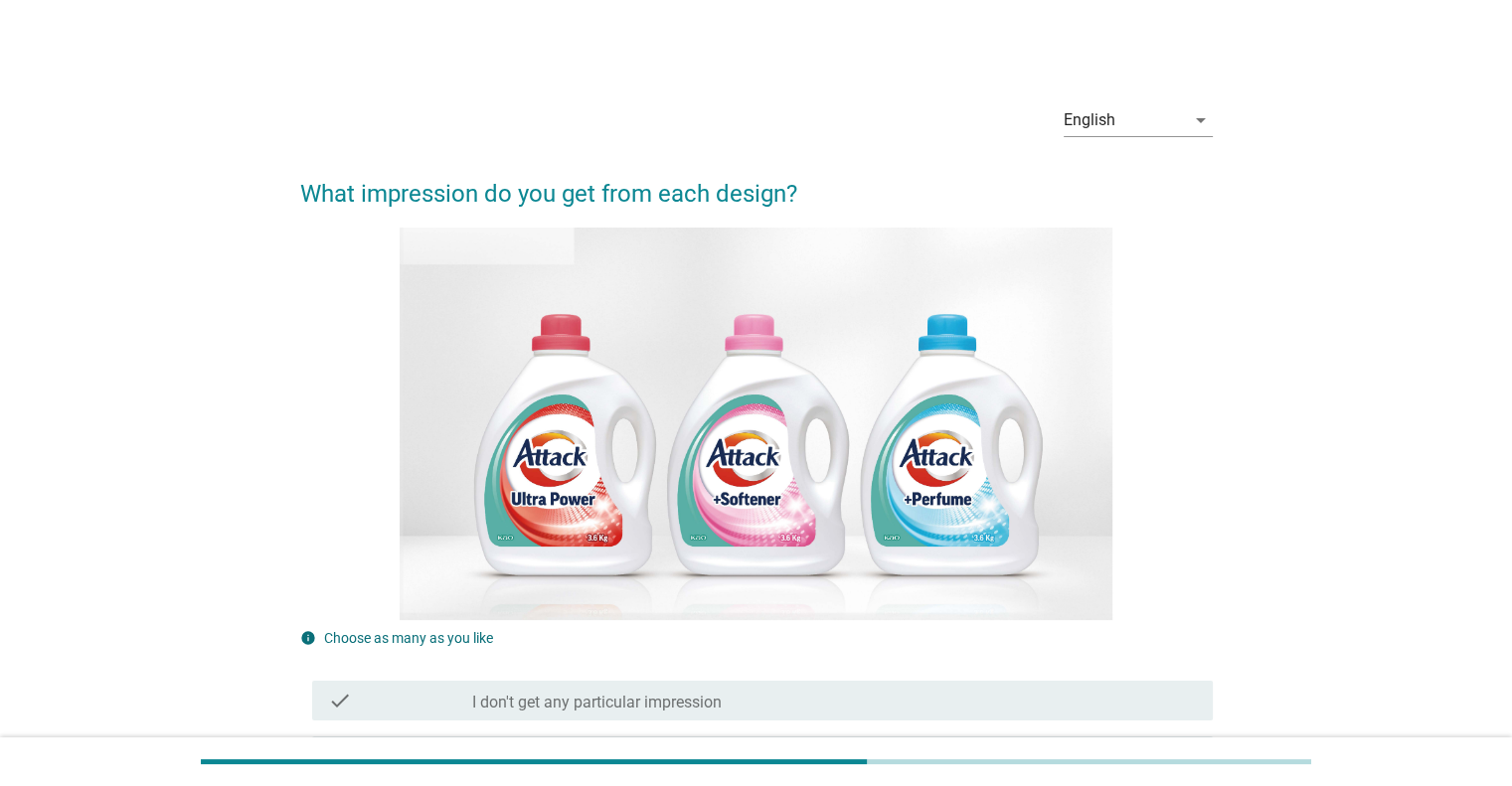scroll, scrollTop: 1446, scrollLeft: 0, axis: vertical 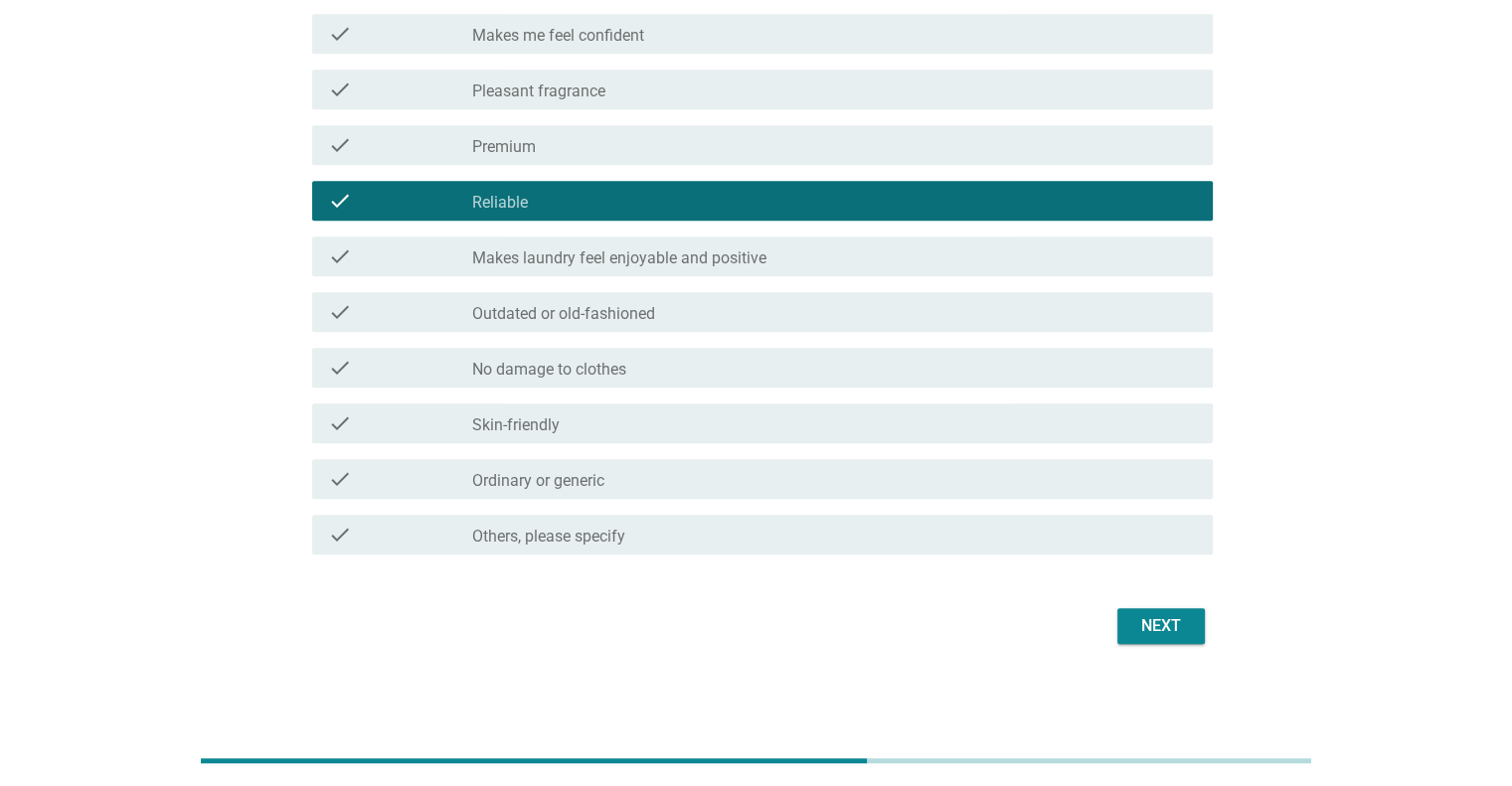 click on "check_box_outline_blank Ordinary or generic" at bounding box center [834, 479] 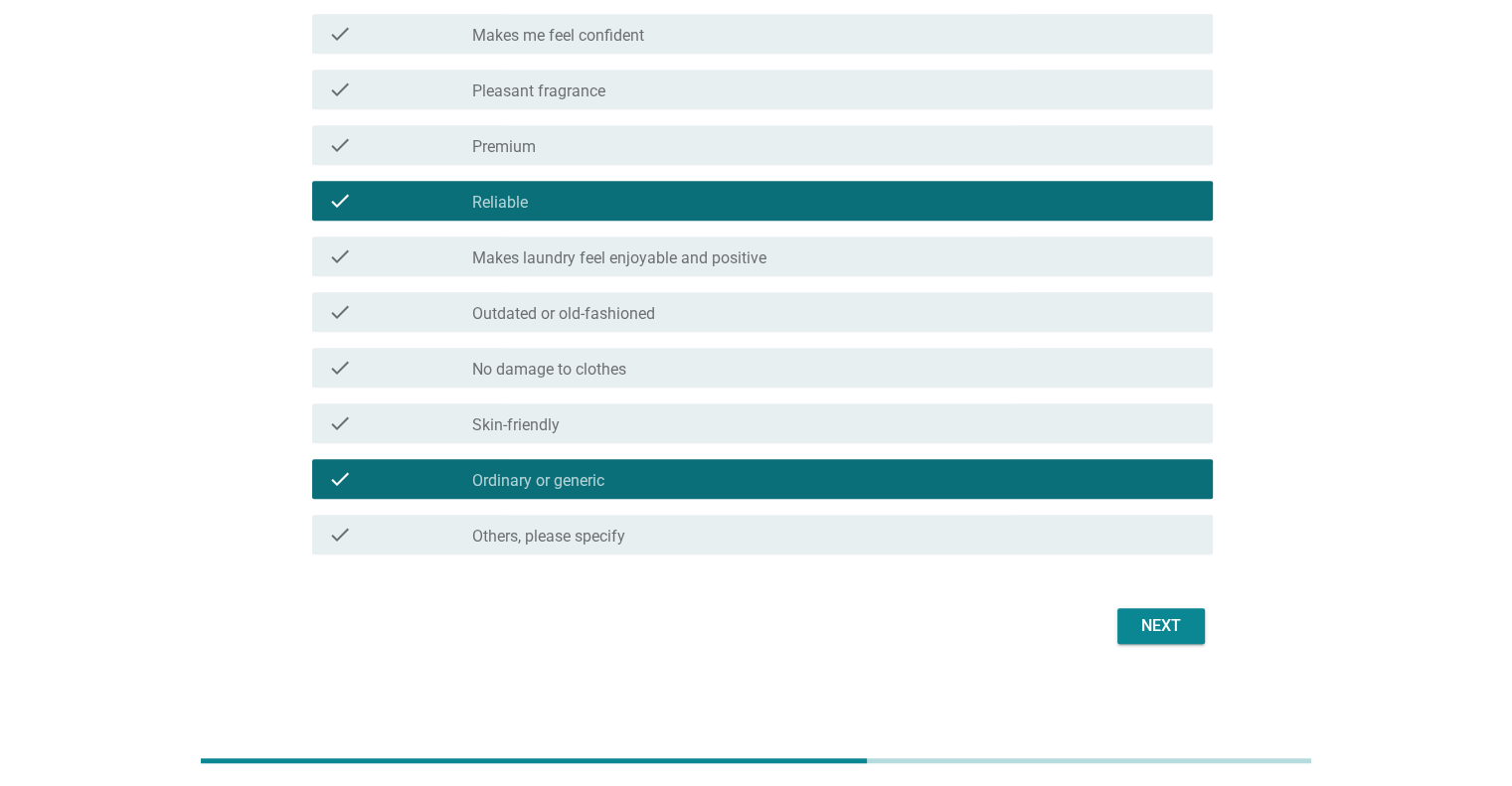 click on "check_box_outline_blank Skin-friendly" at bounding box center [834, 423] 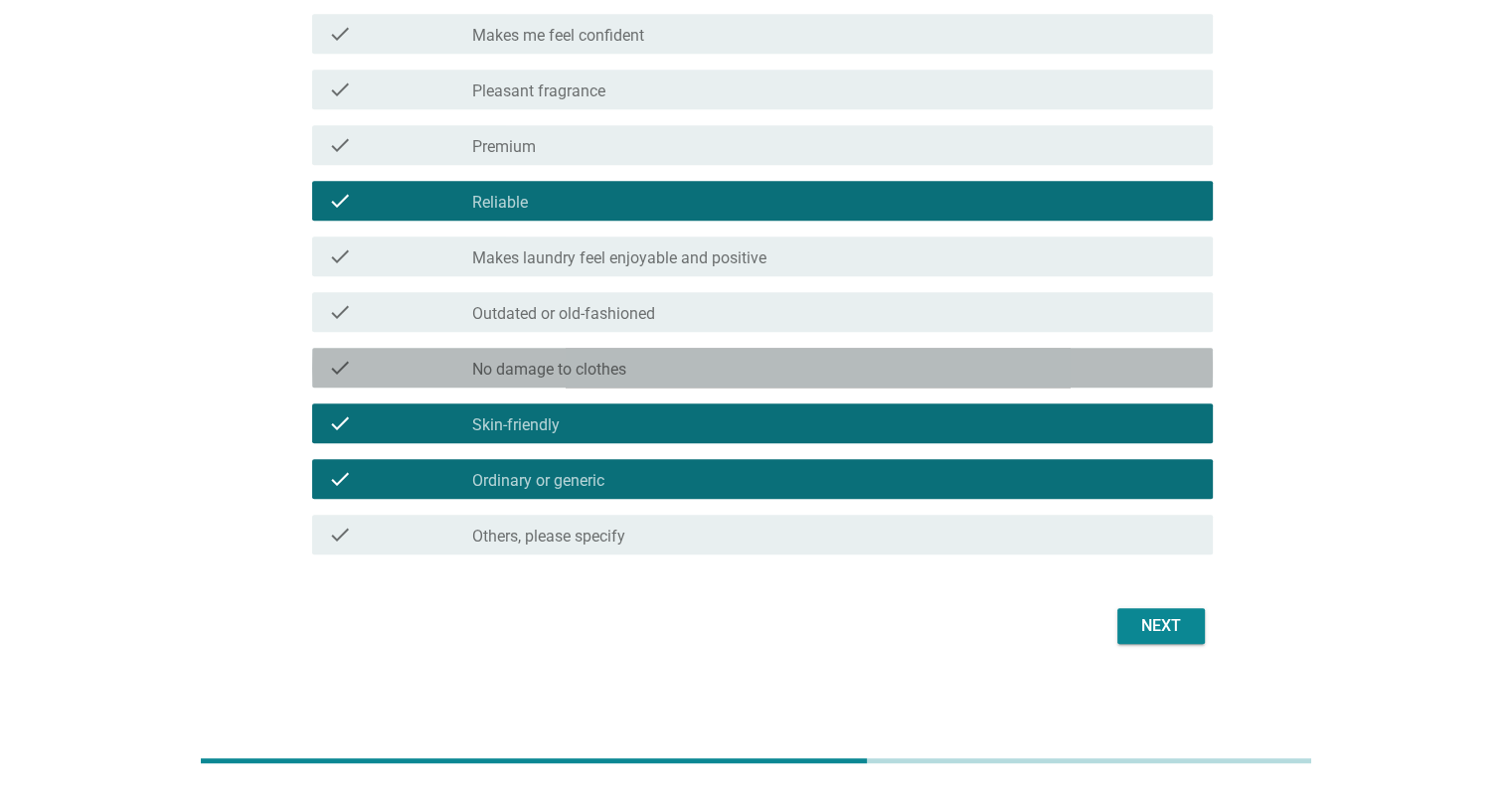 click on "check_box_outline_blank No damage to clothes" at bounding box center (834, 368) 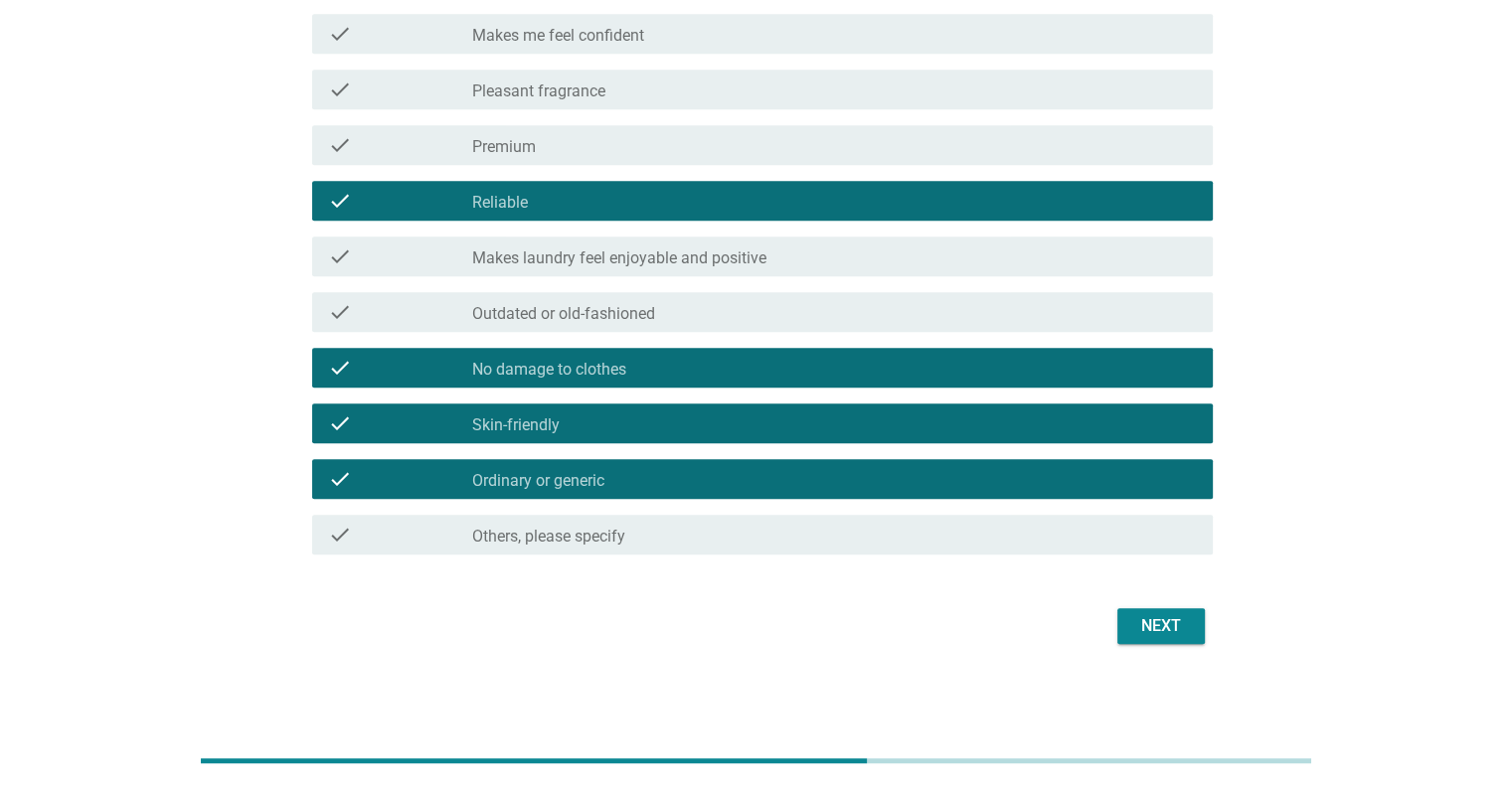 click on "Next" at bounding box center (1161, 626) 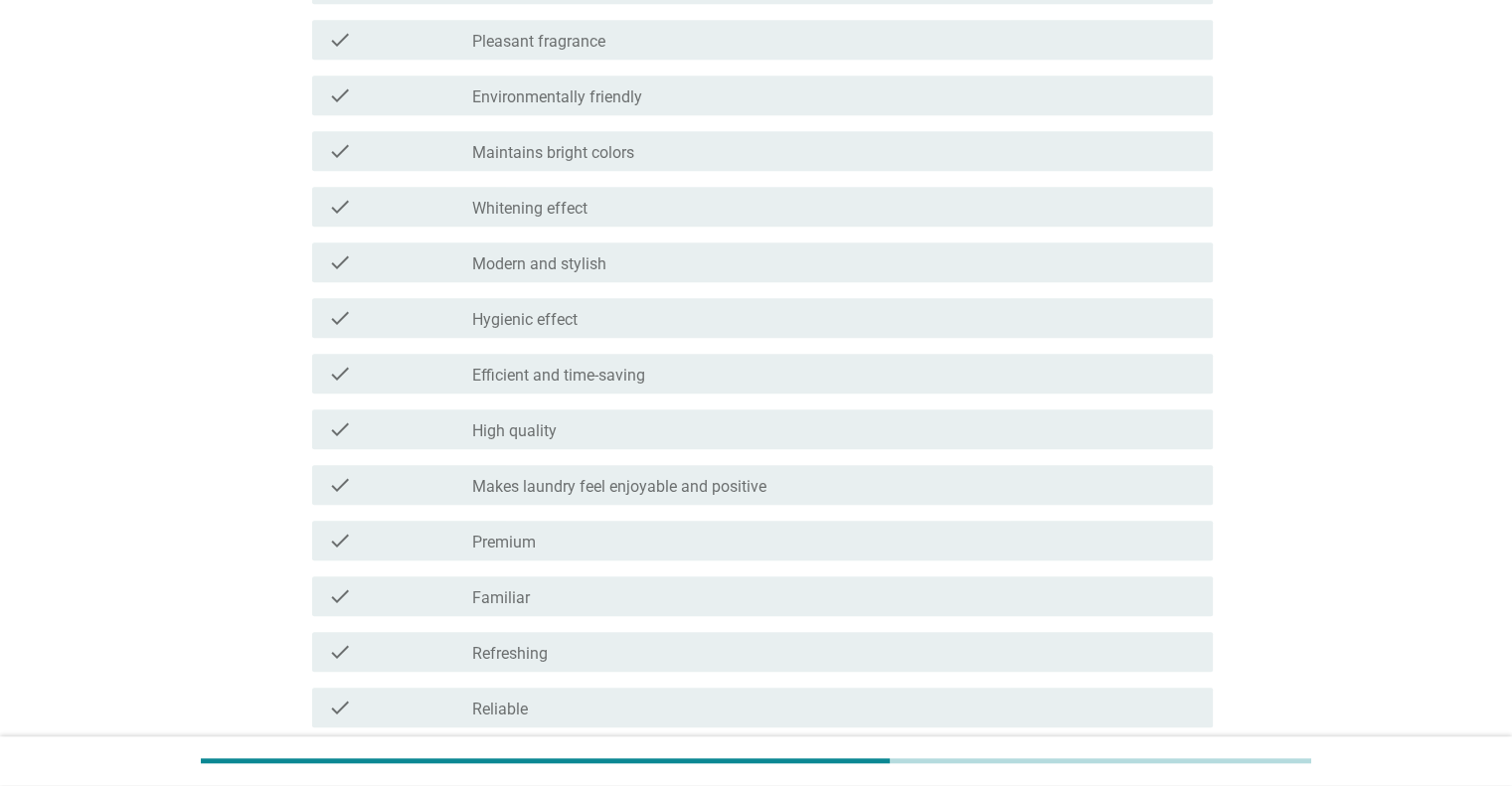 scroll, scrollTop: 1391, scrollLeft: 0, axis: vertical 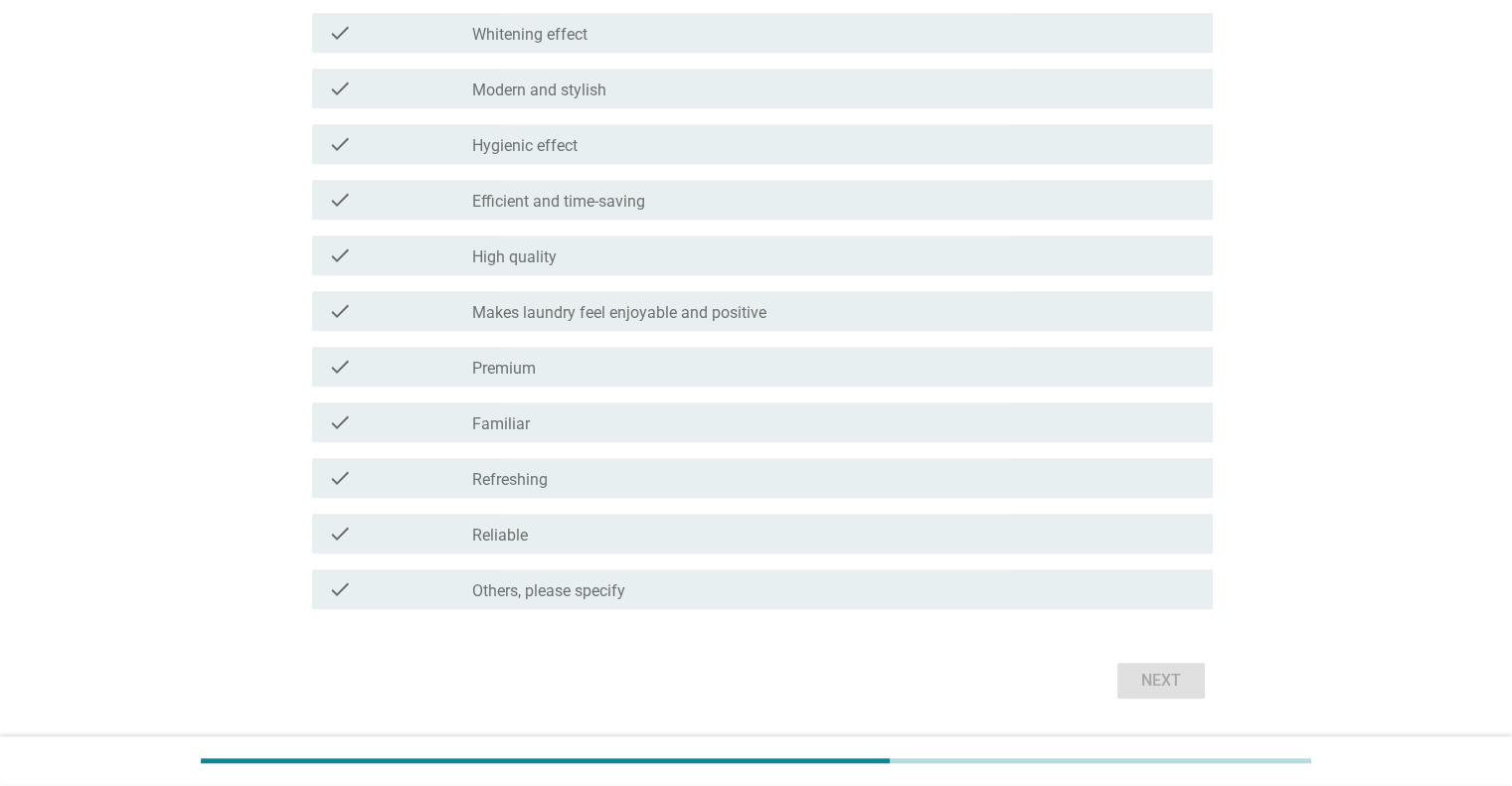 click on "Reliable" at bounding box center (500, 536) 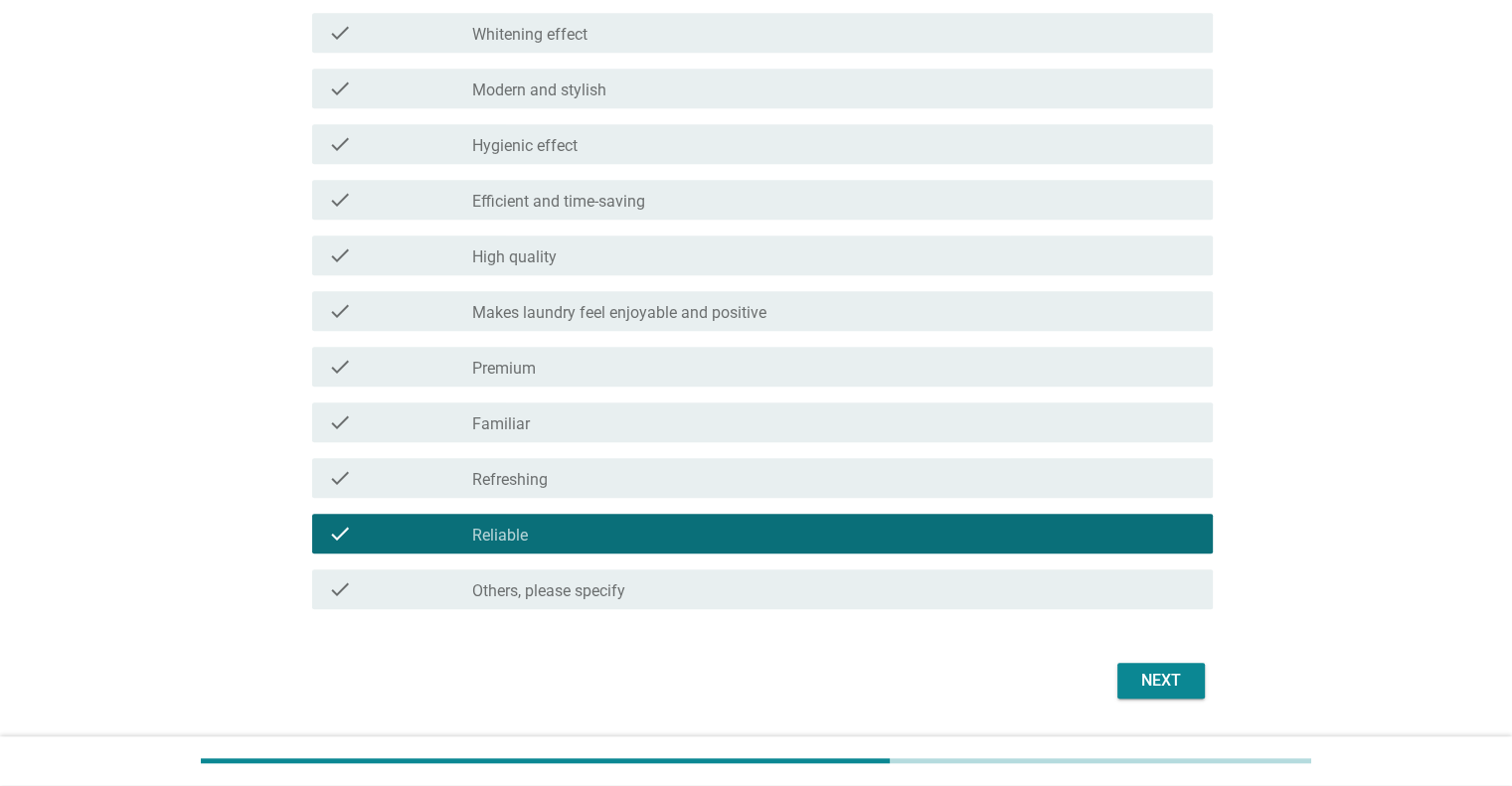 click on "check_box_outline_blank Familiar" at bounding box center (834, 422) 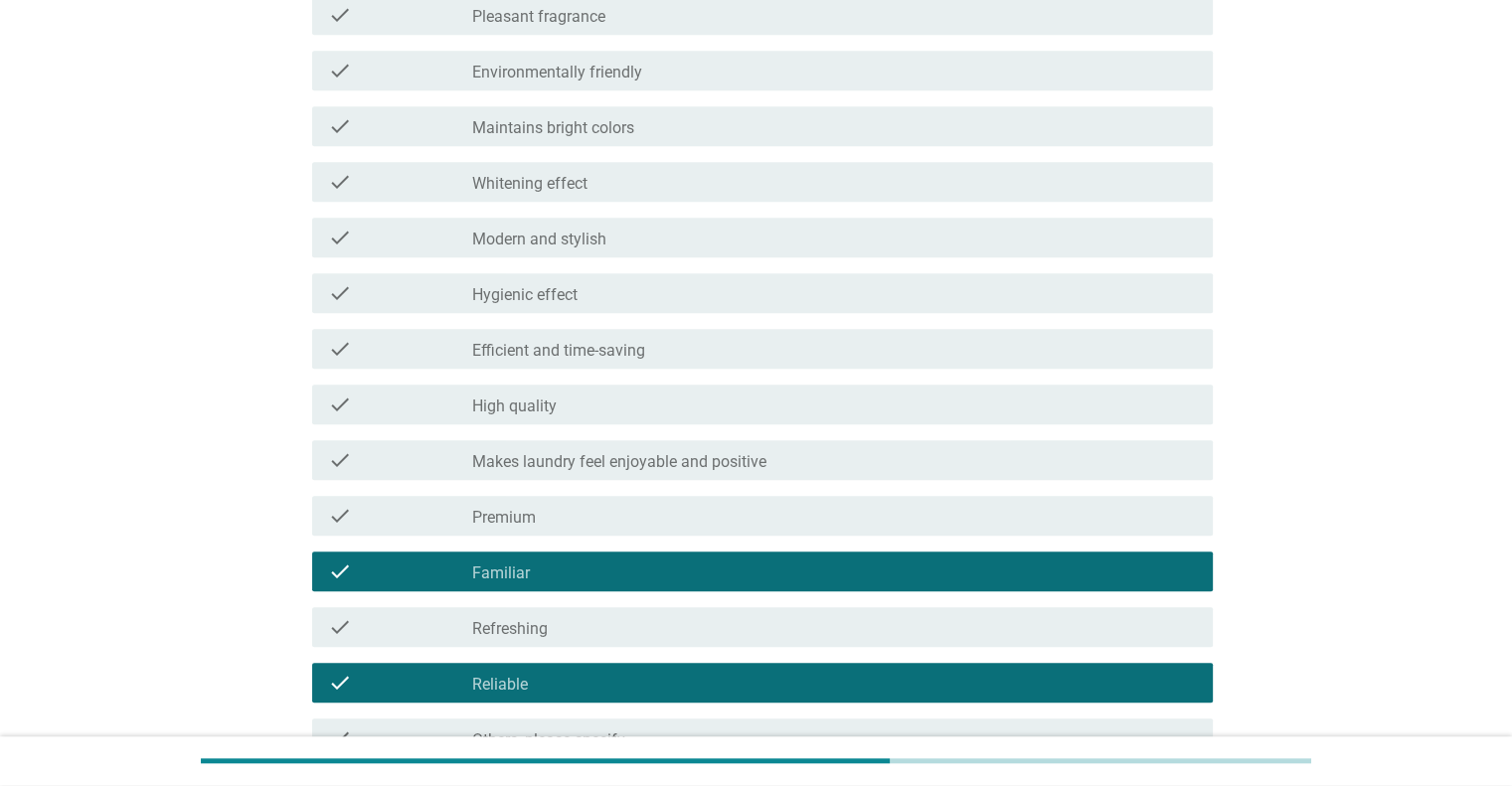 scroll, scrollTop: 1093, scrollLeft: 0, axis: vertical 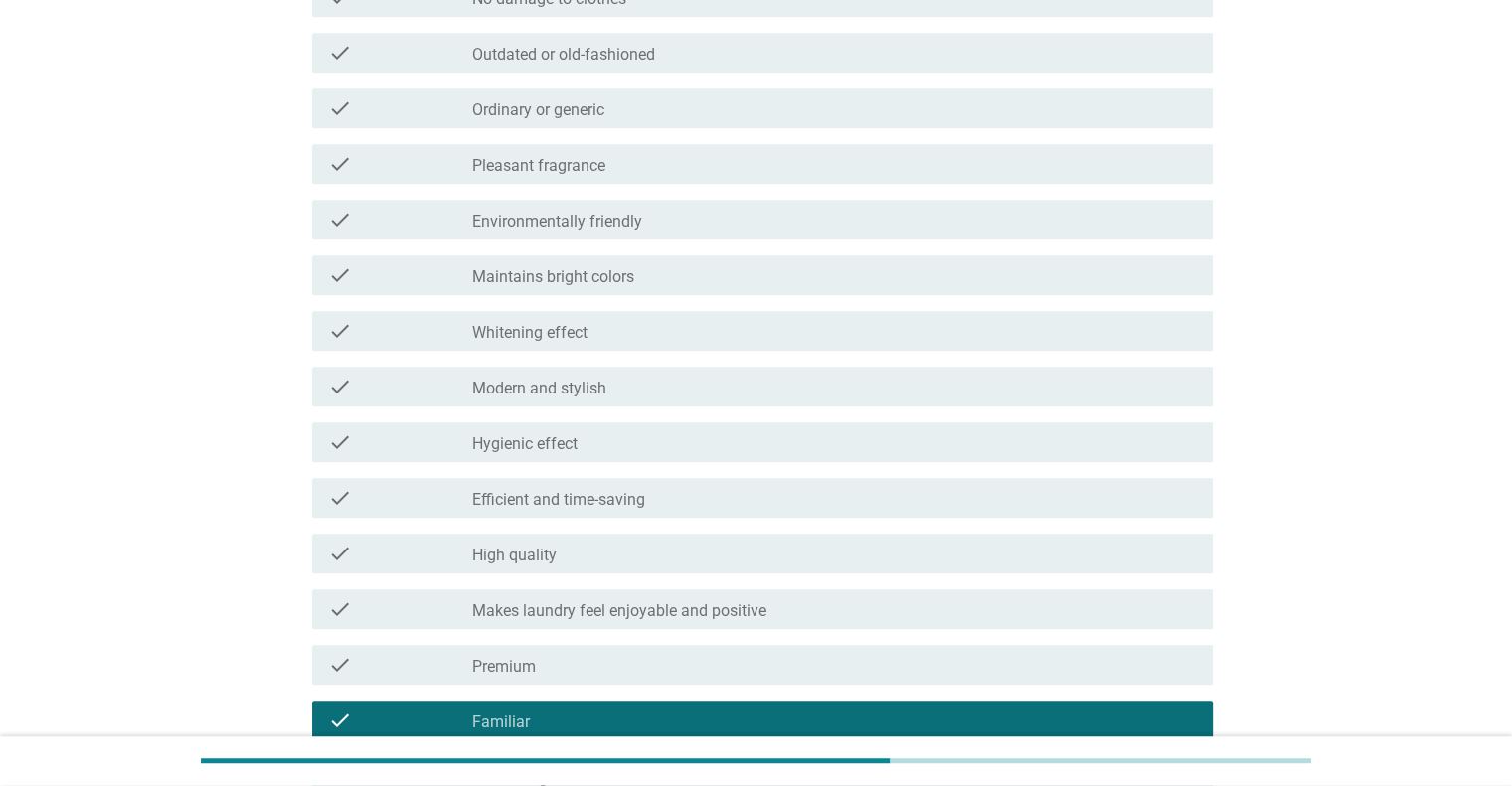 click on "Outdated or old-fashioned" at bounding box center [564, 55] 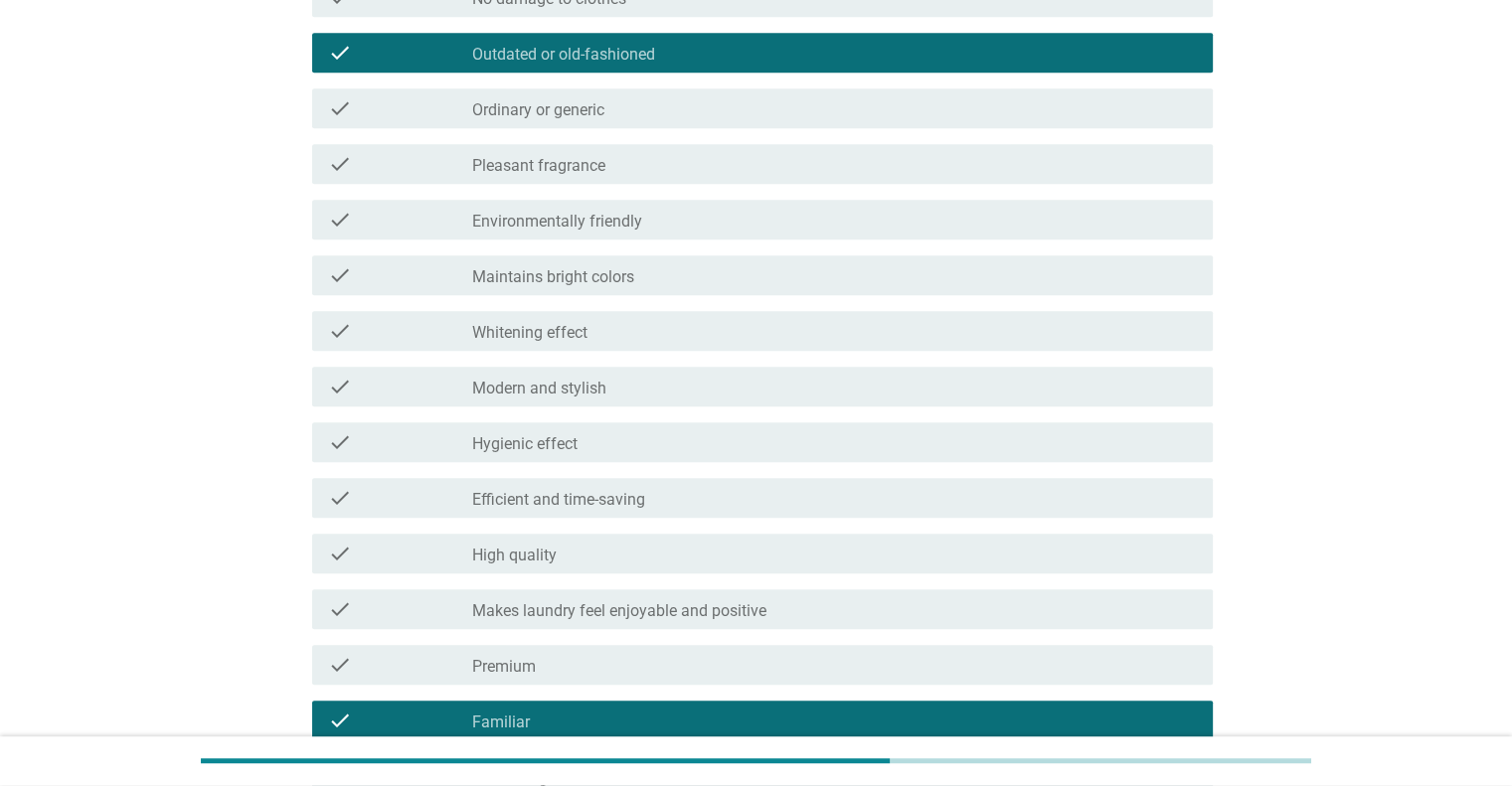 click on "Ordinary or generic" at bounding box center [538, 110] 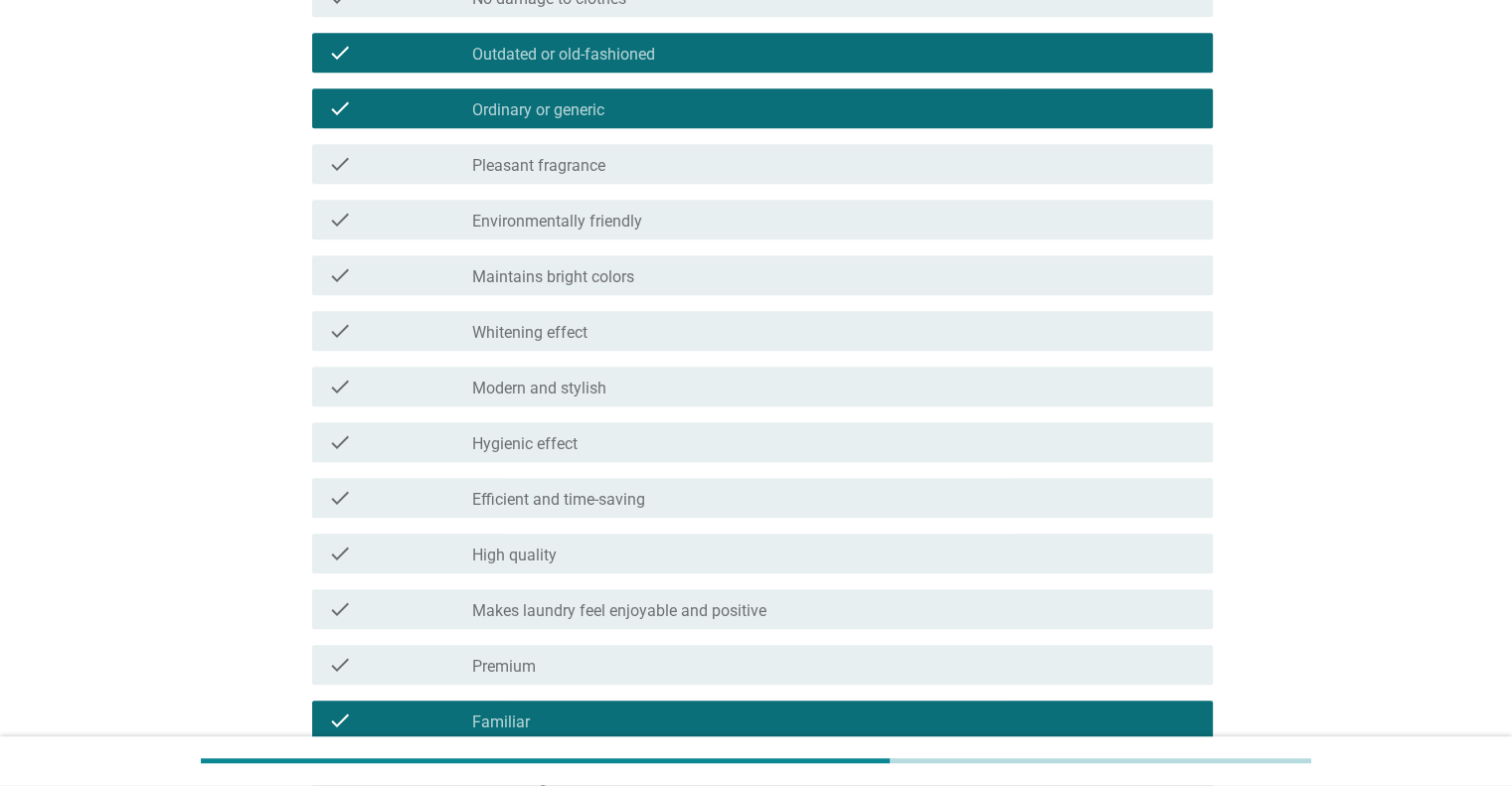 click on "Pleasant fragrance" at bounding box center (539, 166) 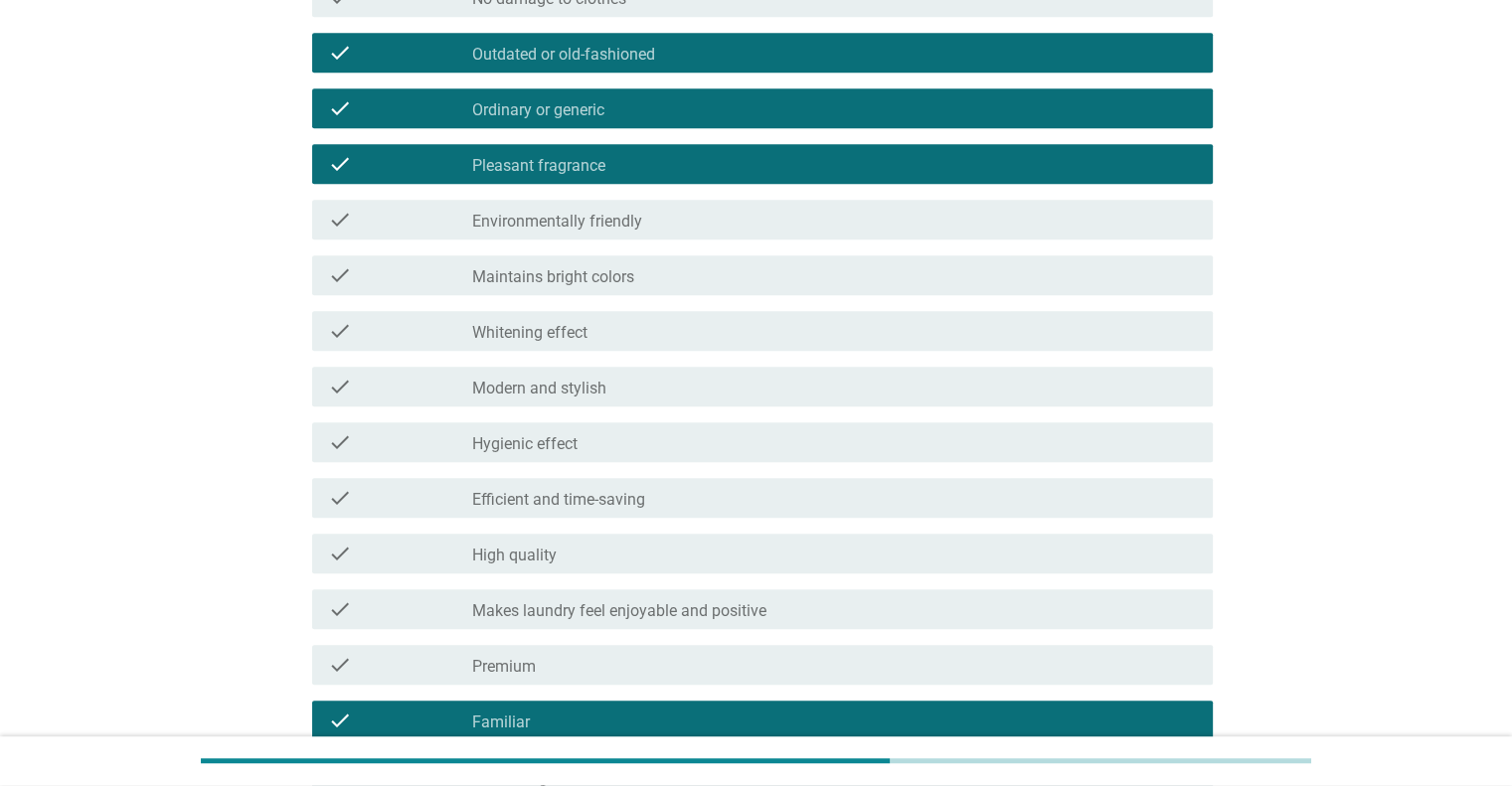 click on "check_box_outline_blank Efficient and time-saving" at bounding box center (834, 498) 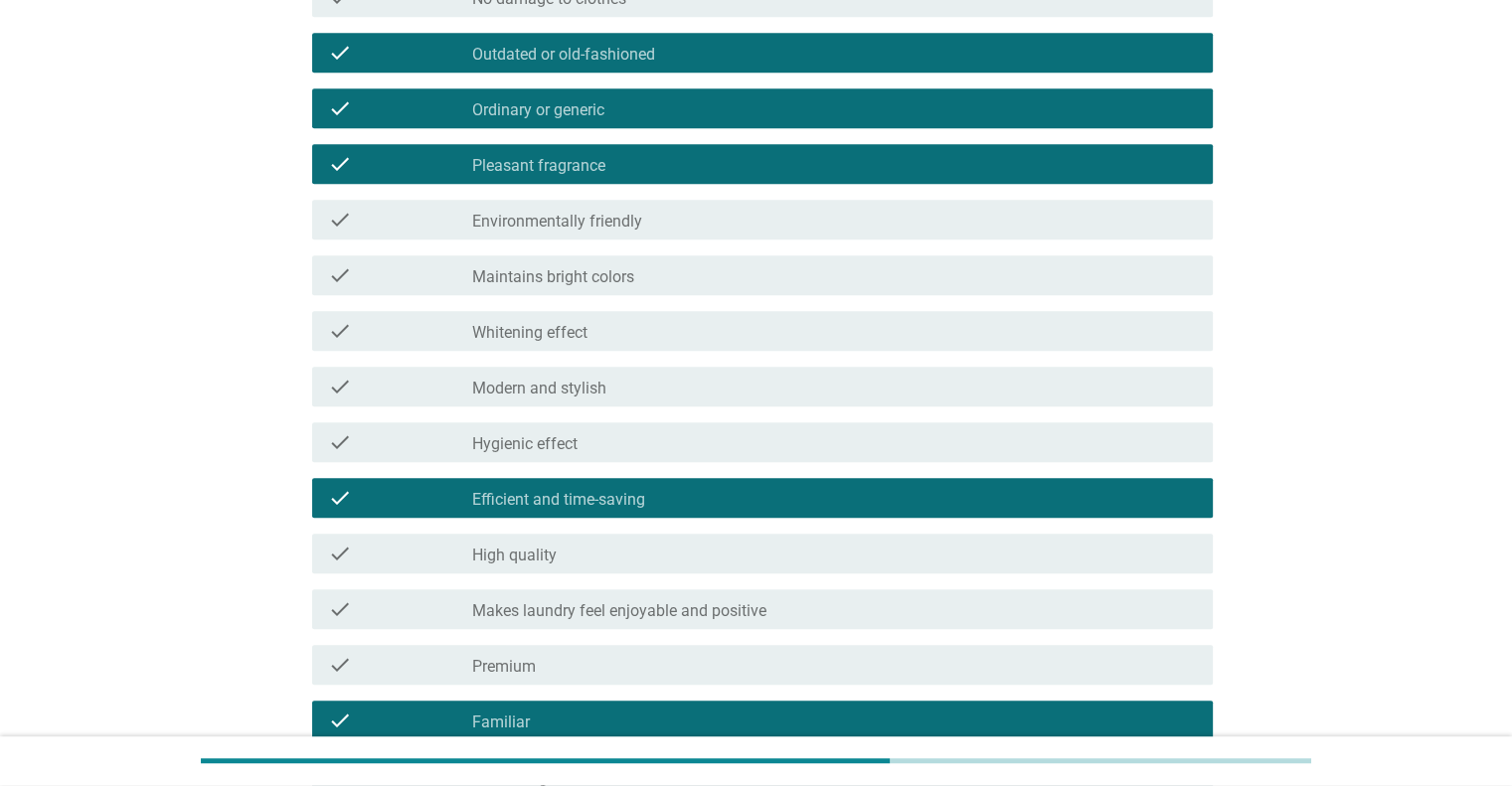 scroll, scrollTop: 1446, scrollLeft: 0, axis: vertical 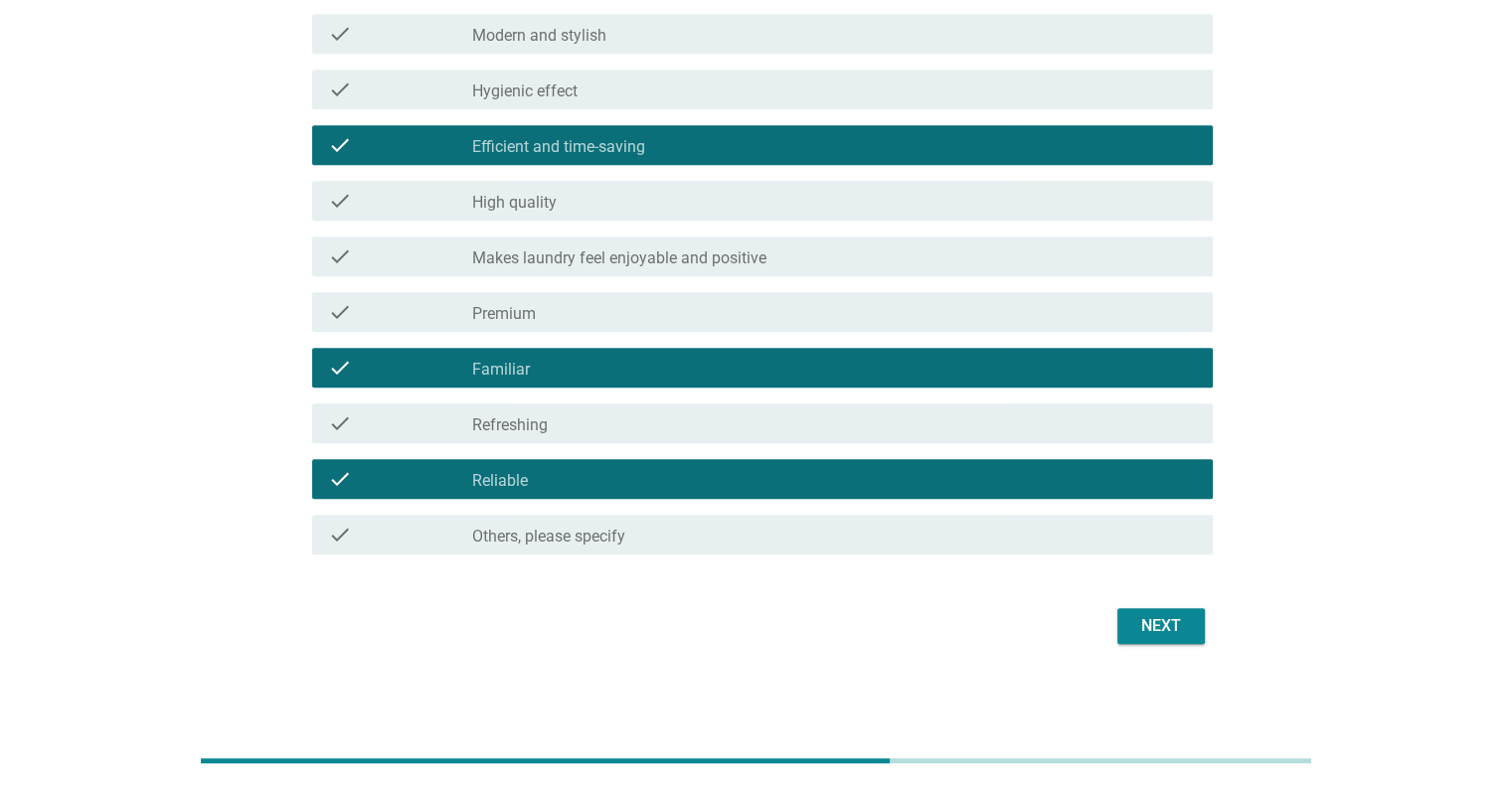 click on "English arrow_drop_down   What impression do you get from each design?         info   Choose as many as you like   check     check_box_outline_blank I don't get any particular impression   check     check_box_outline_blank Makes me feel confident   check     check_box_outline_blank Effective anti-odor performance   check     check_box_outline_blank Skin-friendly   check     check_box_outline_blank Affordable or offers good value   check     check_box_outline_blank Strong cleaning power   check     check_box_outline_blank Technological or advanced   check     check_box_outline_blank No damage to clothes   check     check_box Outdated or old-fashioned   check     check_box Ordinary or generic   check     check_box Pleasant fragrance   check     check_box_outline_blank Environmentally friendly   check     check_box_outline_blank Maintains bright colors   check     check_box_outline_blank Whitening effect   check     check_box_outline_blank Modern and stylish   check     check_box_outline_blank Hygienic effect" at bounding box center [756, -354] 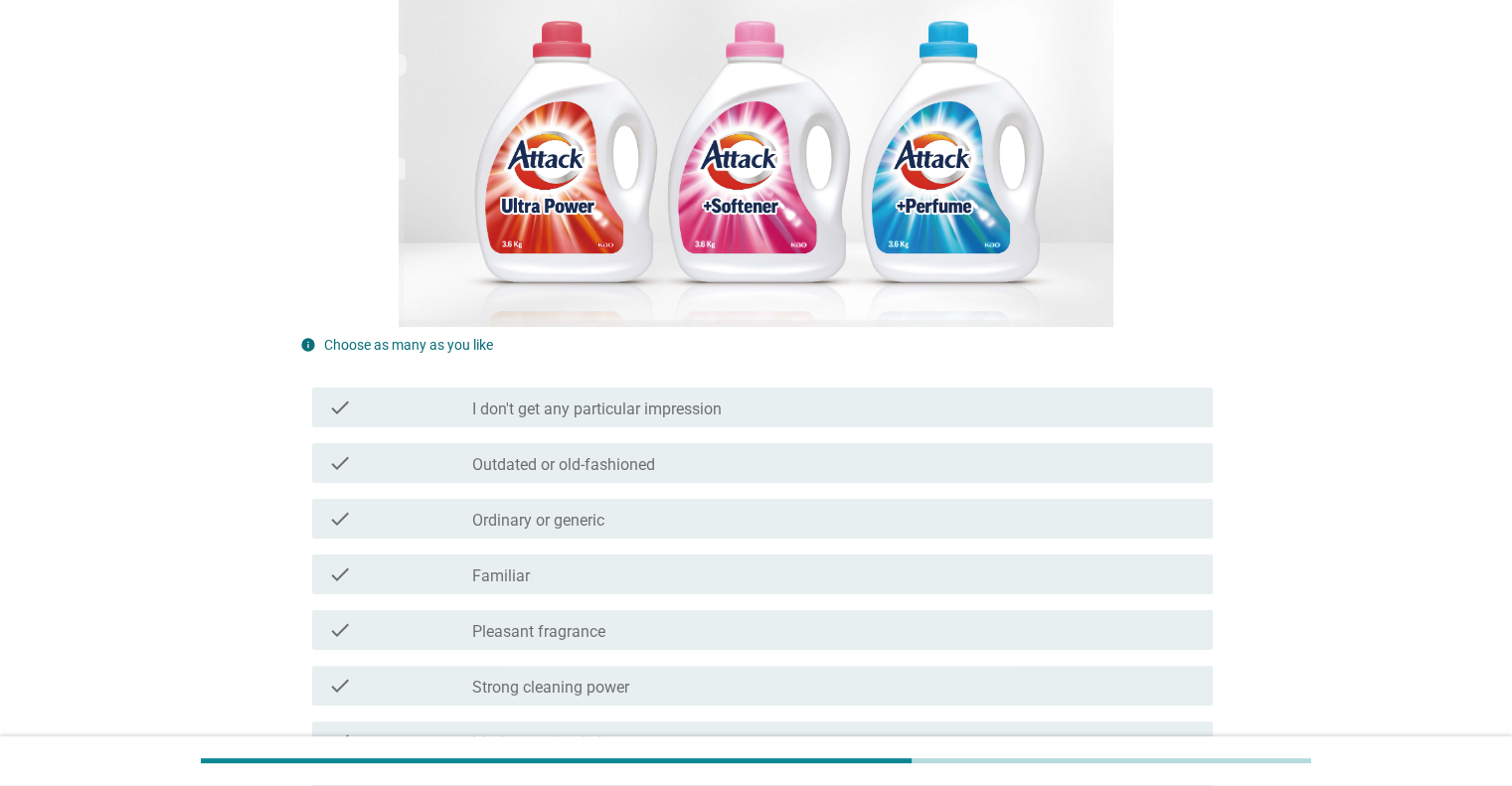 scroll, scrollTop: 397, scrollLeft: 0, axis: vertical 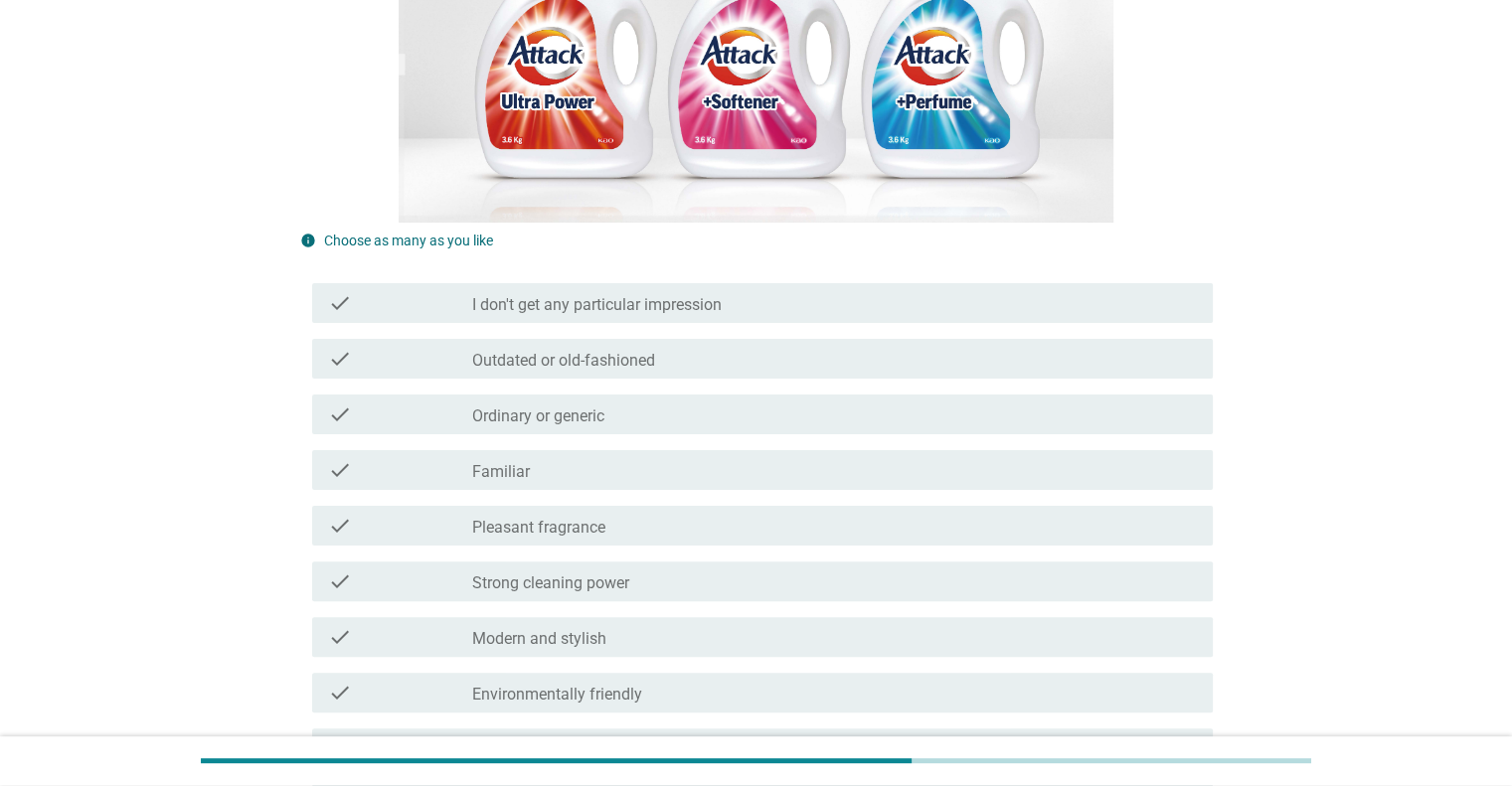 click on "English arrow_drop_down   What impression do you get from each design?         info   Choose as many as you like   check     check_box_outline_blank I don't get any particular impression   check     check_box_outline_blank Outdated or old-fashioned   check     check_box_outline_blank Ordinary or generic   check     check_box_outline_blank Familiar   check     check_box_outline_blank Pleasant fragrance   check     check_box_outline_blank Strong cleaning power   check     check_box_outline_blank Modern and stylish   check     check_box_outline_blank Environmentally friendly   check     check_box_outline_blank Reliable   check     check_box_outline_blank Whitening effect   check     check_box_outline_blank Maintains bright colors   check     check_box_outline_blank Efficient and time-saving   check     check_box_outline_blank Effective anti-odor performance   check     check_box_outline_blank Premium   check     check_box_outline_blank Refreshing   check     check_box_outline_blank Technological or advanced" at bounding box center (756, 695) 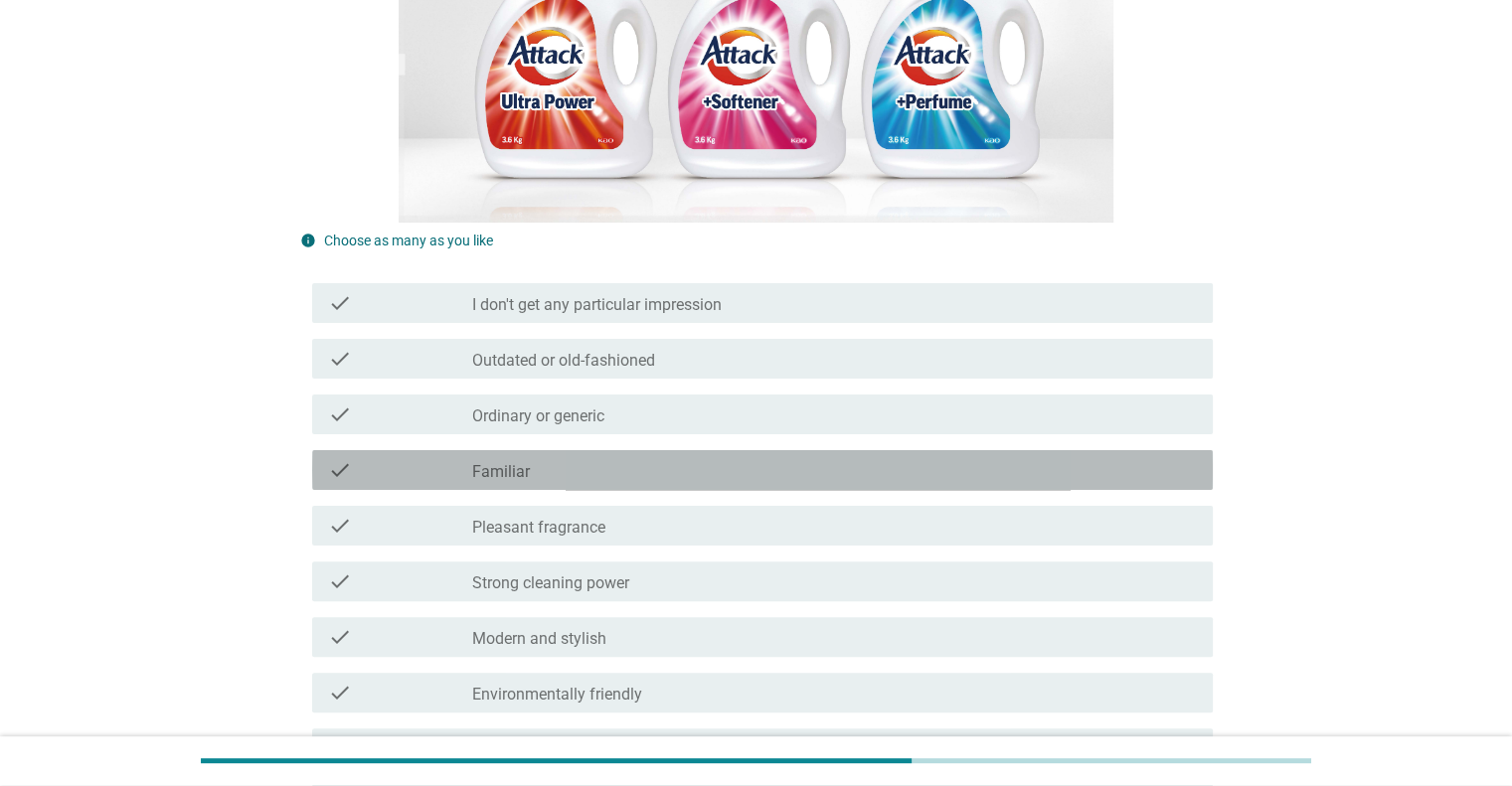 click on "check_box_outline_blank Familiar" at bounding box center [834, 470] 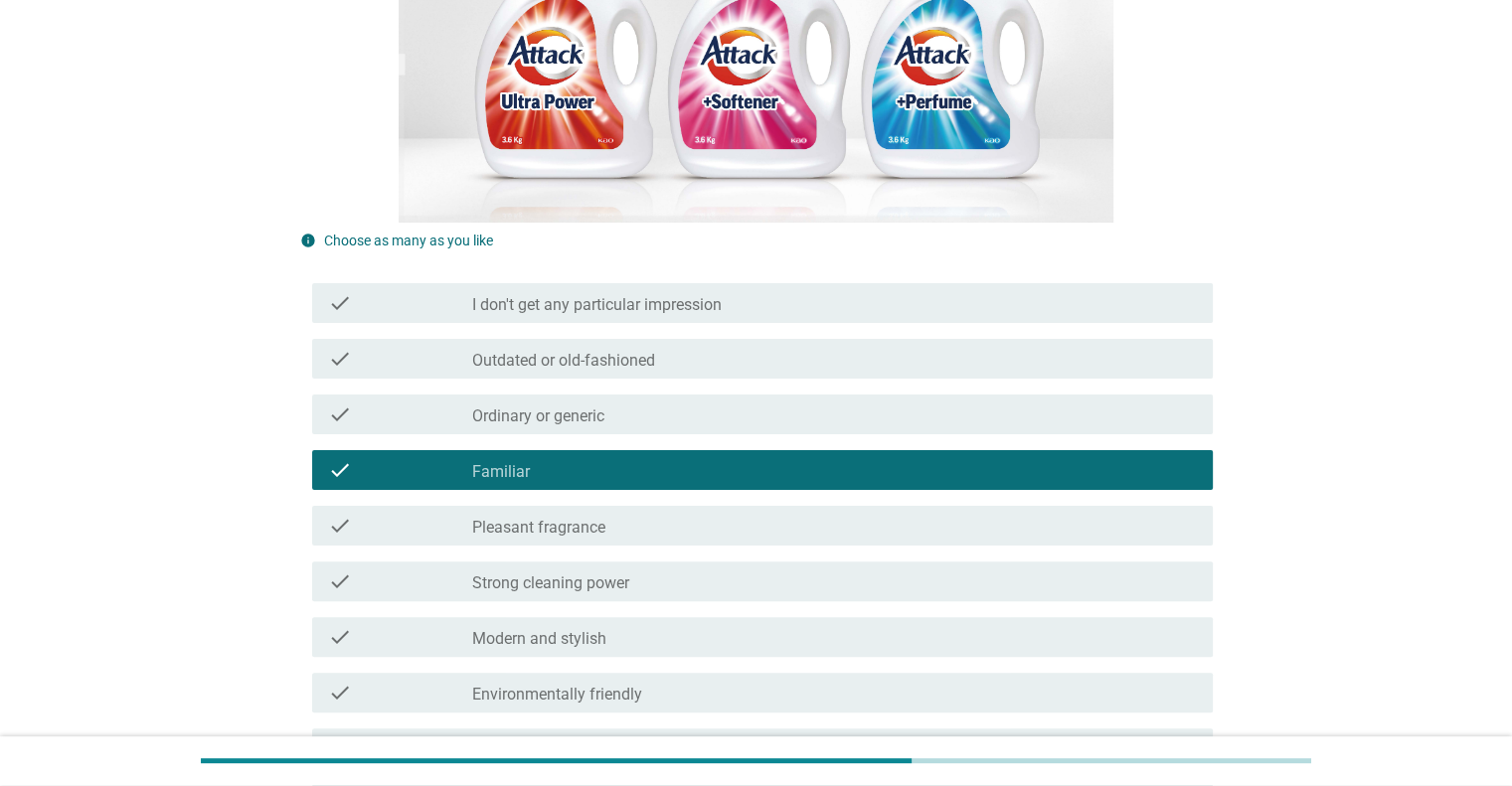 click on "Strong cleaning power" at bounding box center [551, 583] 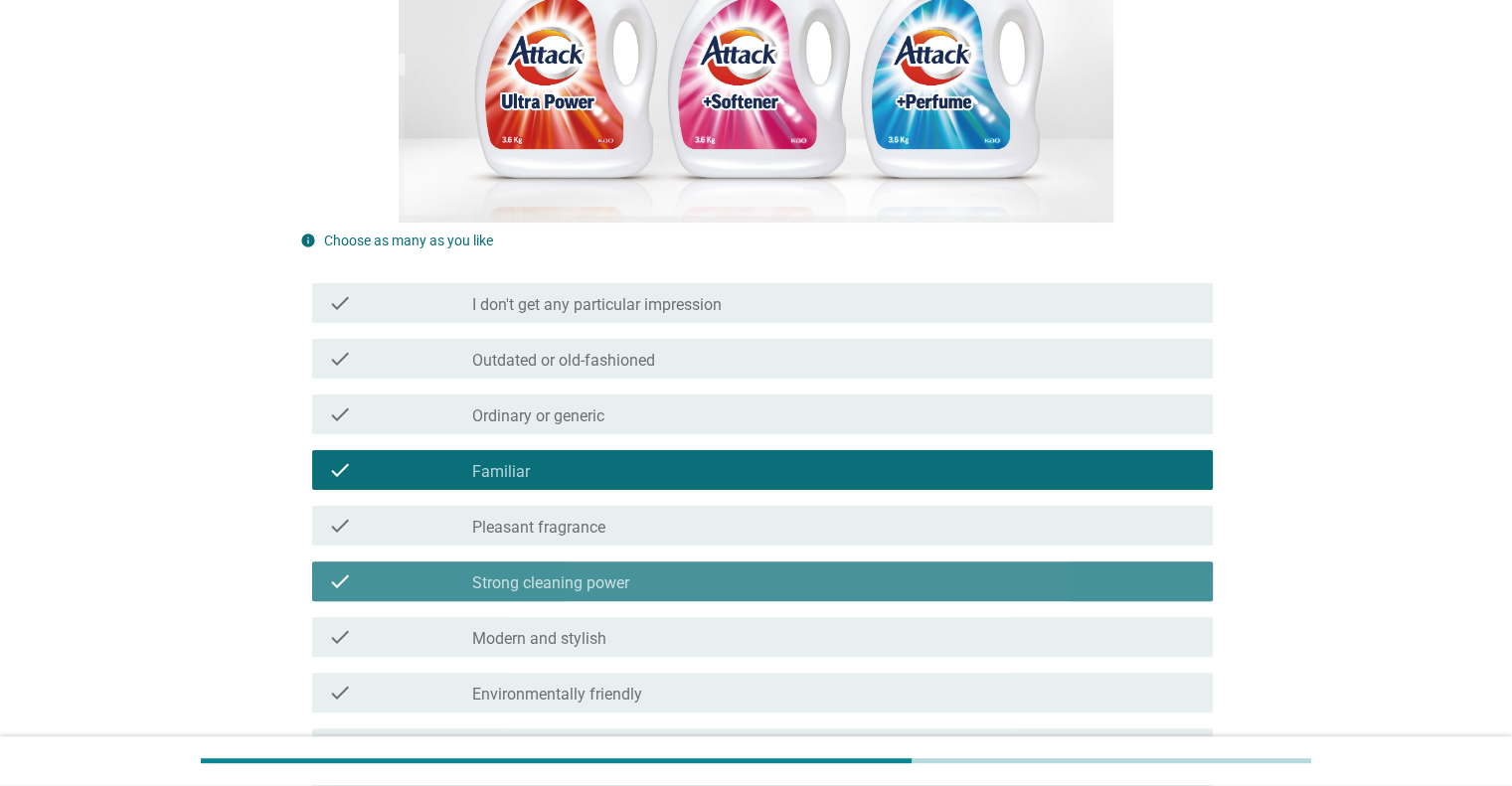 click on "Modern and stylish" at bounding box center (539, 639) 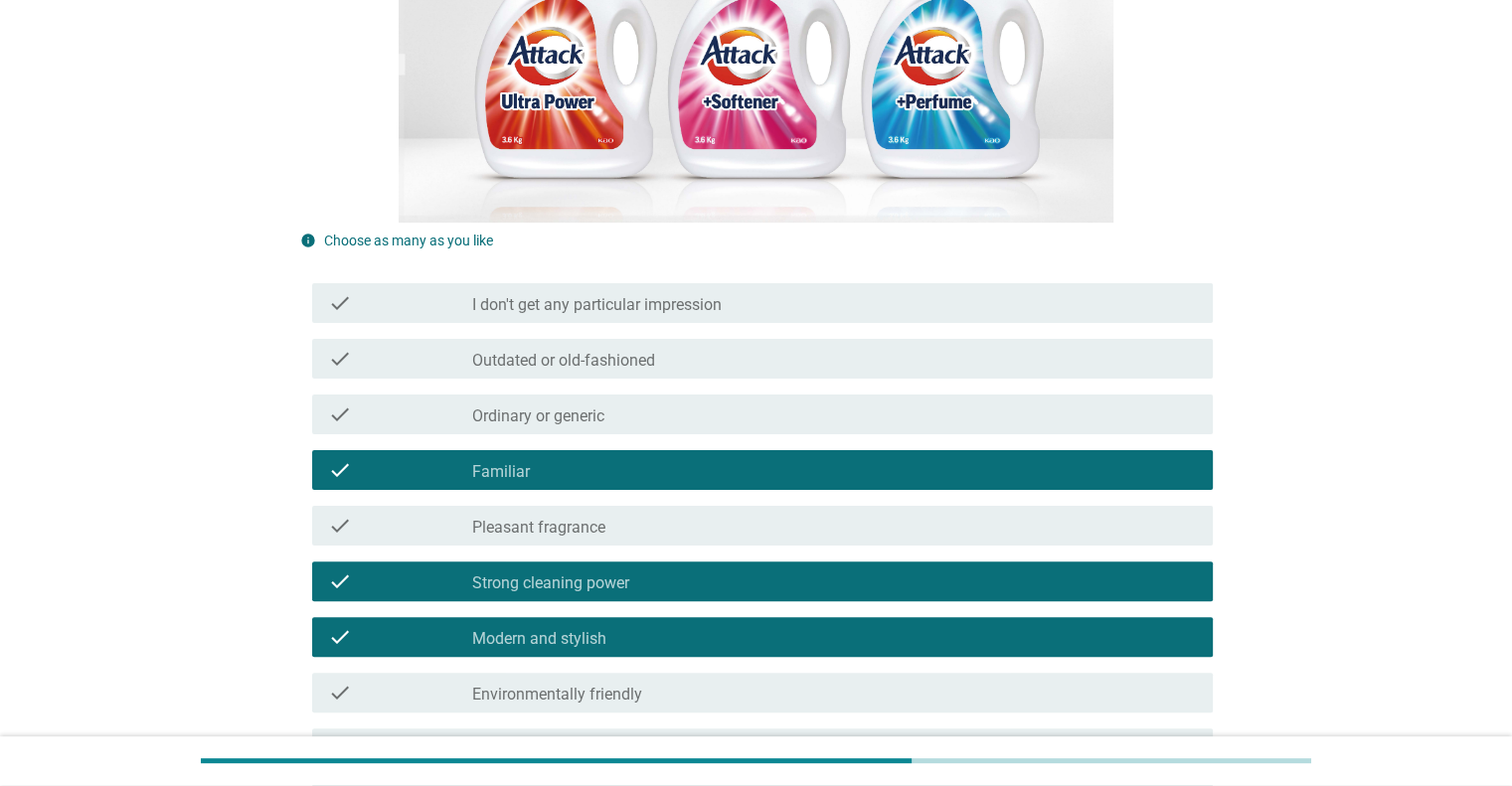 click on "check_box_outline_blank Pleasant fragrance" at bounding box center [834, 526] 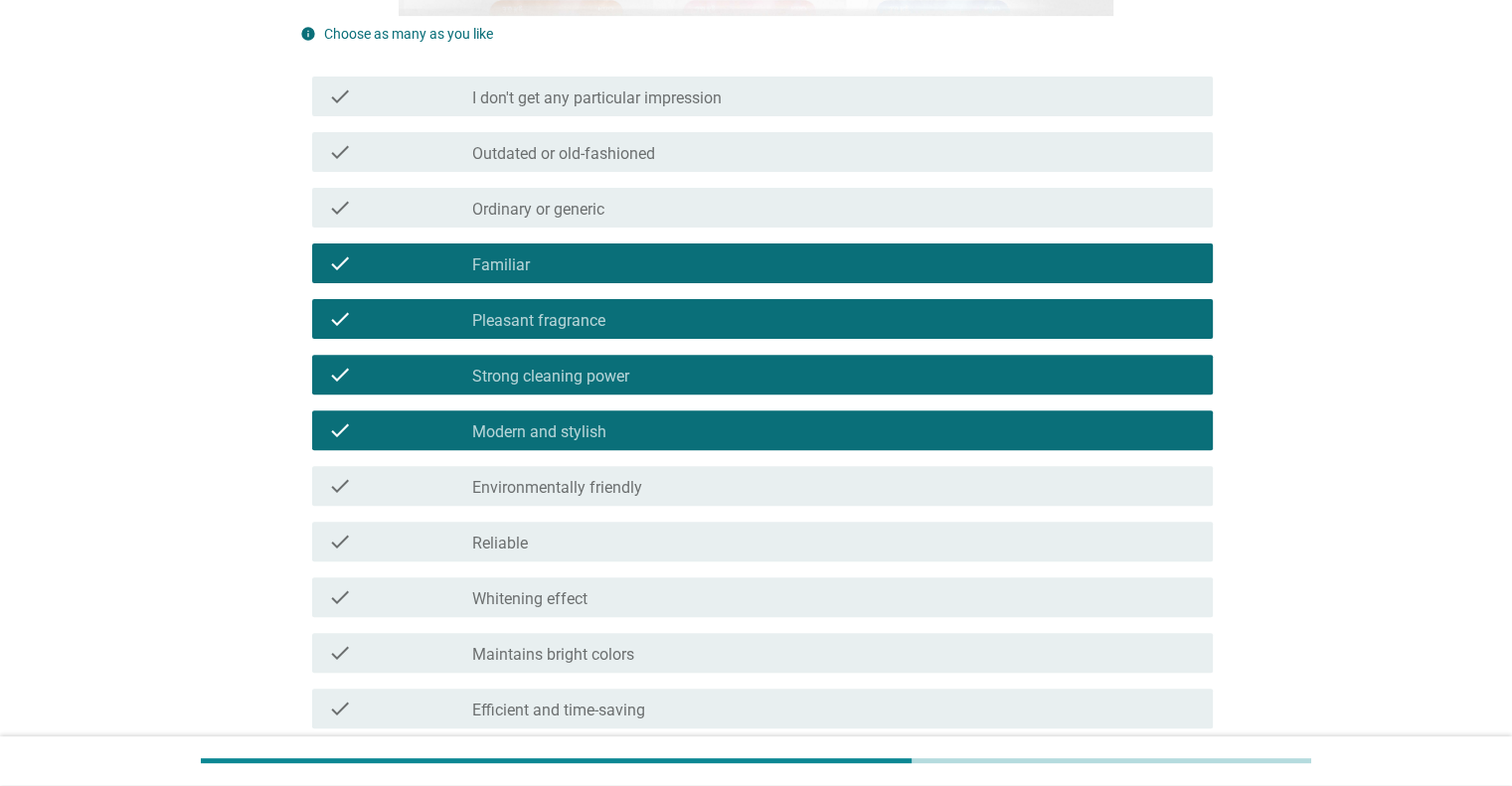 scroll, scrollTop: 696, scrollLeft: 0, axis: vertical 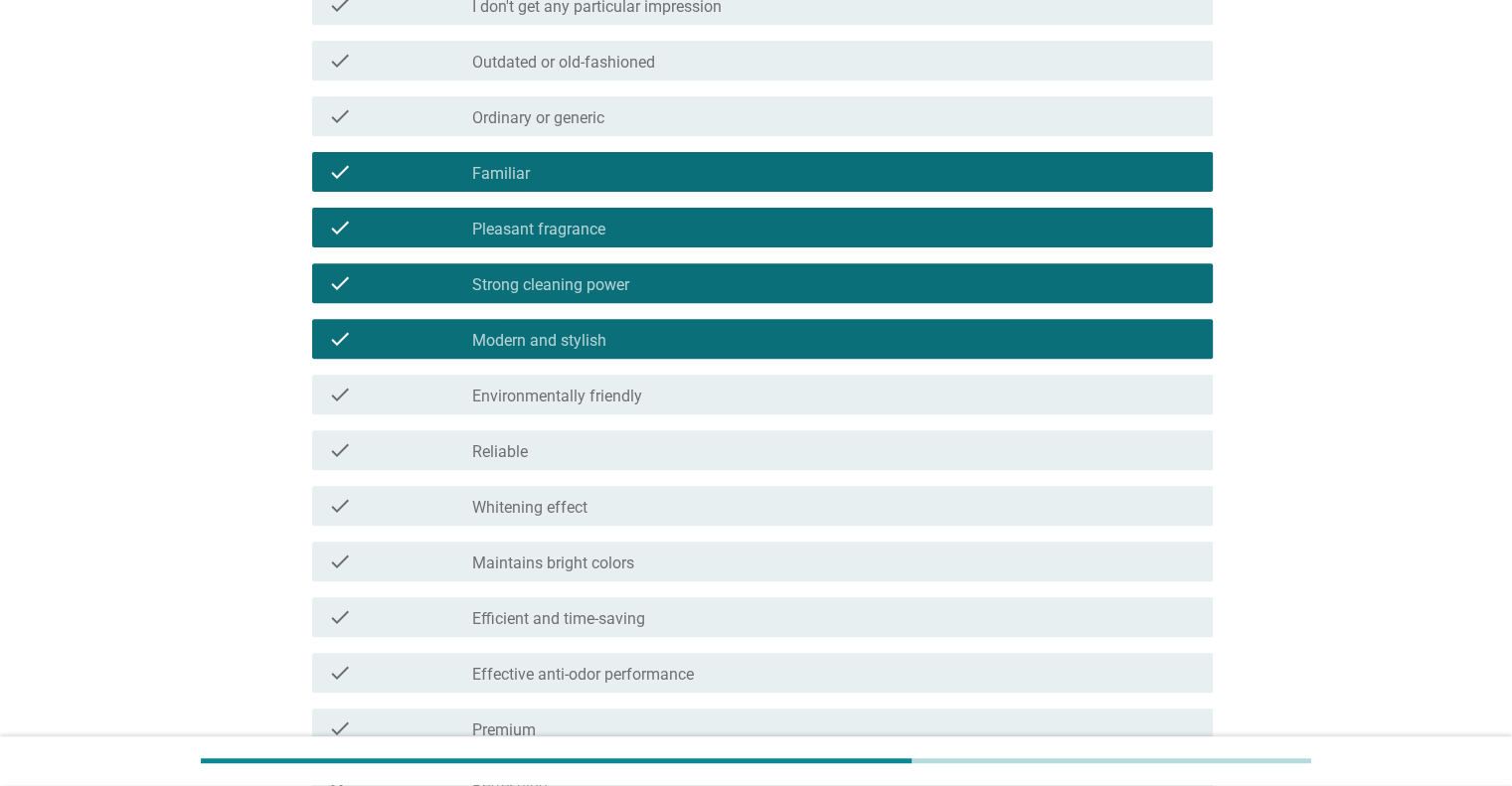 click on "check     check_box_outline_blank Reliable" at bounding box center [756, 450] 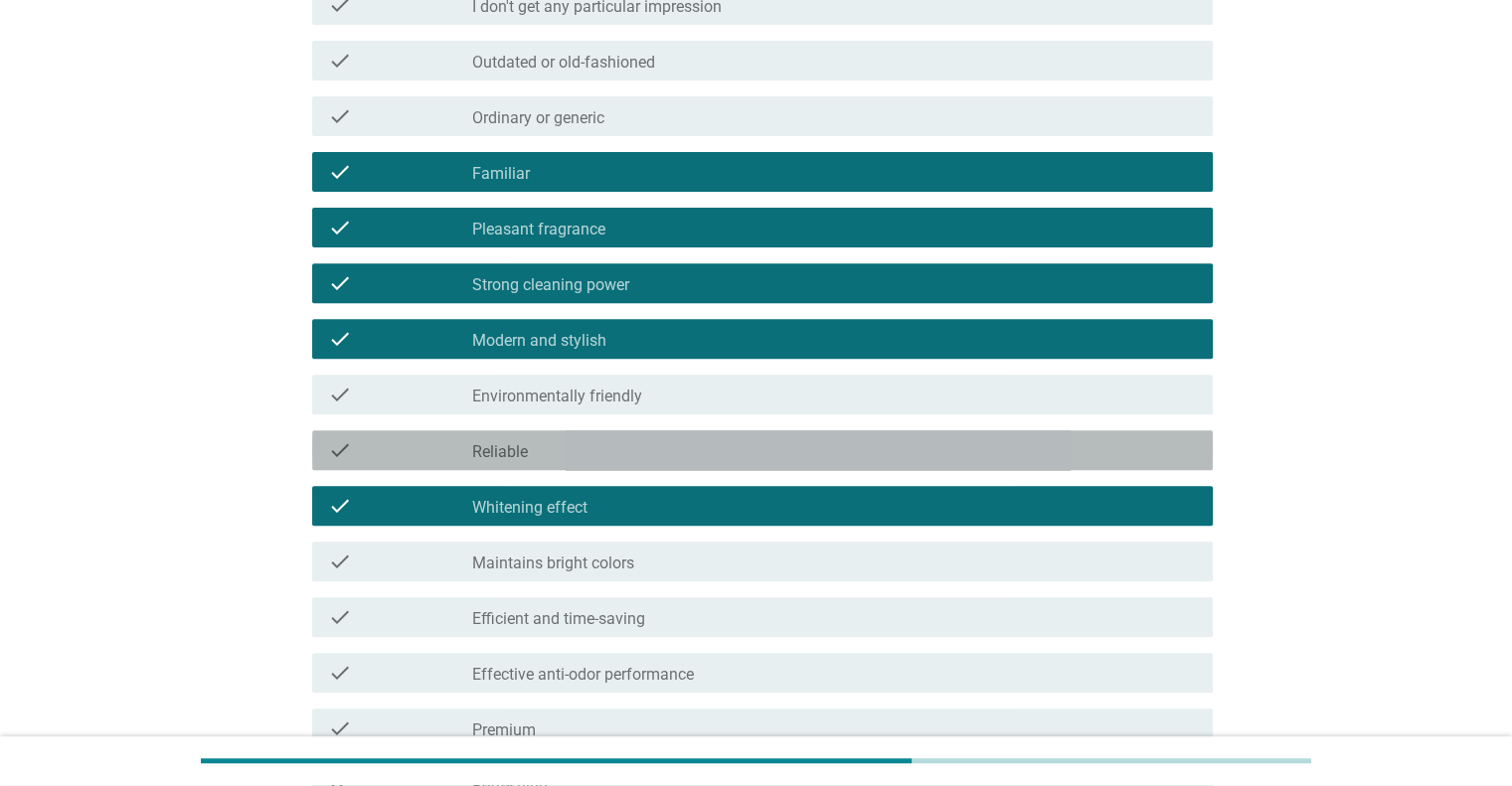 click on "check_box_outline_blank Reliable" at bounding box center [834, 450] 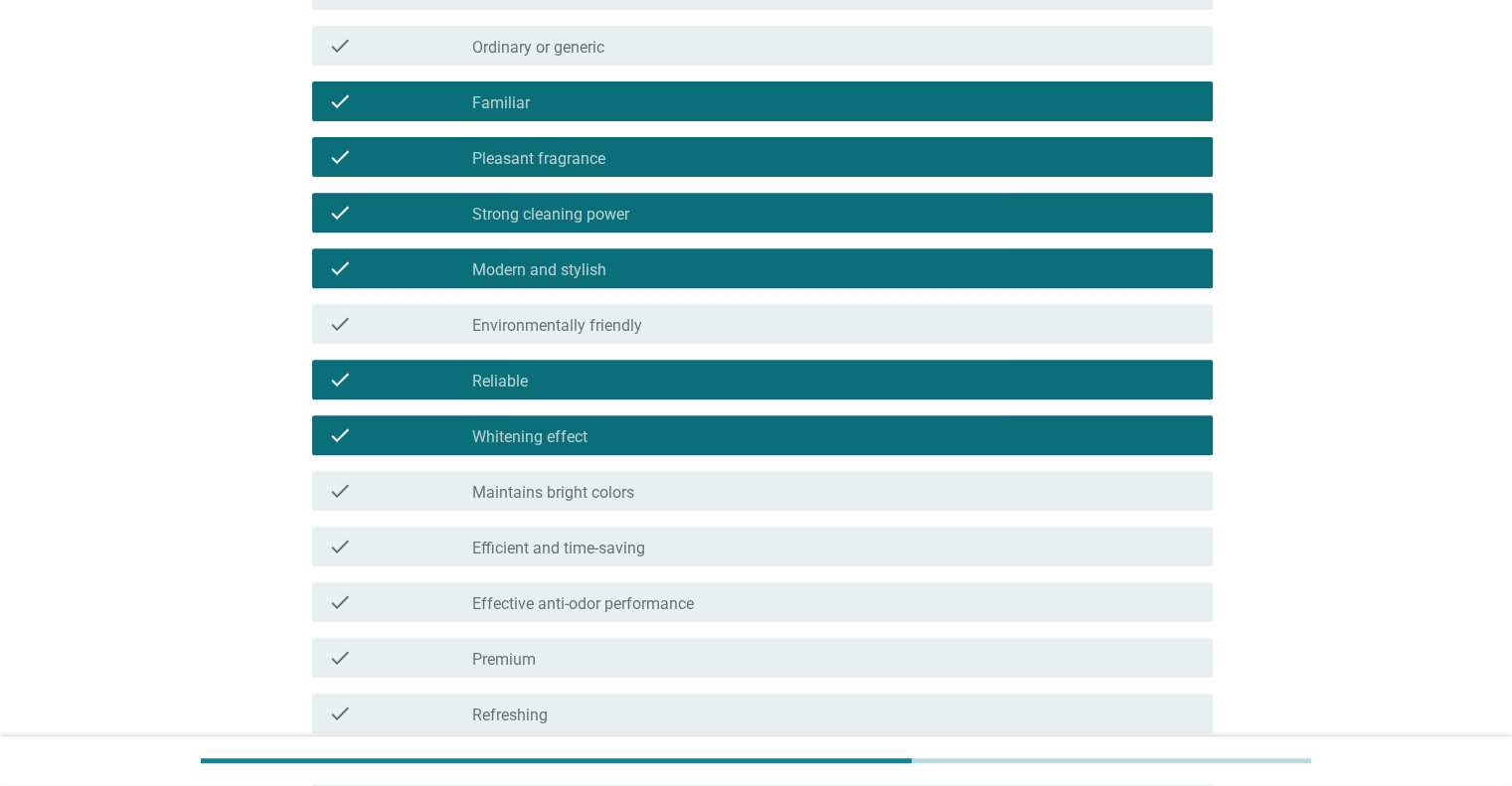 scroll, scrollTop: 894, scrollLeft: 0, axis: vertical 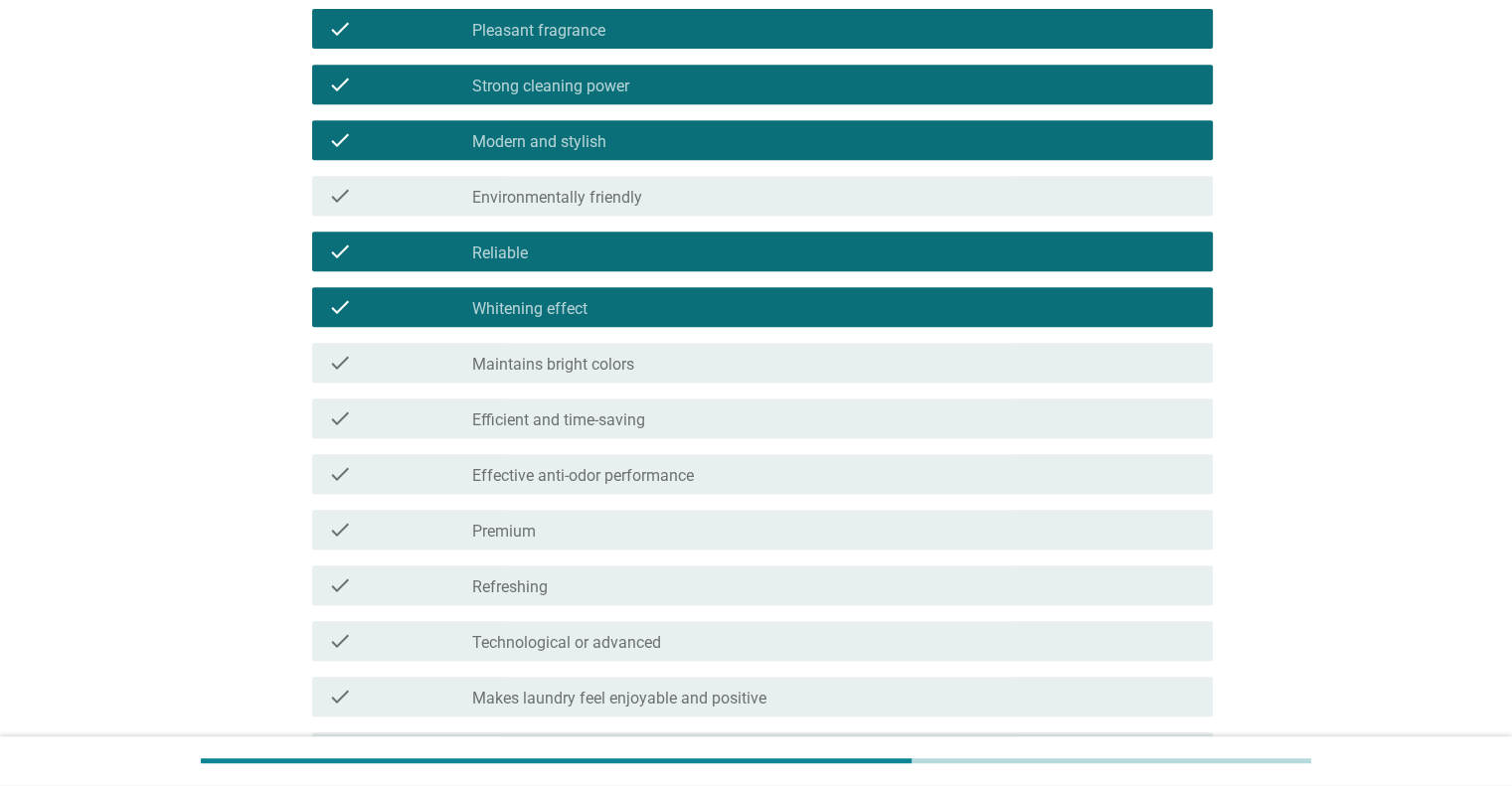 click on "Efficient and time-saving" at bounding box center (559, 420) 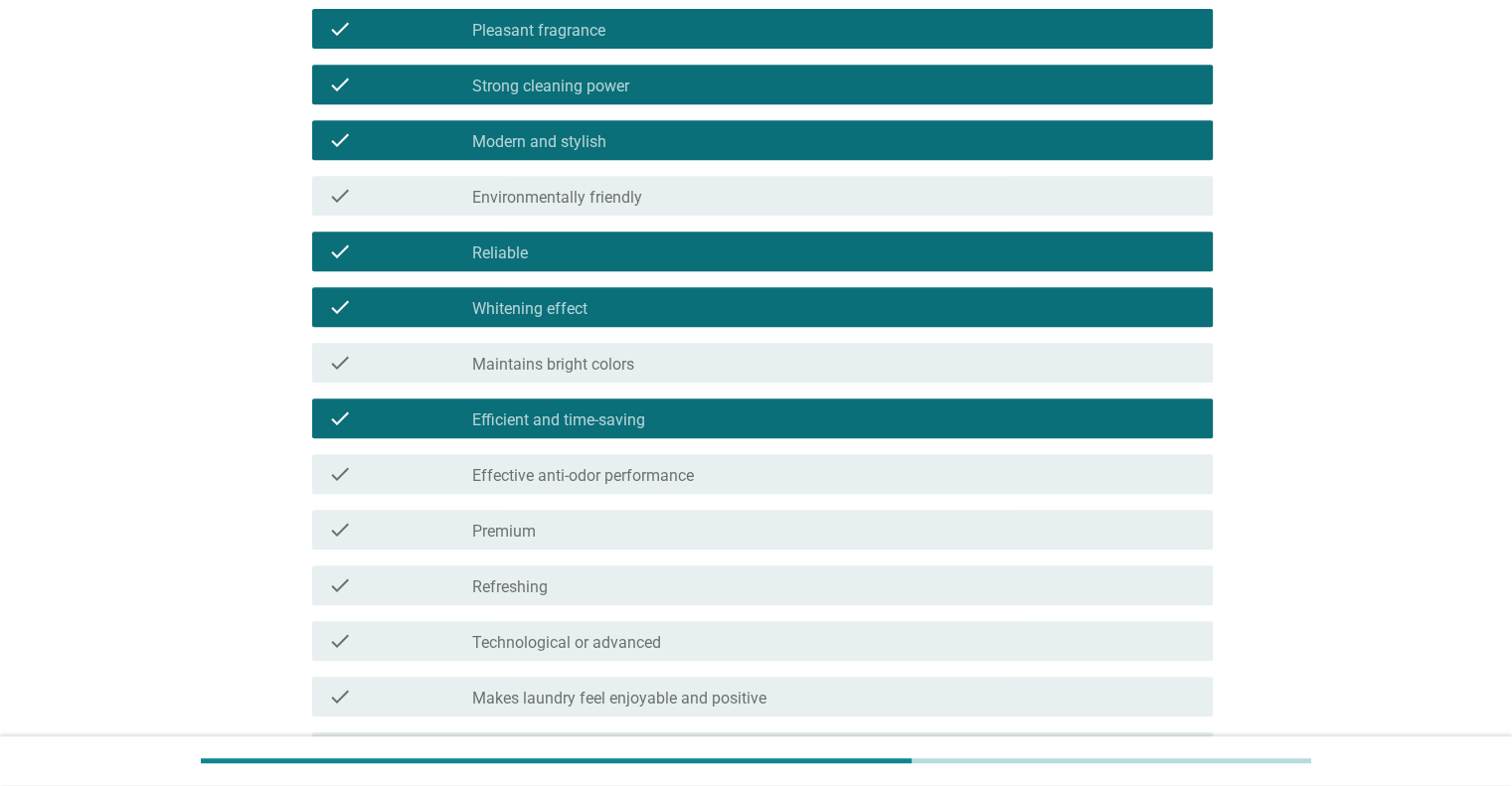 click on "Effective anti-odor performance" at bounding box center [583, 476] 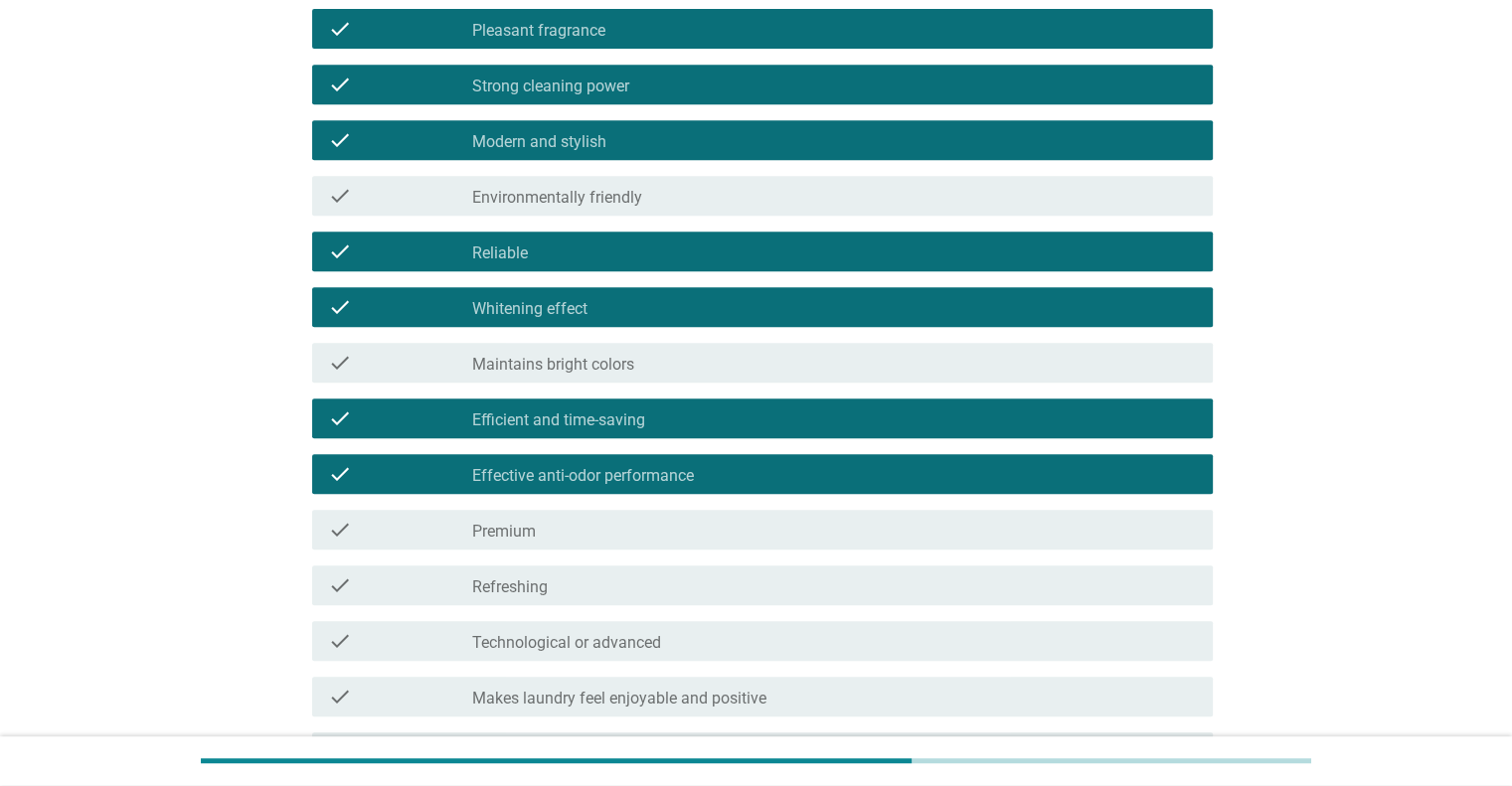 click on "check_box_outline_blank Refreshing" at bounding box center (834, 585) 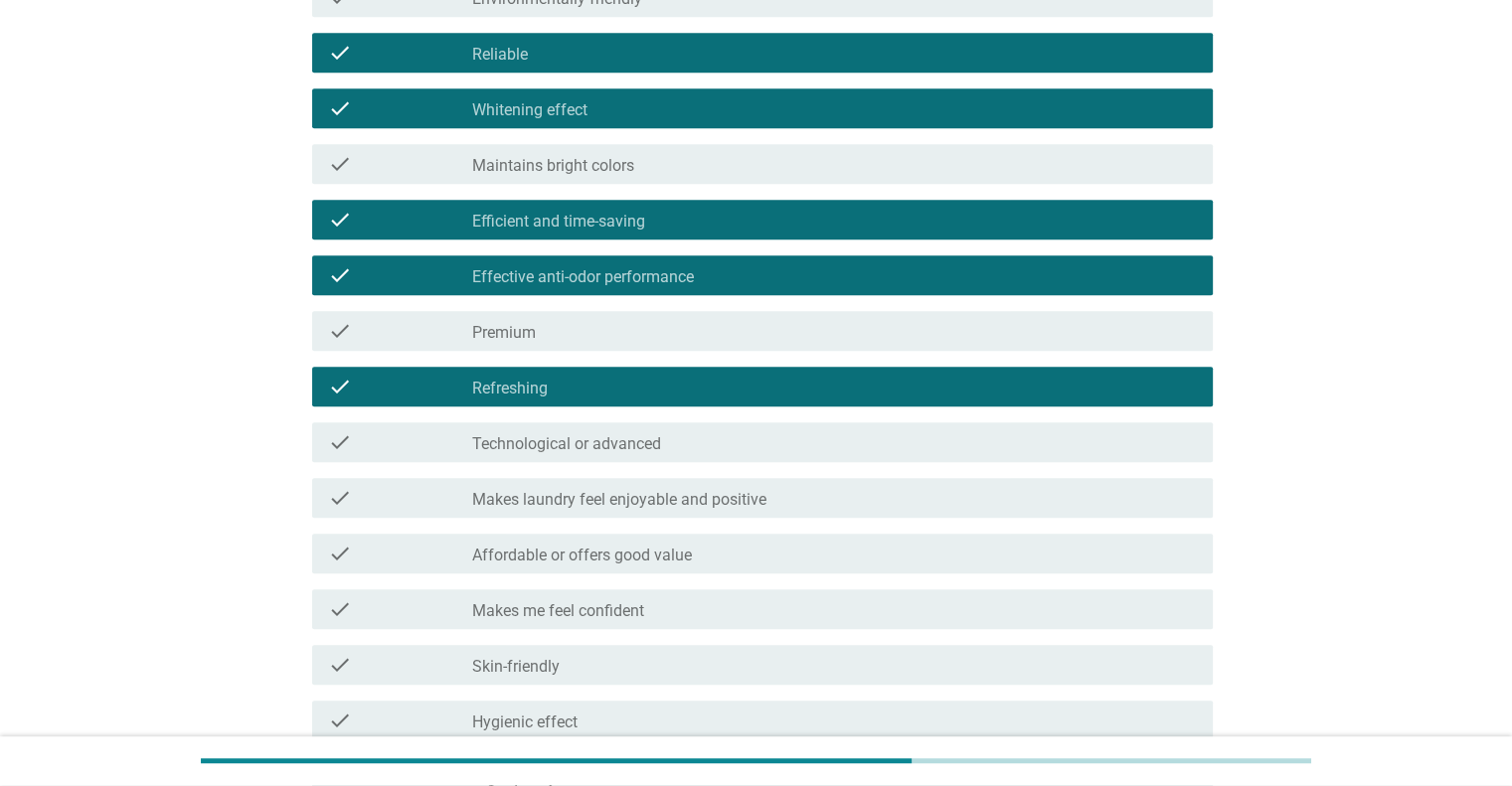 click on "Makes laundry feel enjoyable and positive" at bounding box center (619, 500) 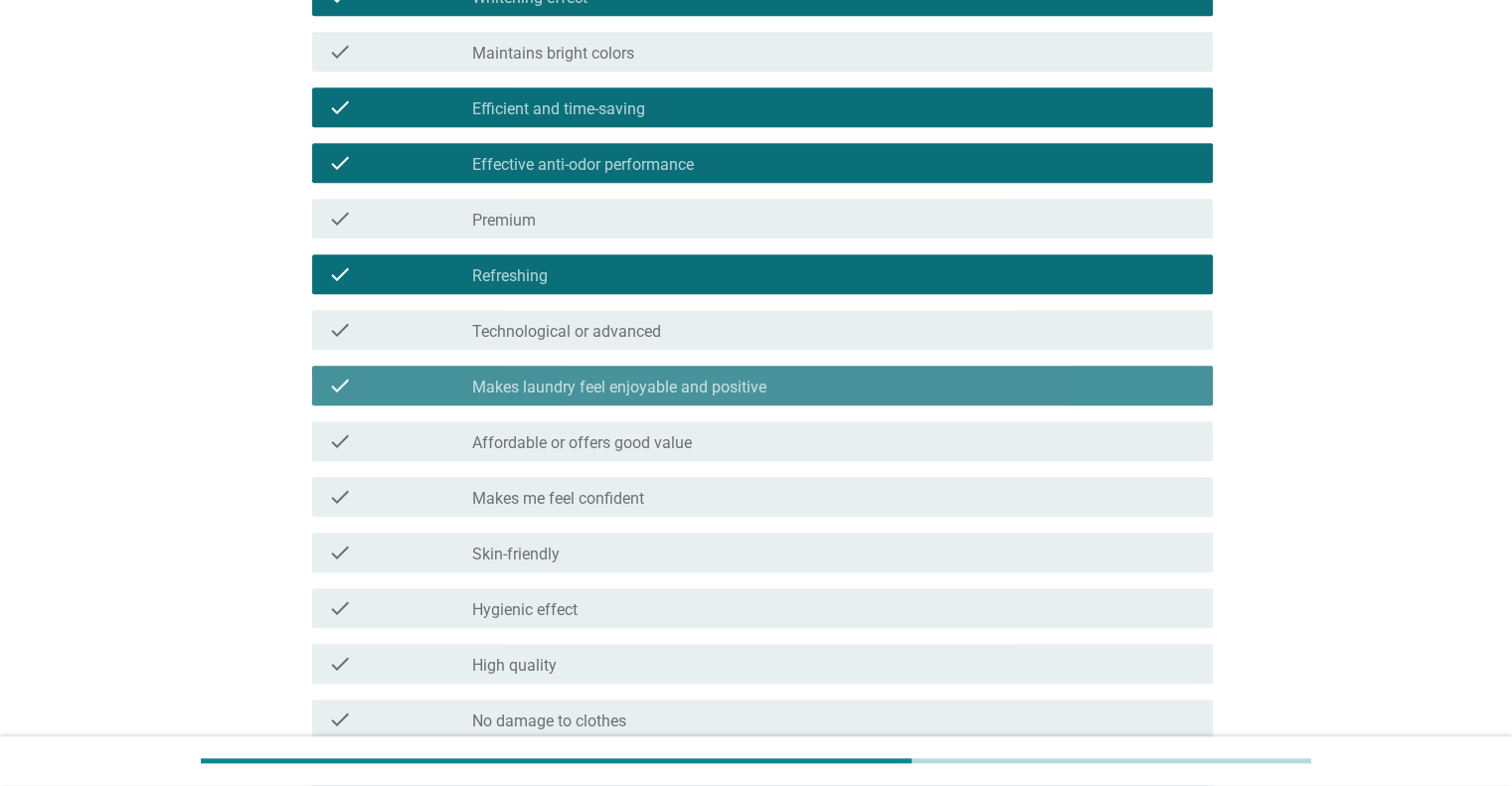 scroll, scrollTop: 1292, scrollLeft: 0, axis: vertical 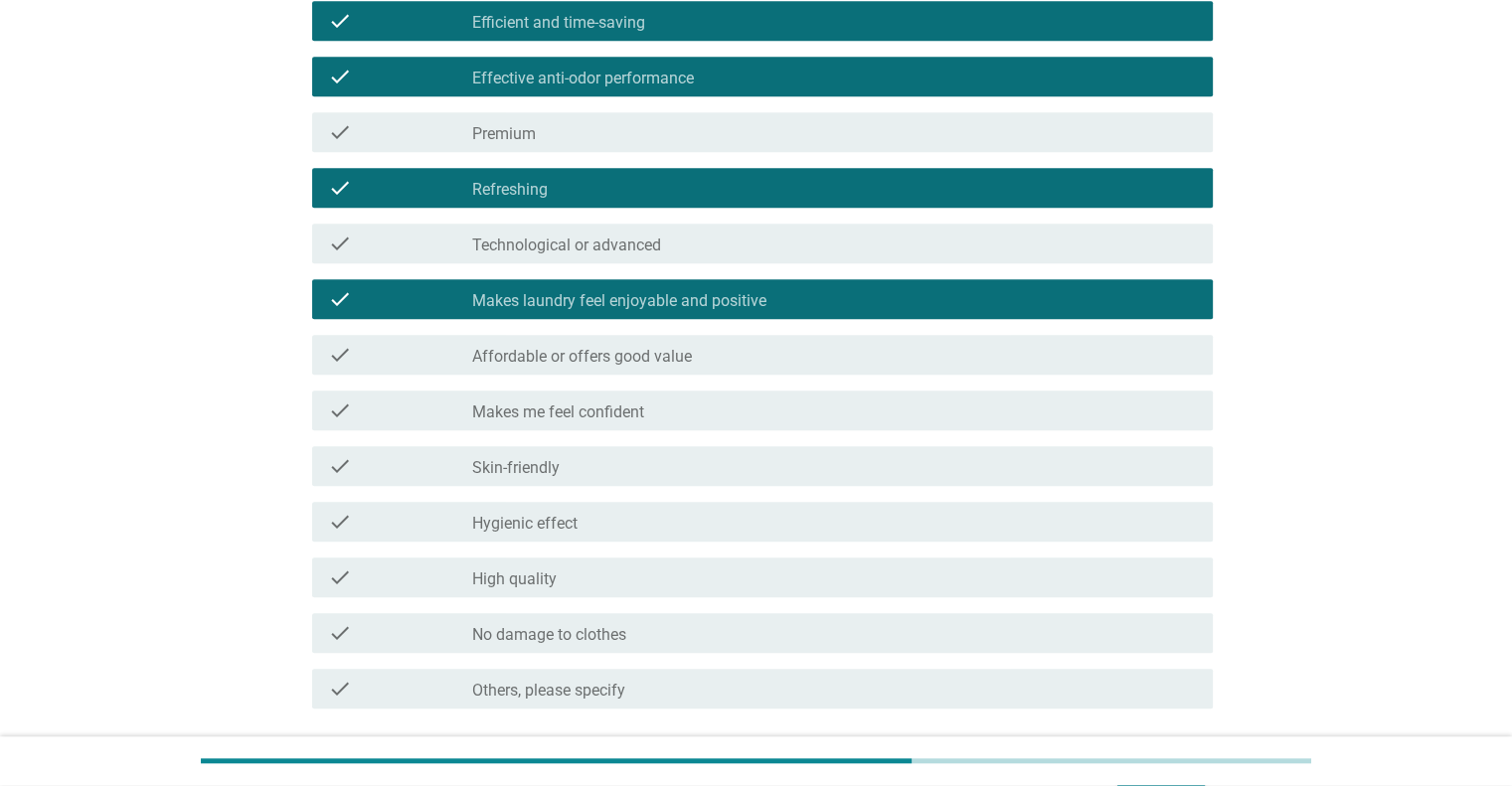 click on "check_box_outline_blank Skin-friendly" at bounding box center (834, 466) 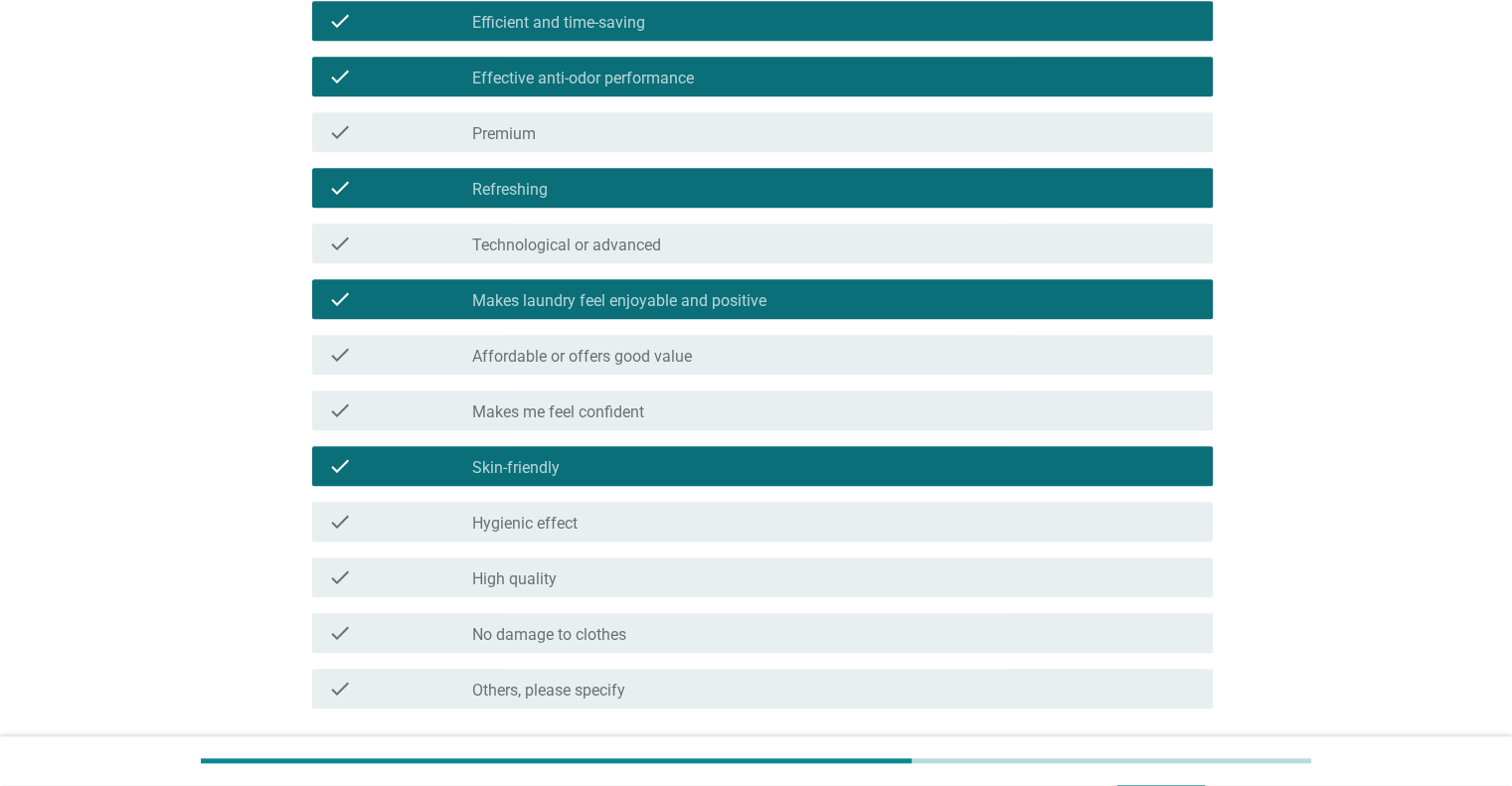 click on "check     check_box_outline_blank Hygienic effect" at bounding box center [762, 522] 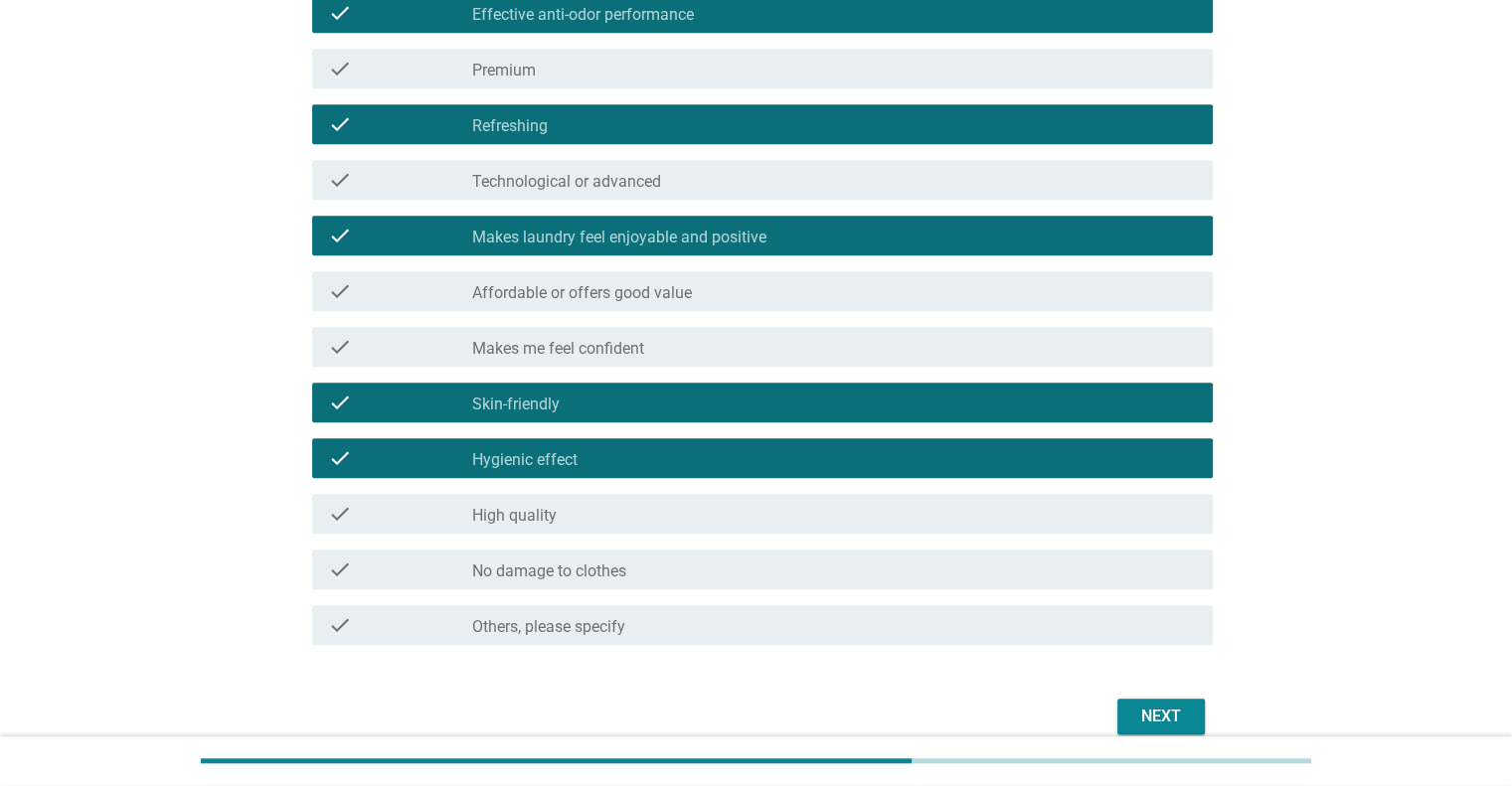 scroll, scrollTop: 1391, scrollLeft: 0, axis: vertical 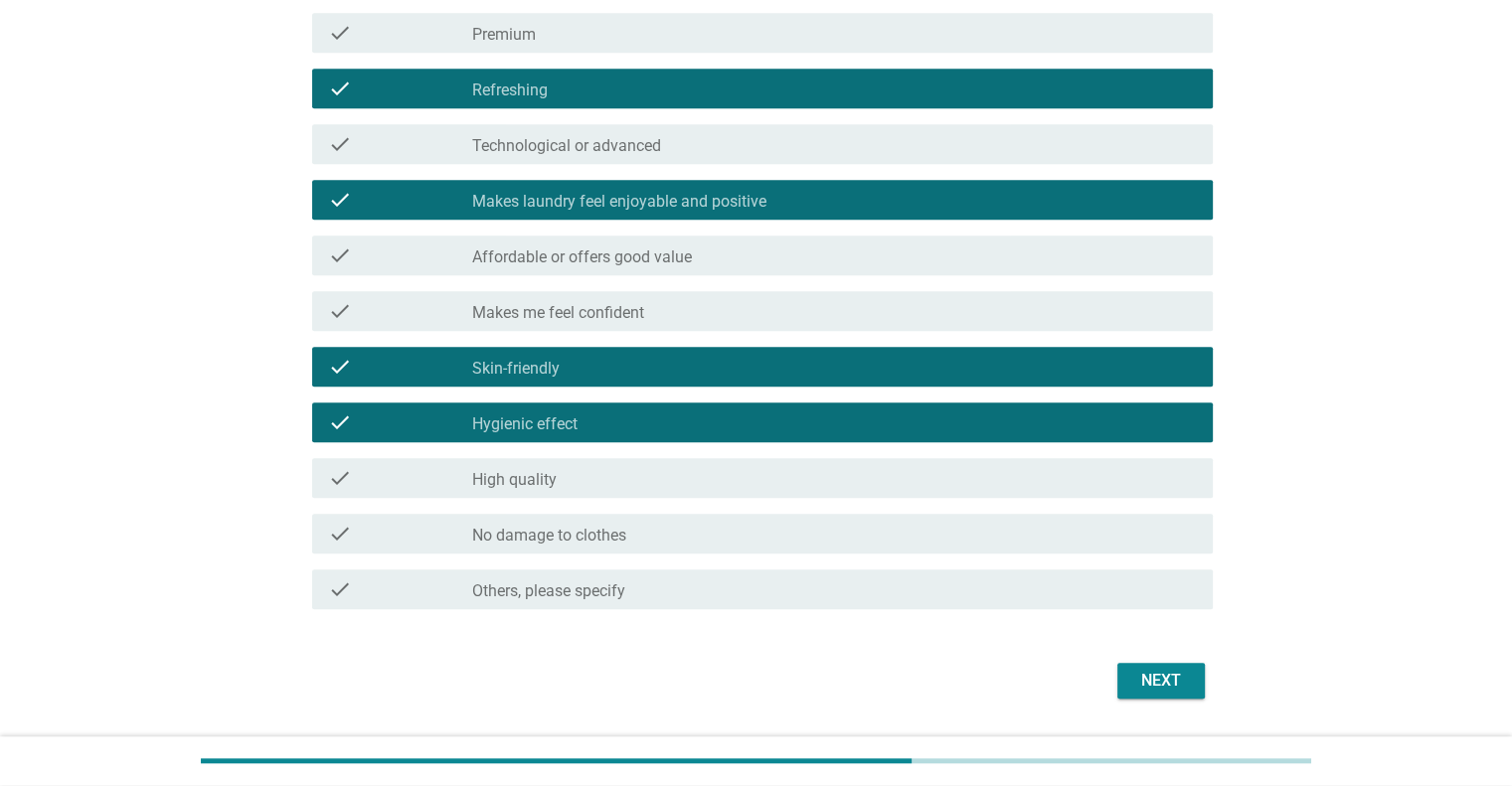 click on "Next" at bounding box center (1161, 681) 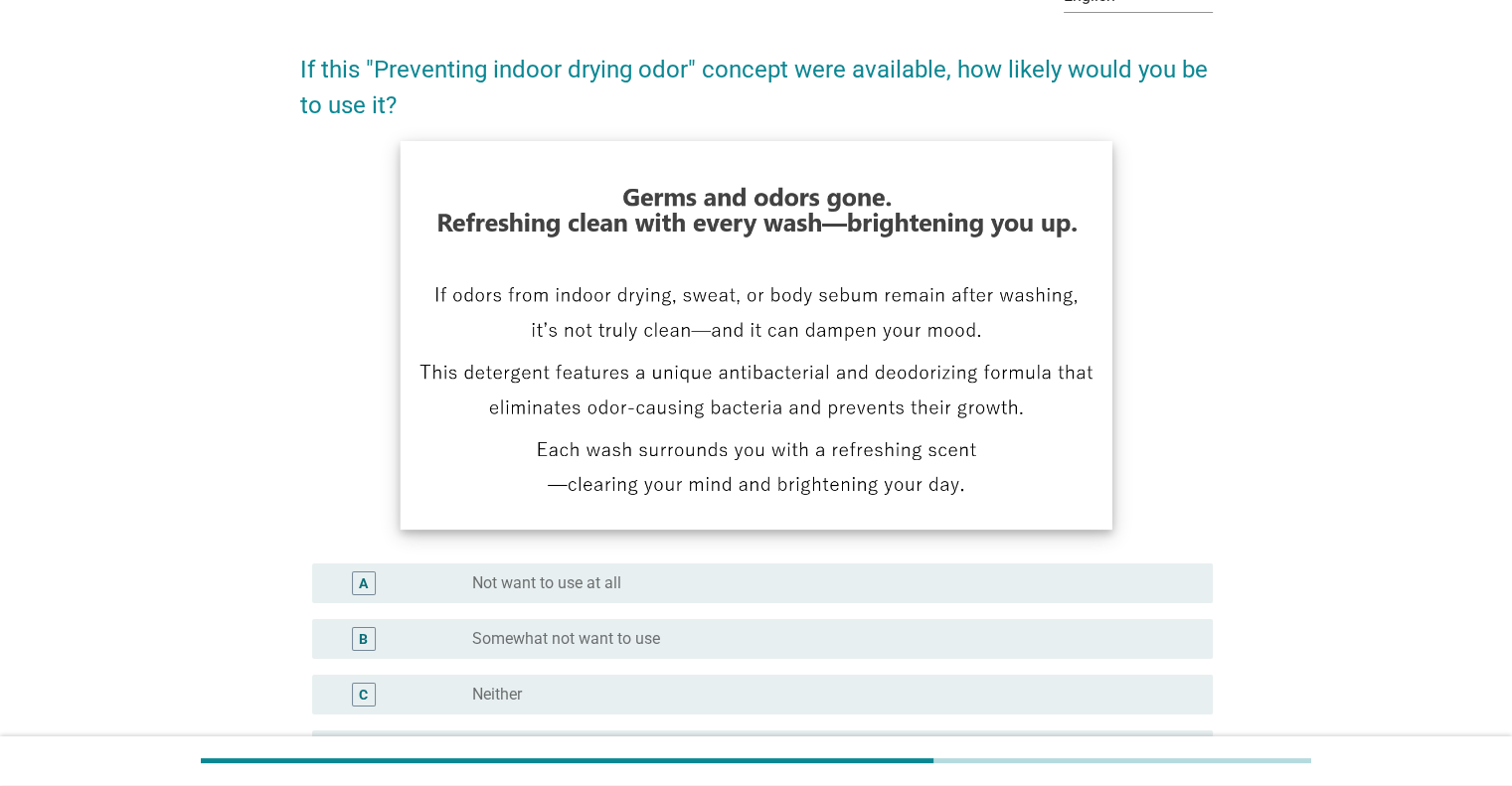 scroll, scrollTop: 298, scrollLeft: 0, axis: vertical 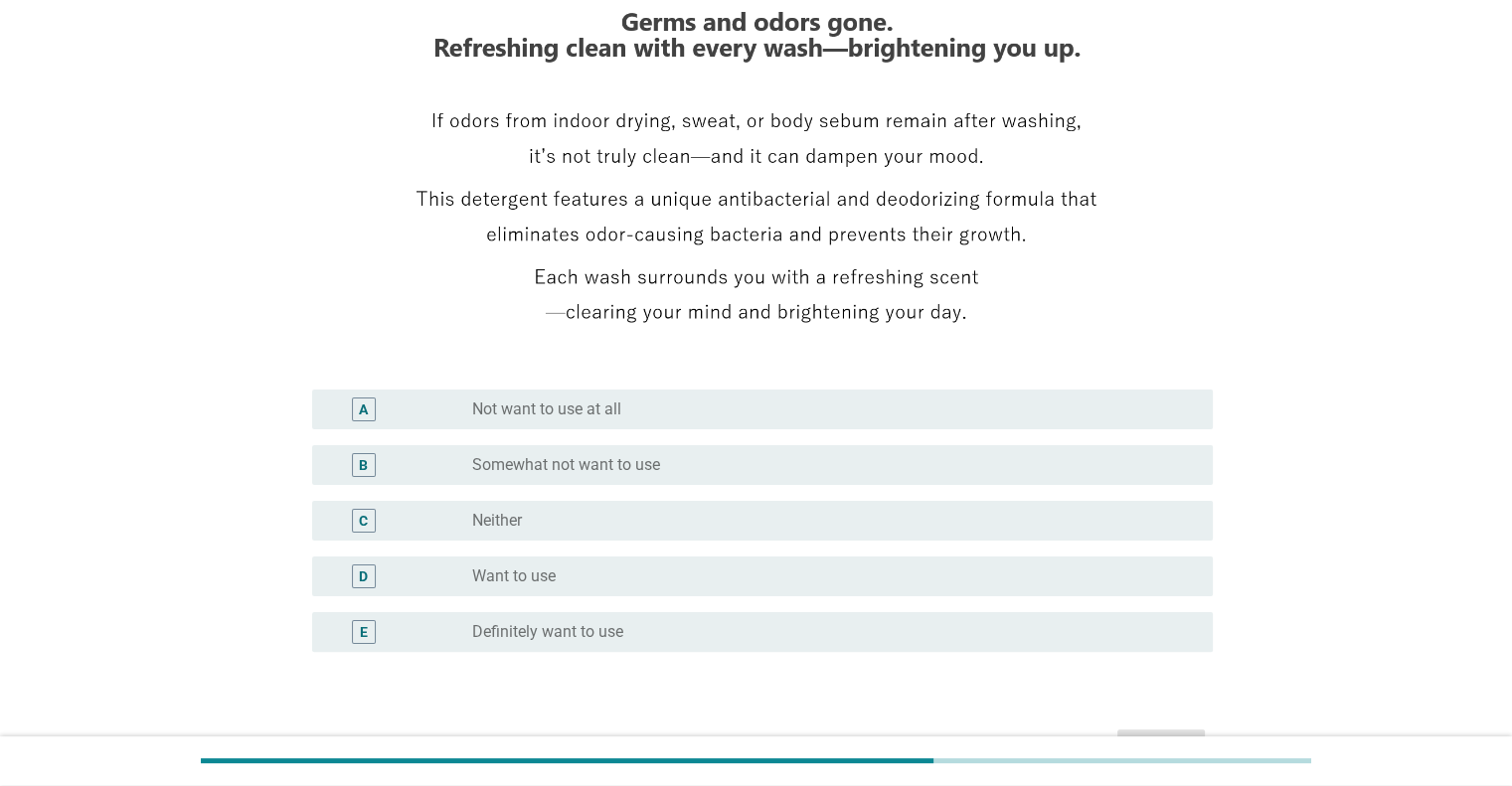 click on "D     radio_button_unchecked Want to use" at bounding box center (762, 576) 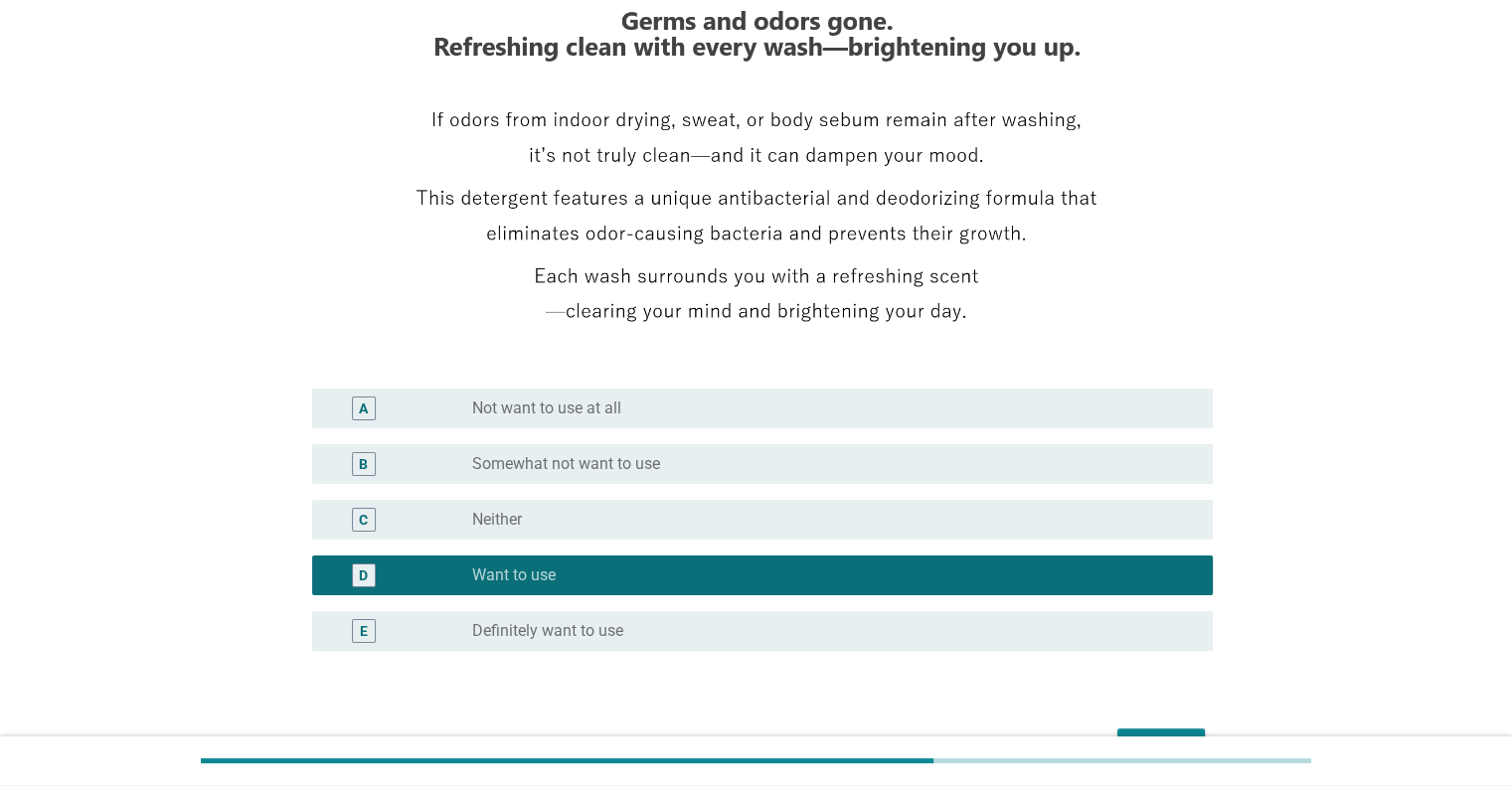 scroll, scrollTop: 419, scrollLeft: 0, axis: vertical 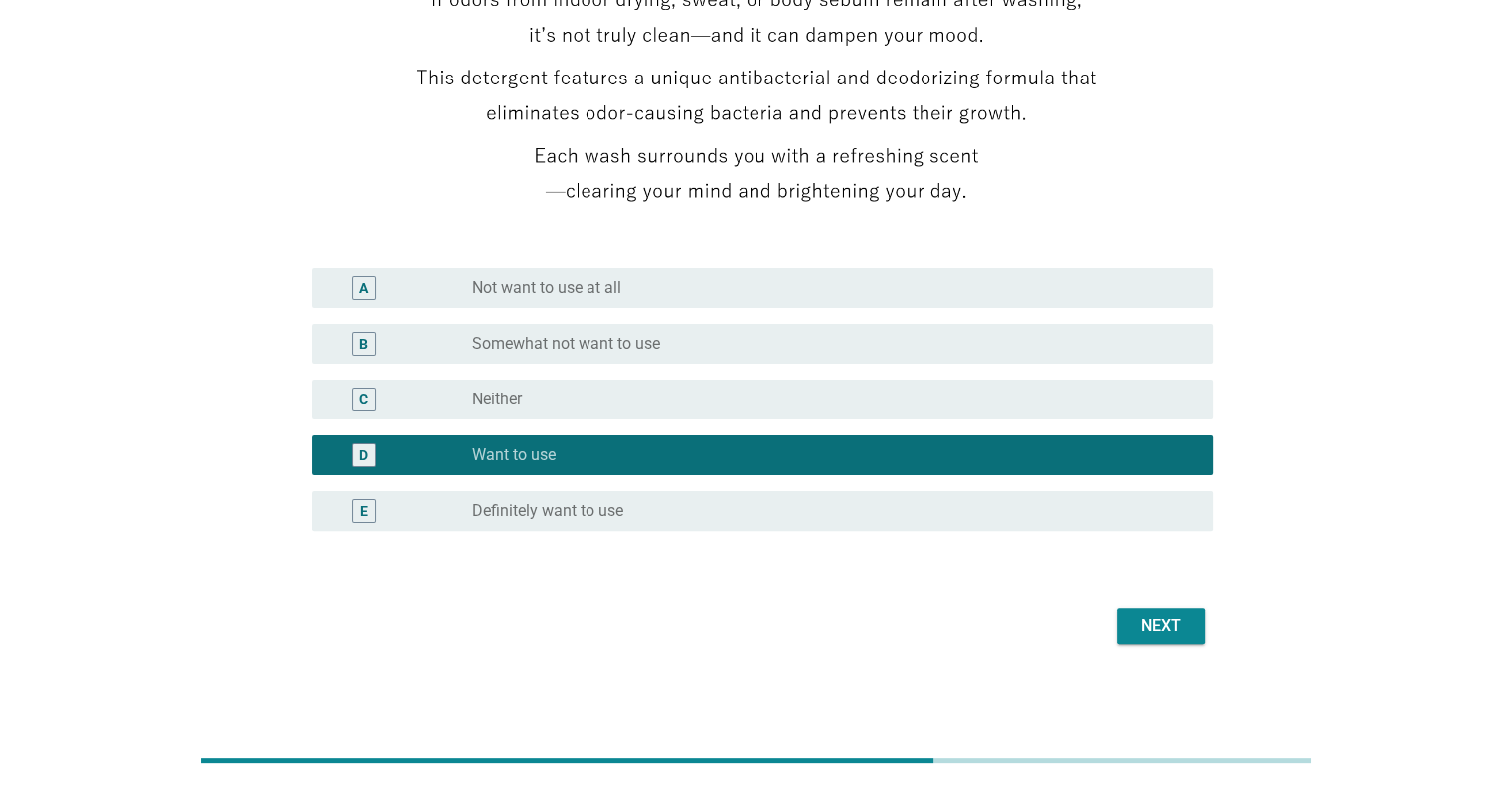 click on "Next" at bounding box center (756, 626) 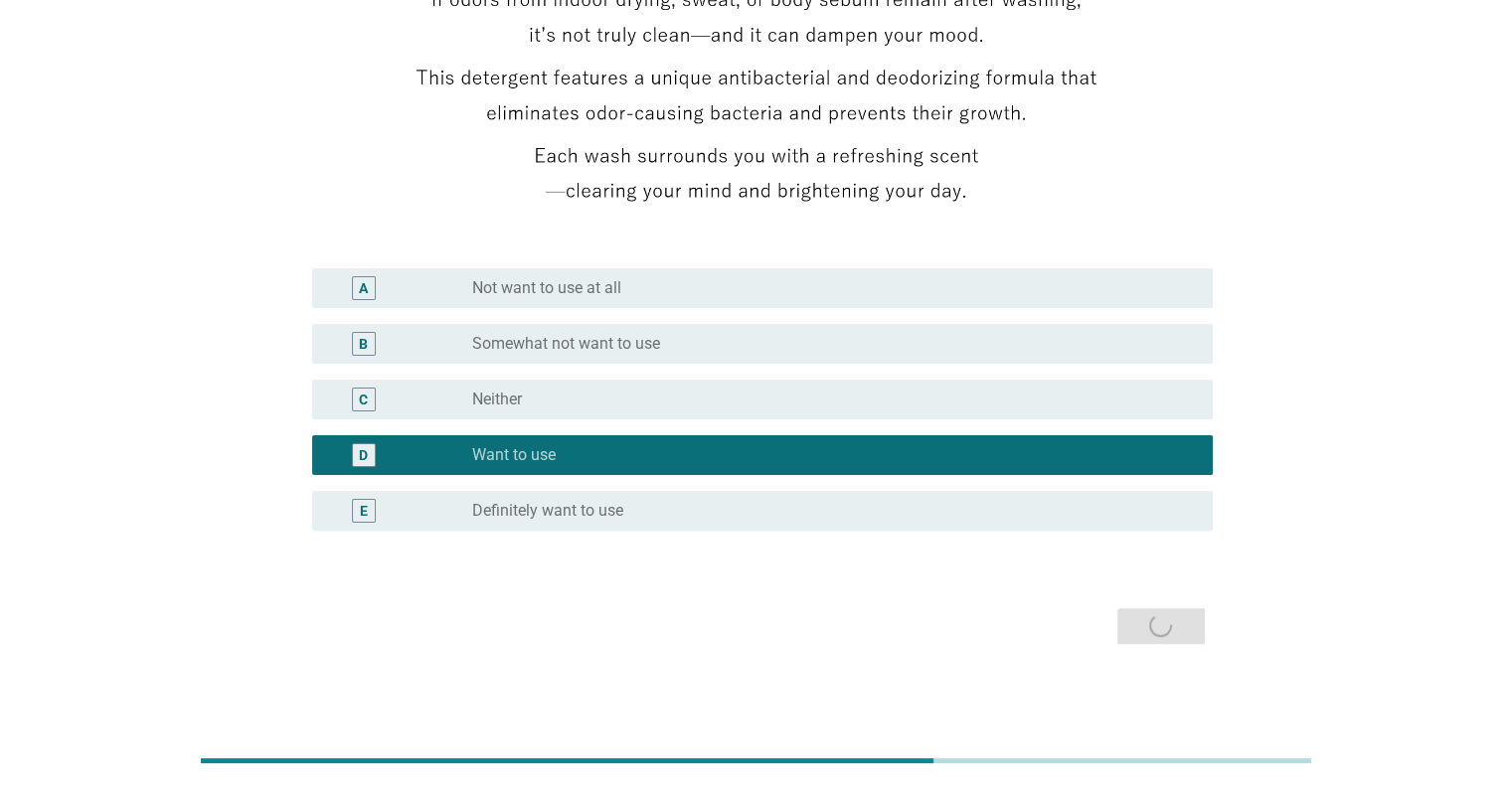 scroll, scrollTop: 0, scrollLeft: 0, axis: both 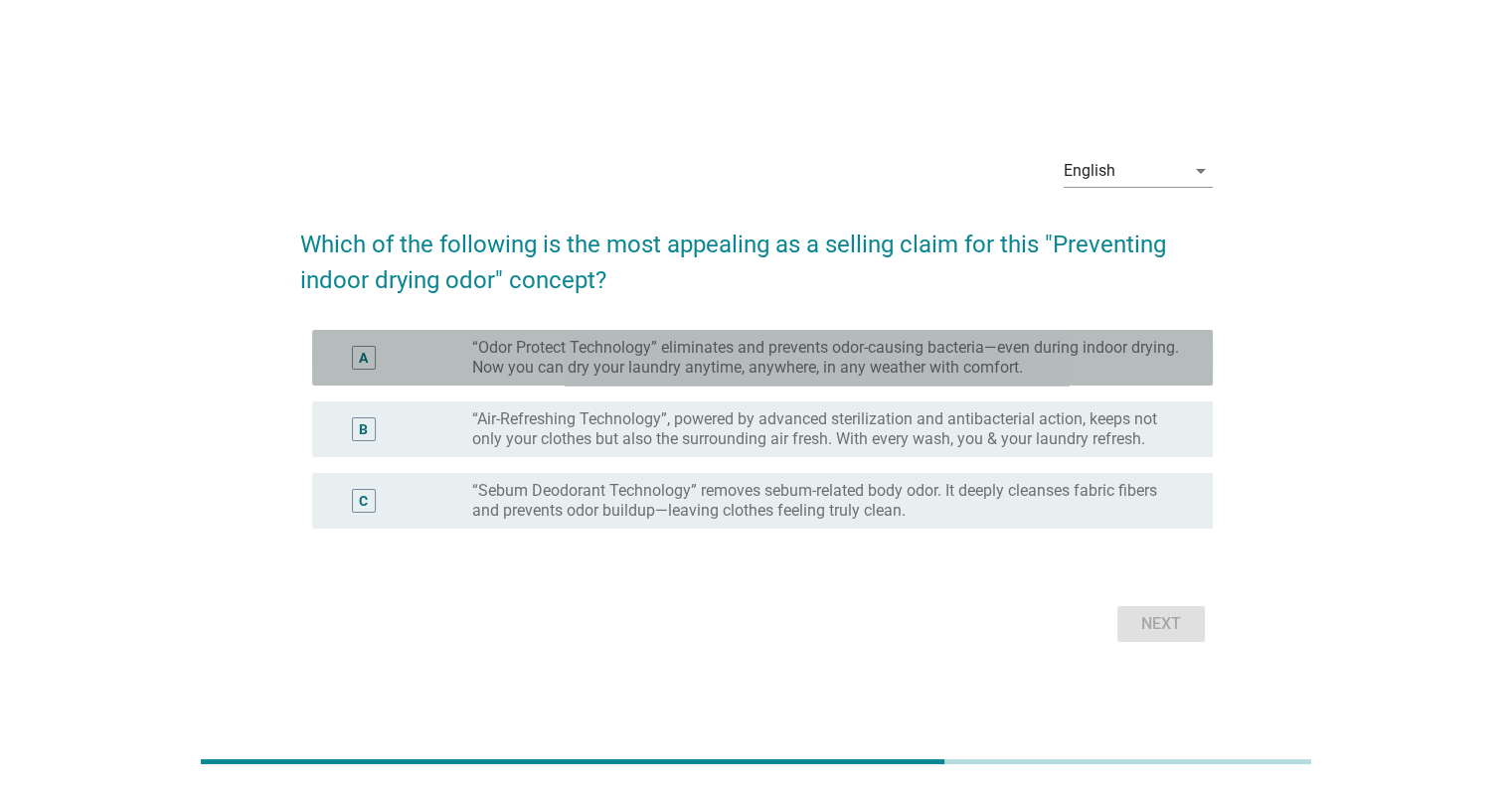 click on "“Odor Protect Technology” eliminates and prevents odor-causing bacteria—even during indoor drying. Now you can dry your laundry anytime, anywhere, in any weather with comfort." at bounding box center [826, 358] 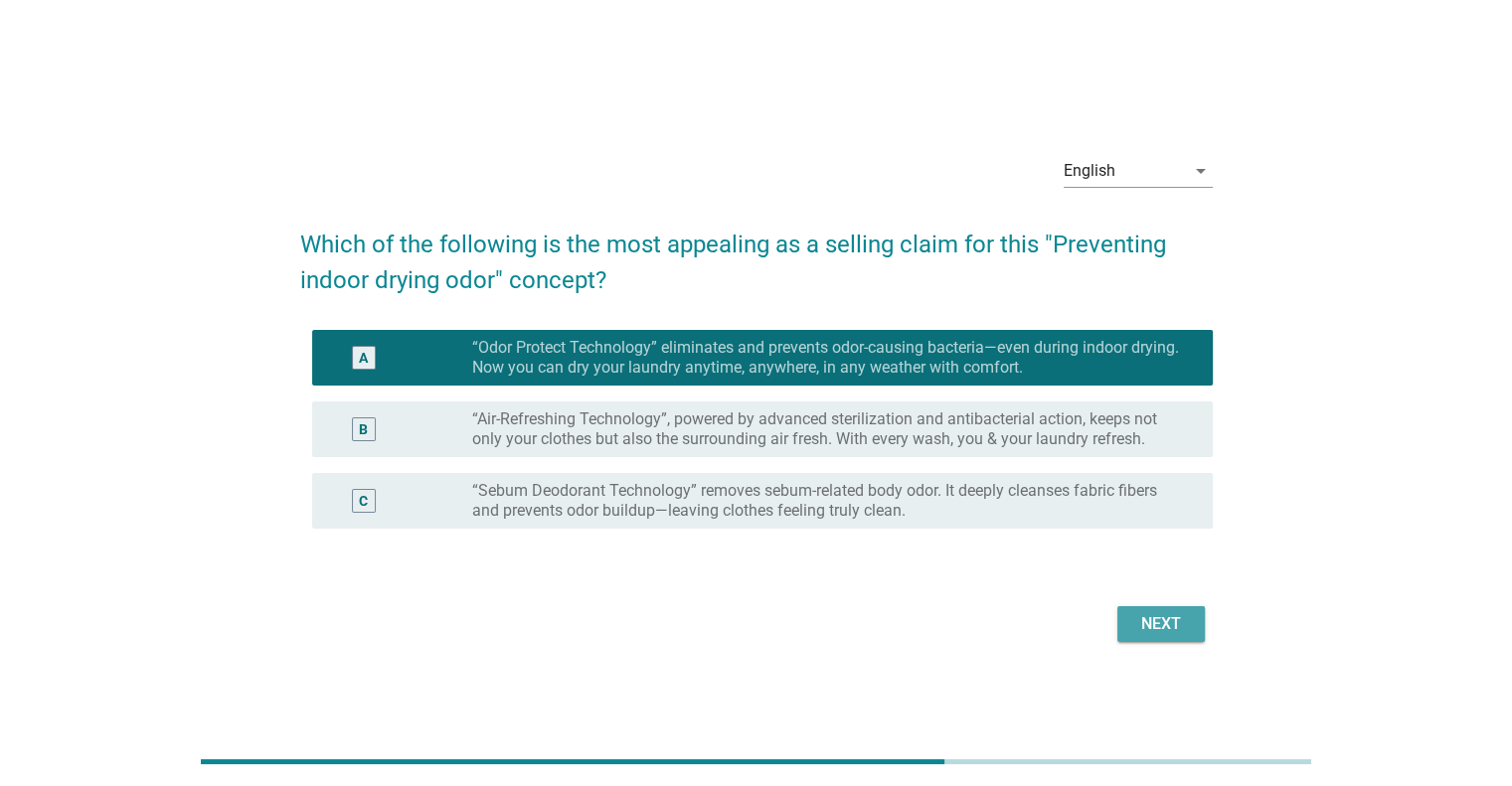 click on "Next" at bounding box center [1161, 624] 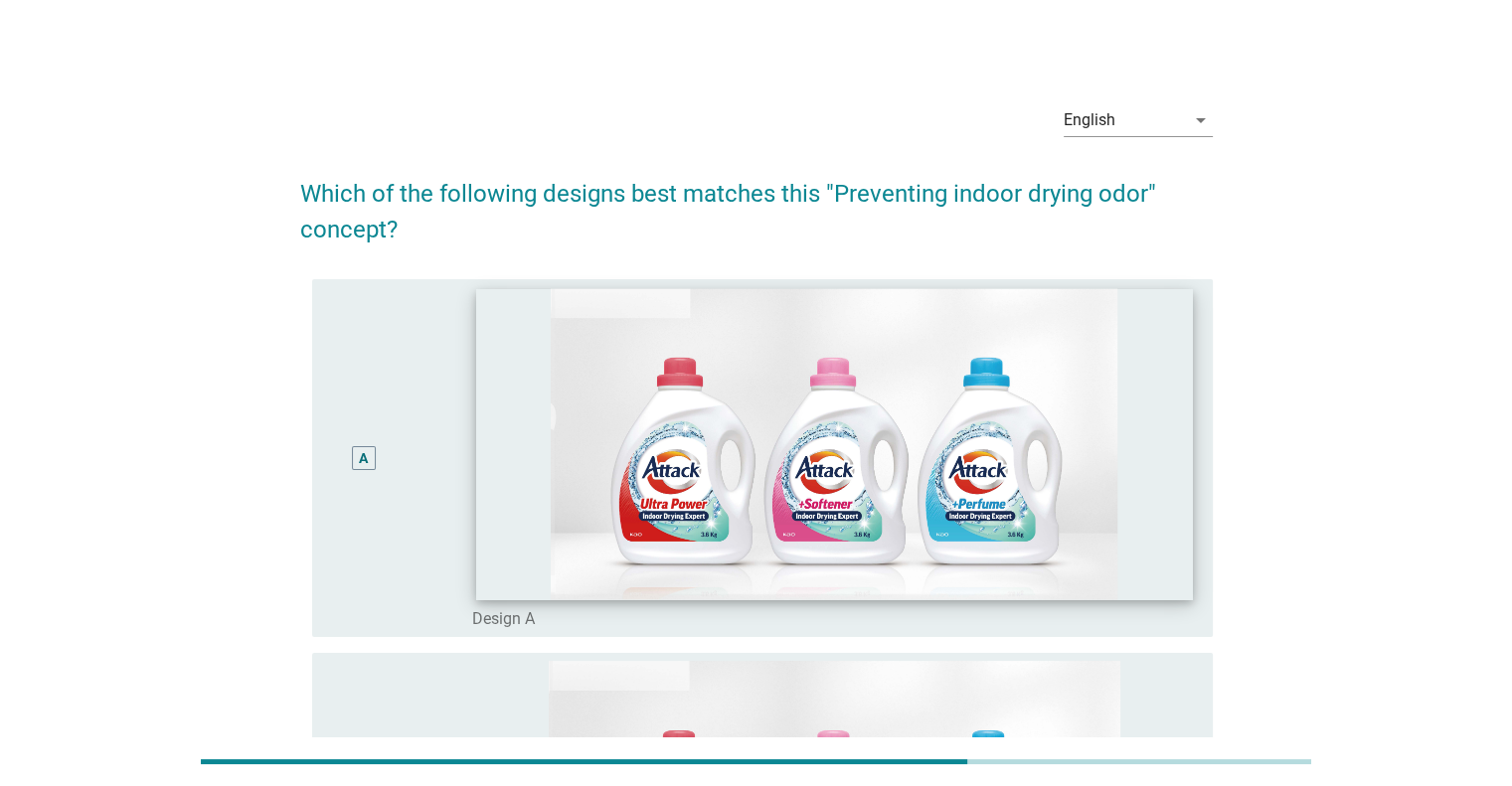 click at bounding box center [834, 443] 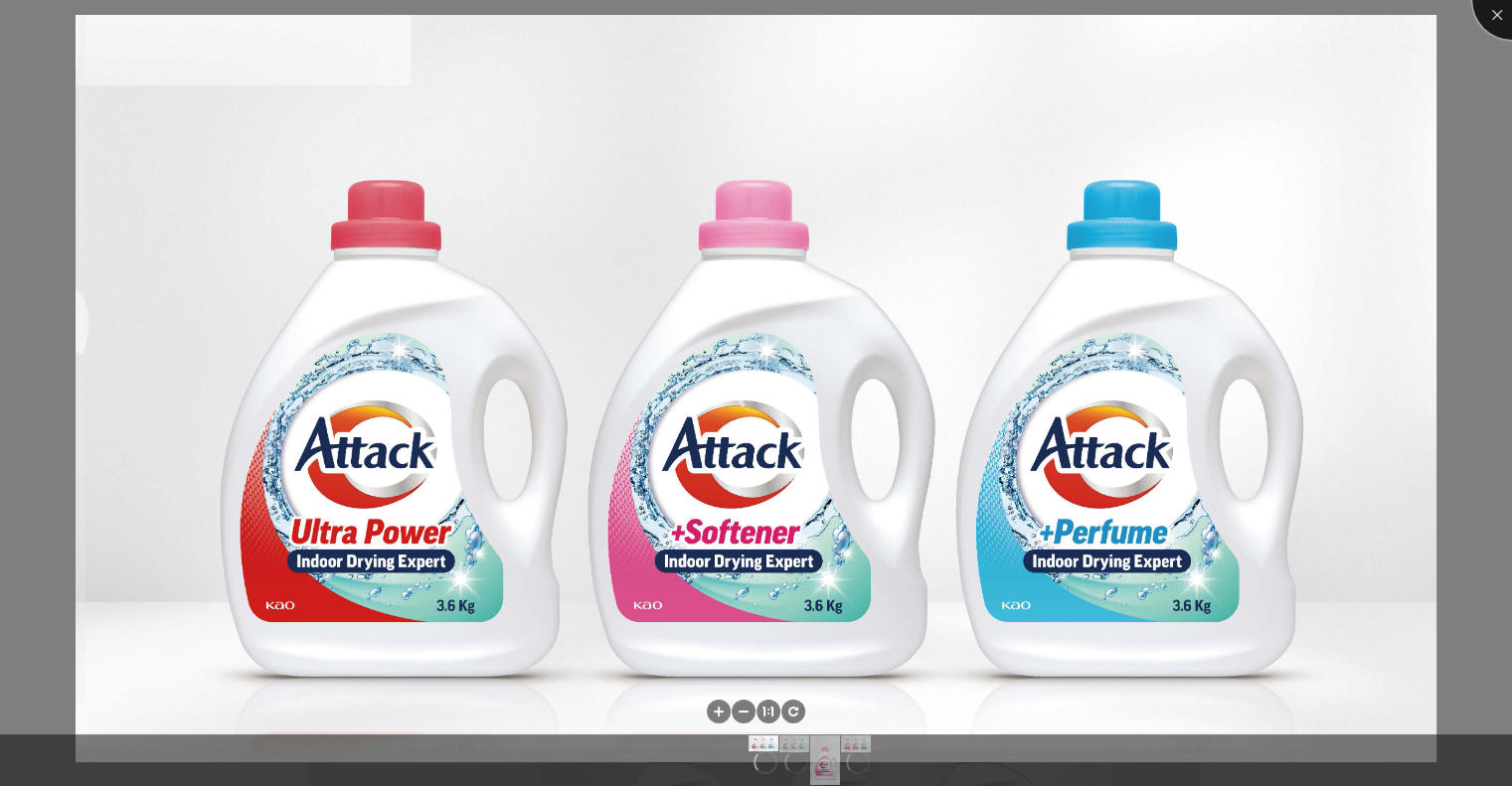 click at bounding box center [1512, 0] 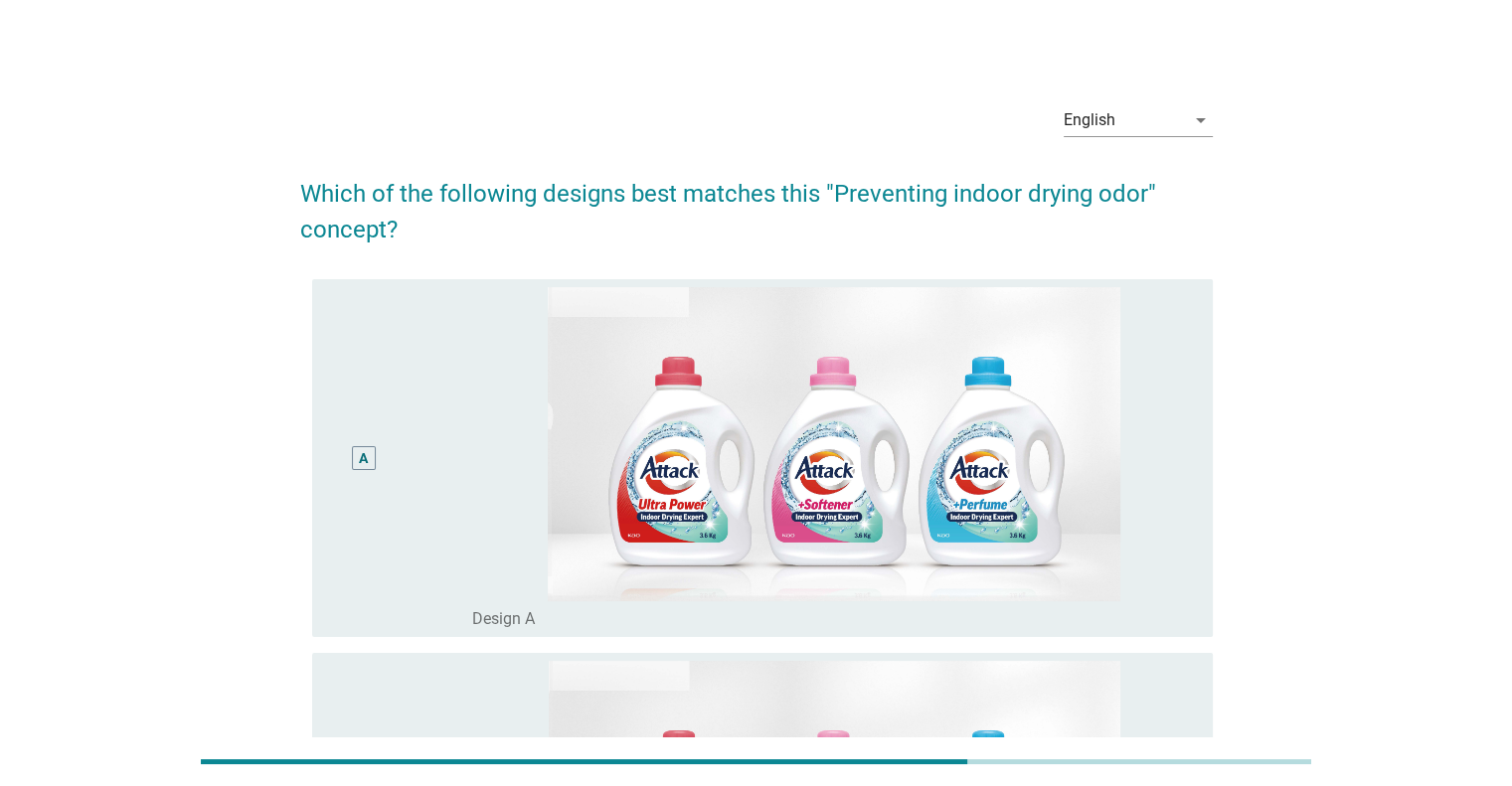click on "A" at bounding box center (401, 458) 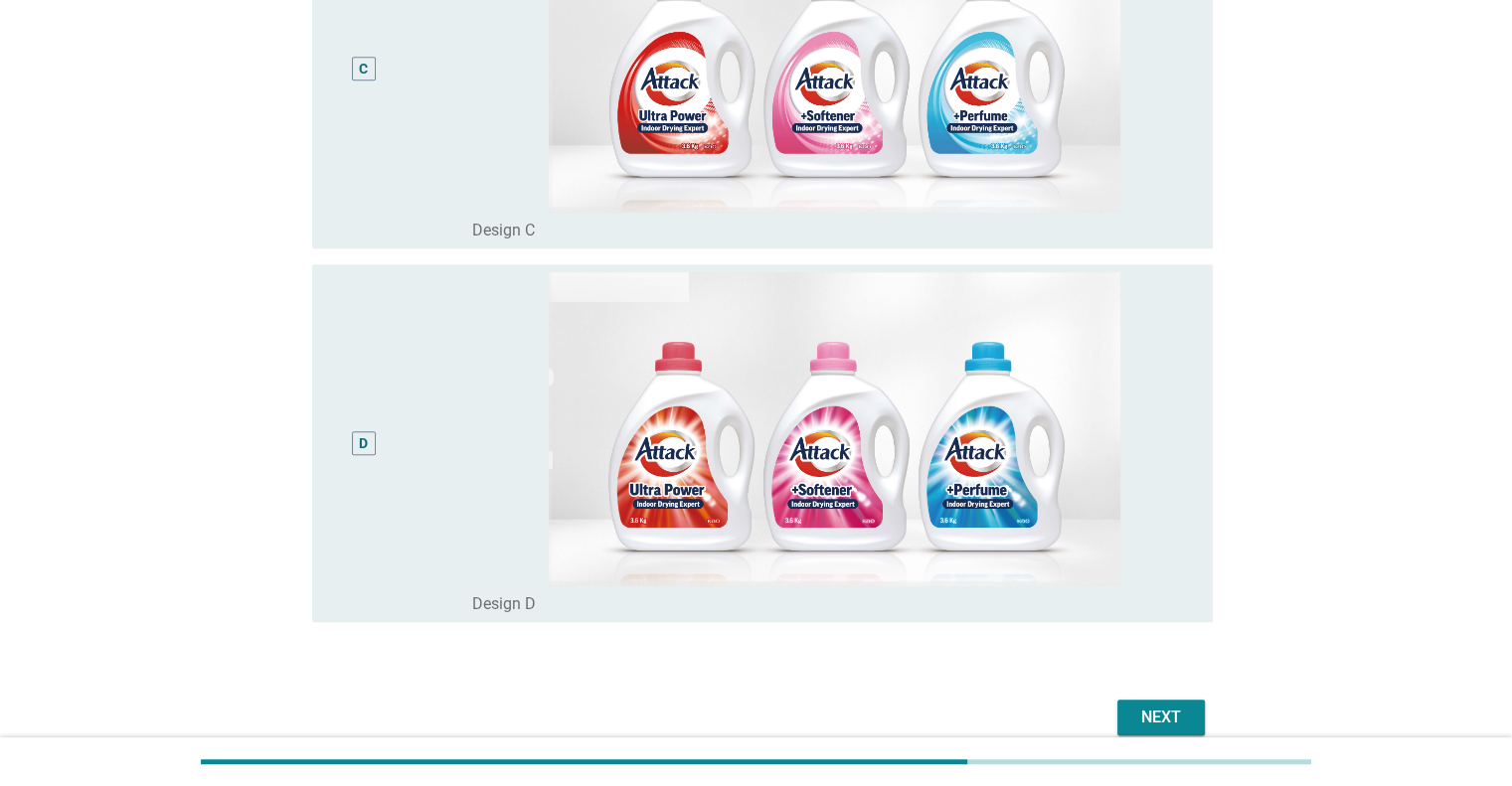 scroll, scrollTop: 1151, scrollLeft: 0, axis: vertical 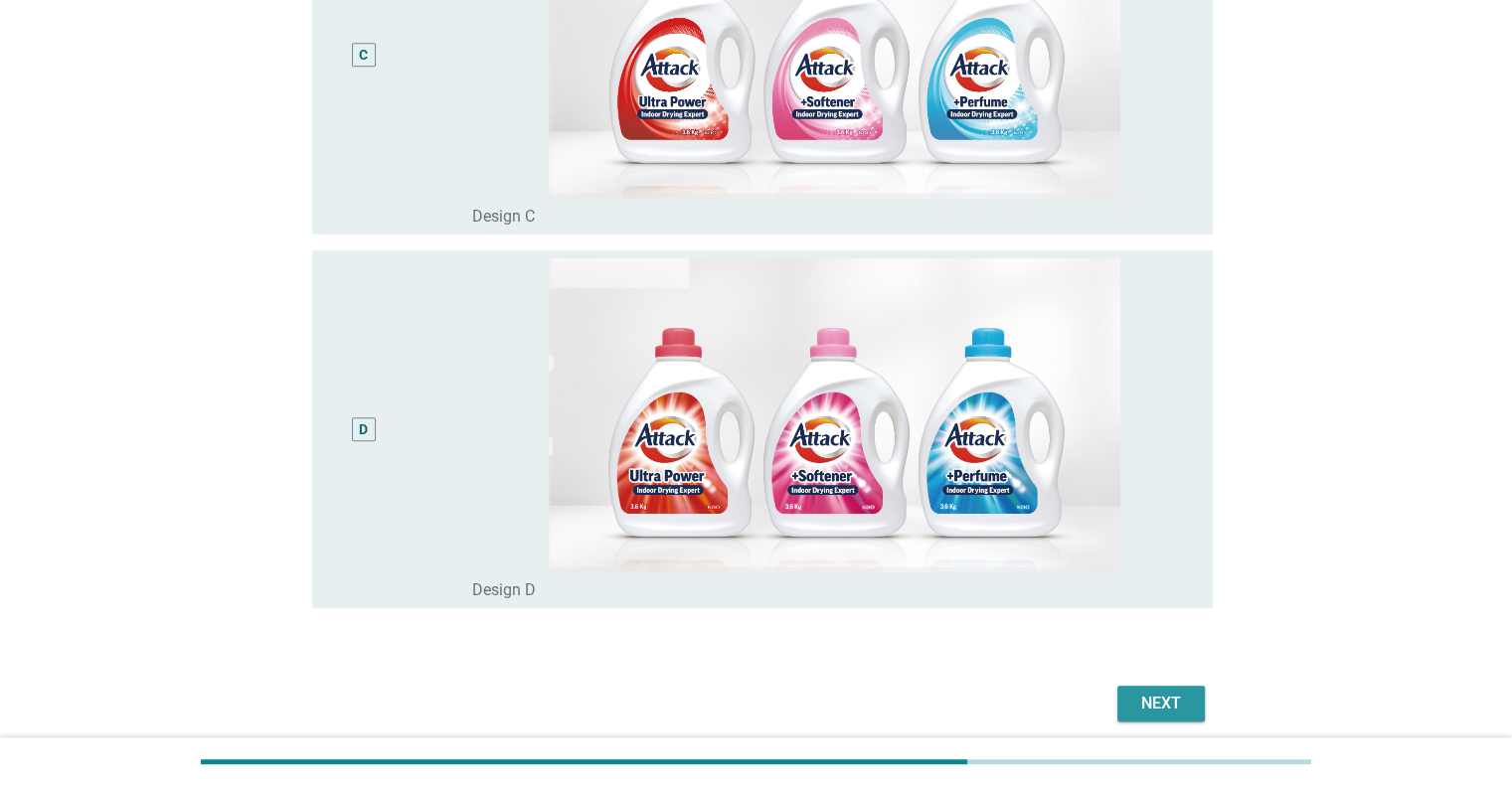 click on "Next" at bounding box center [1161, 704] 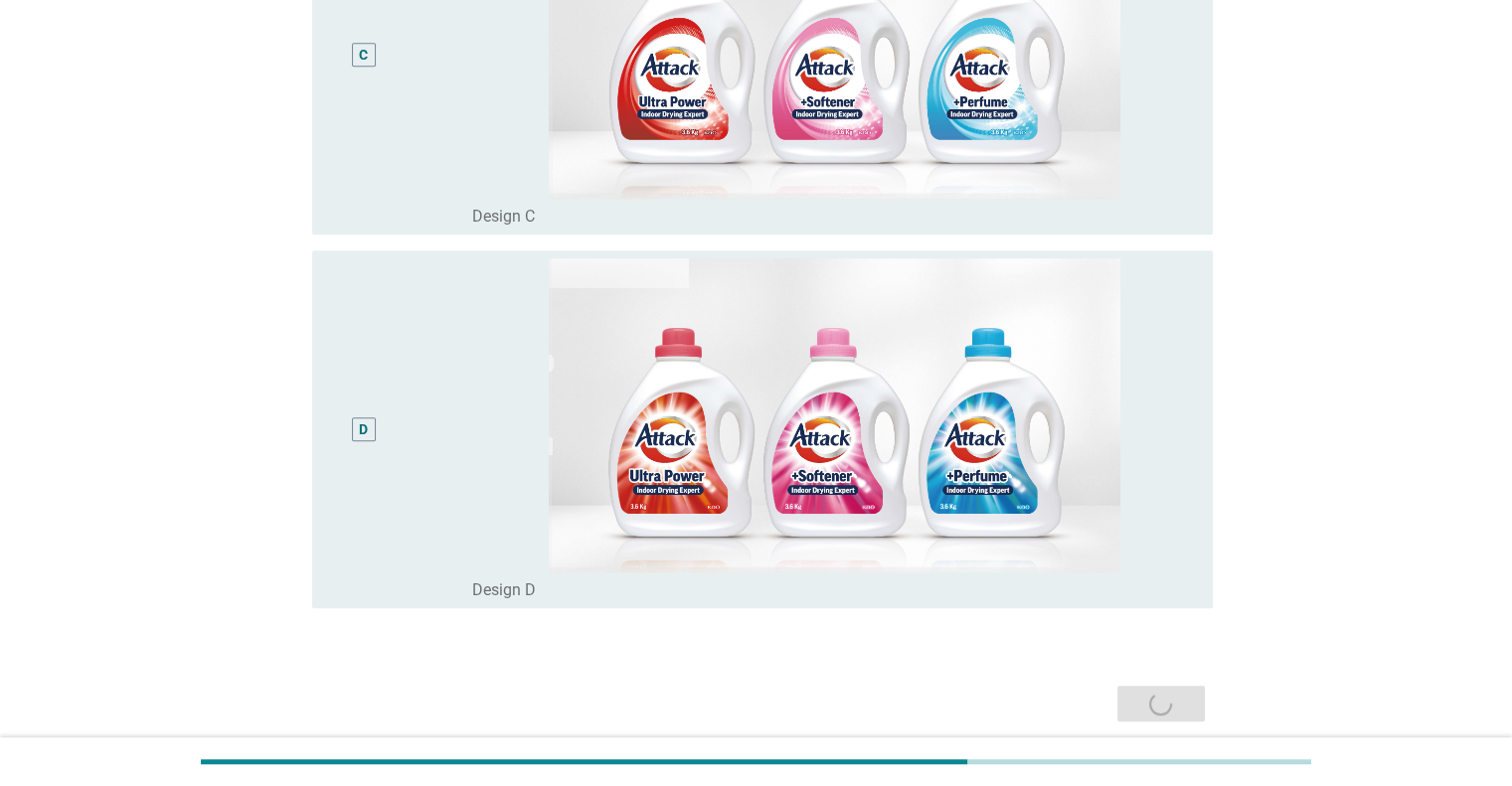 scroll, scrollTop: 0, scrollLeft: 0, axis: both 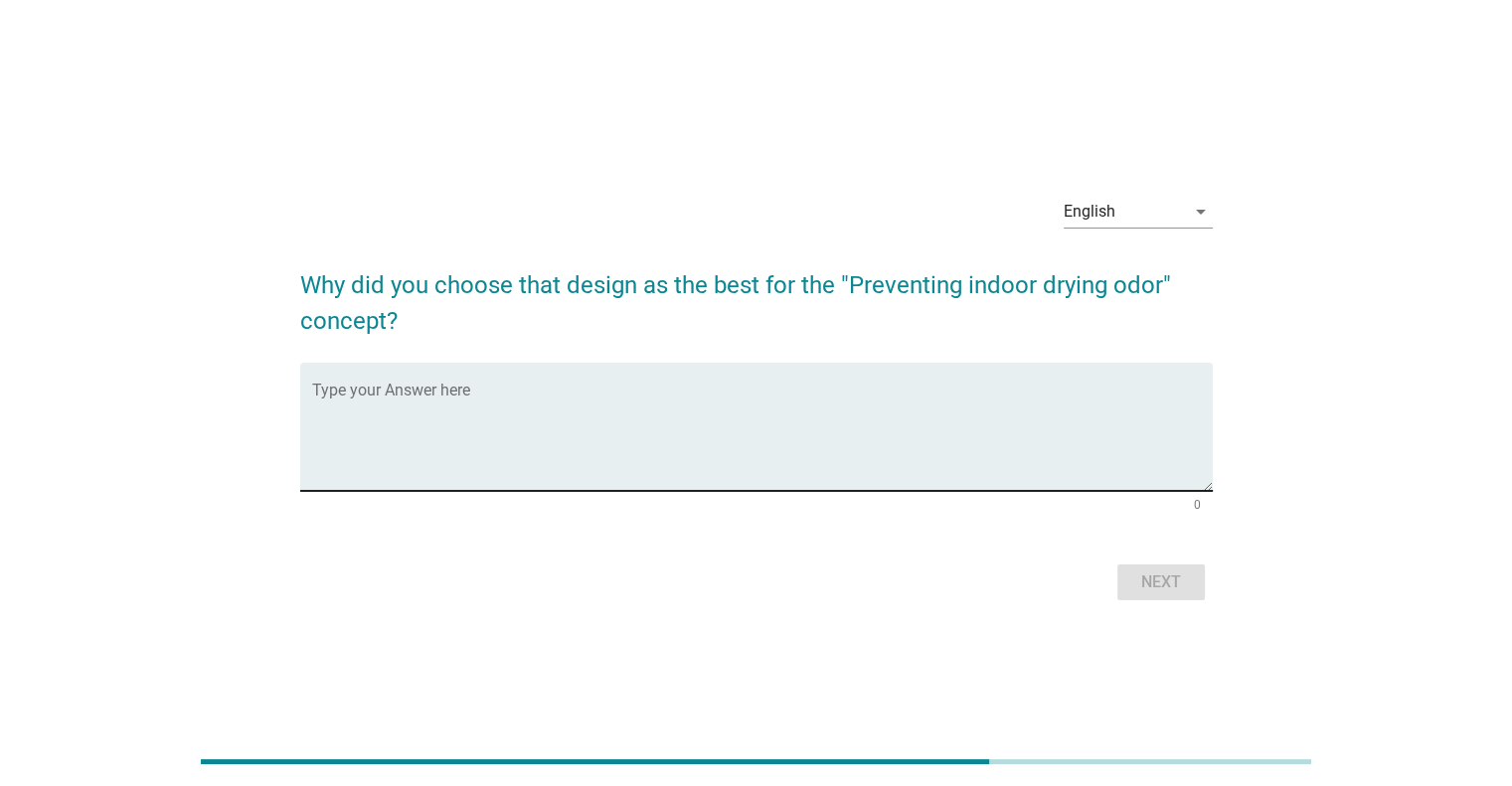 click at bounding box center (762, 438) 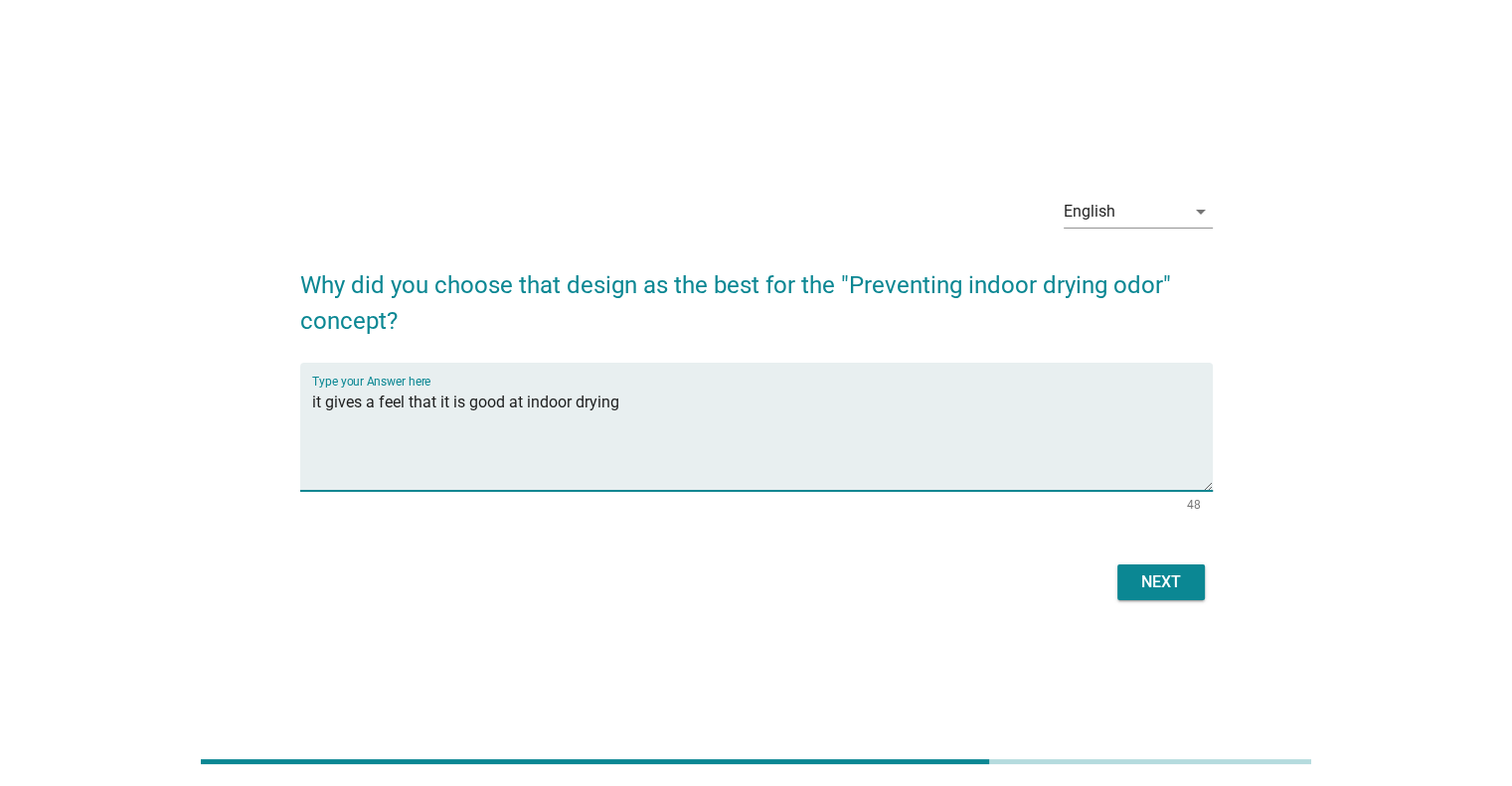 type on "it gives a feel that it is good at indoor drying" 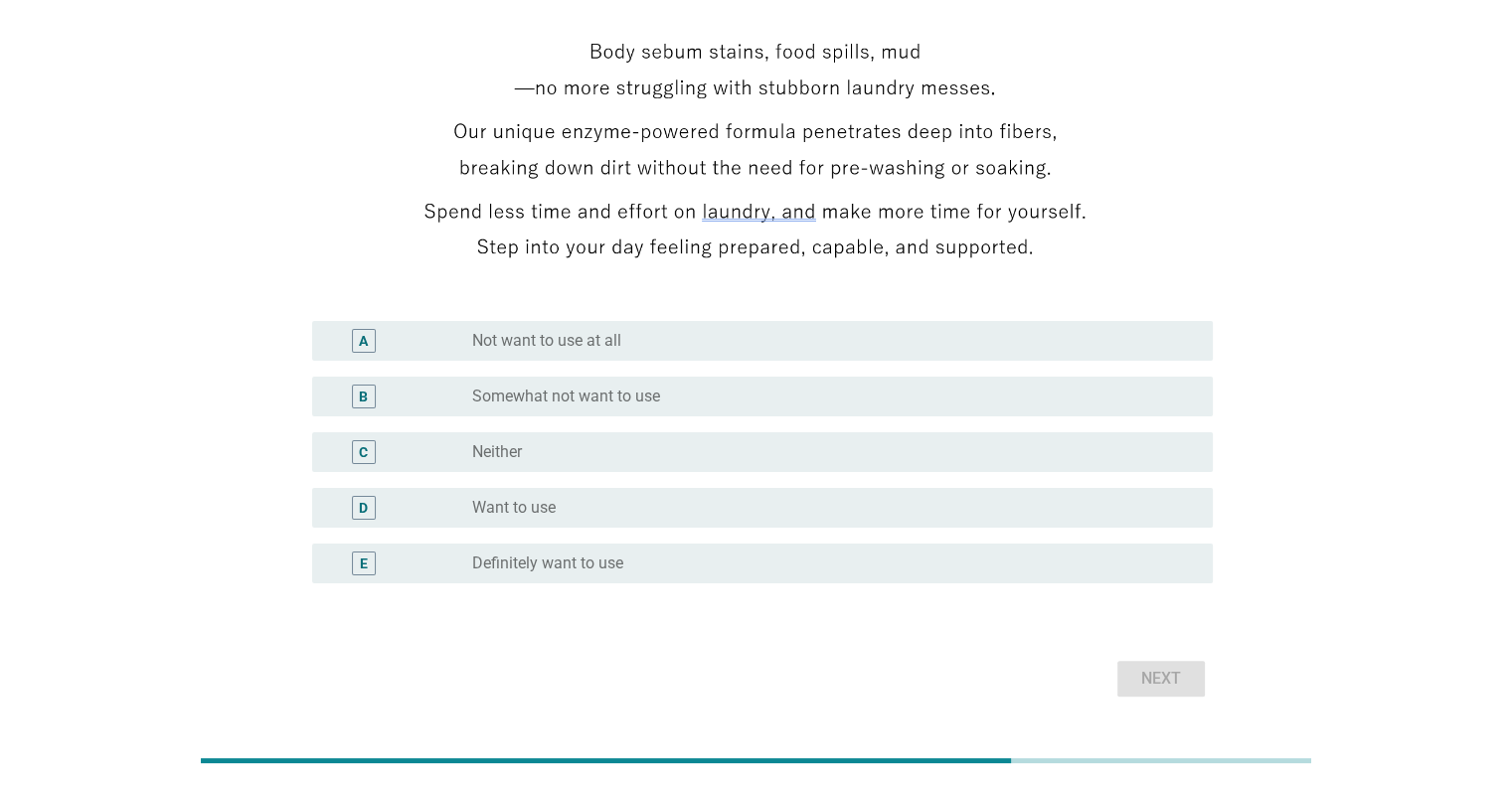 scroll, scrollTop: 384, scrollLeft: 0, axis: vertical 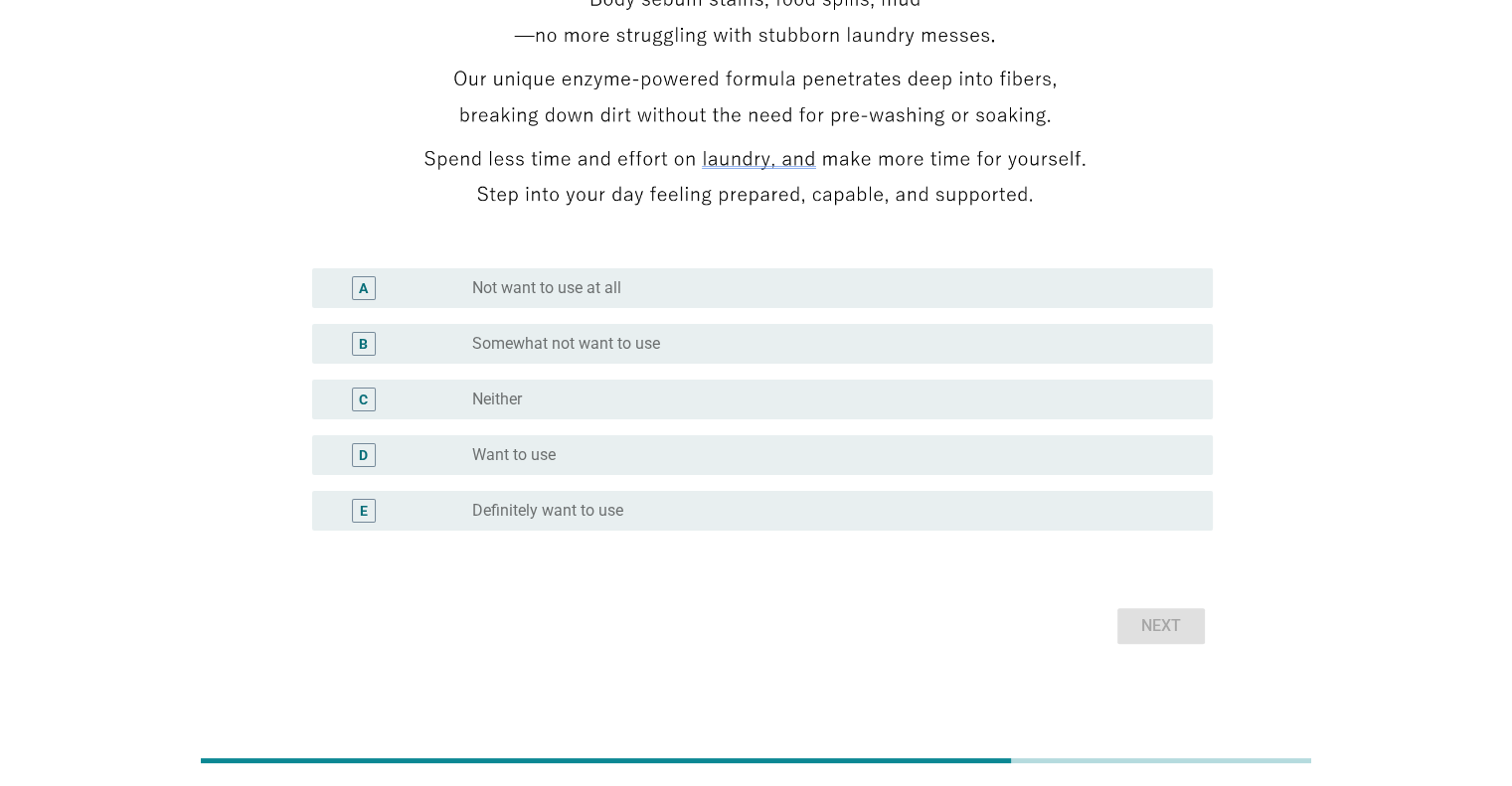 click on "radio_button_unchecked Want to use" at bounding box center [826, 455] 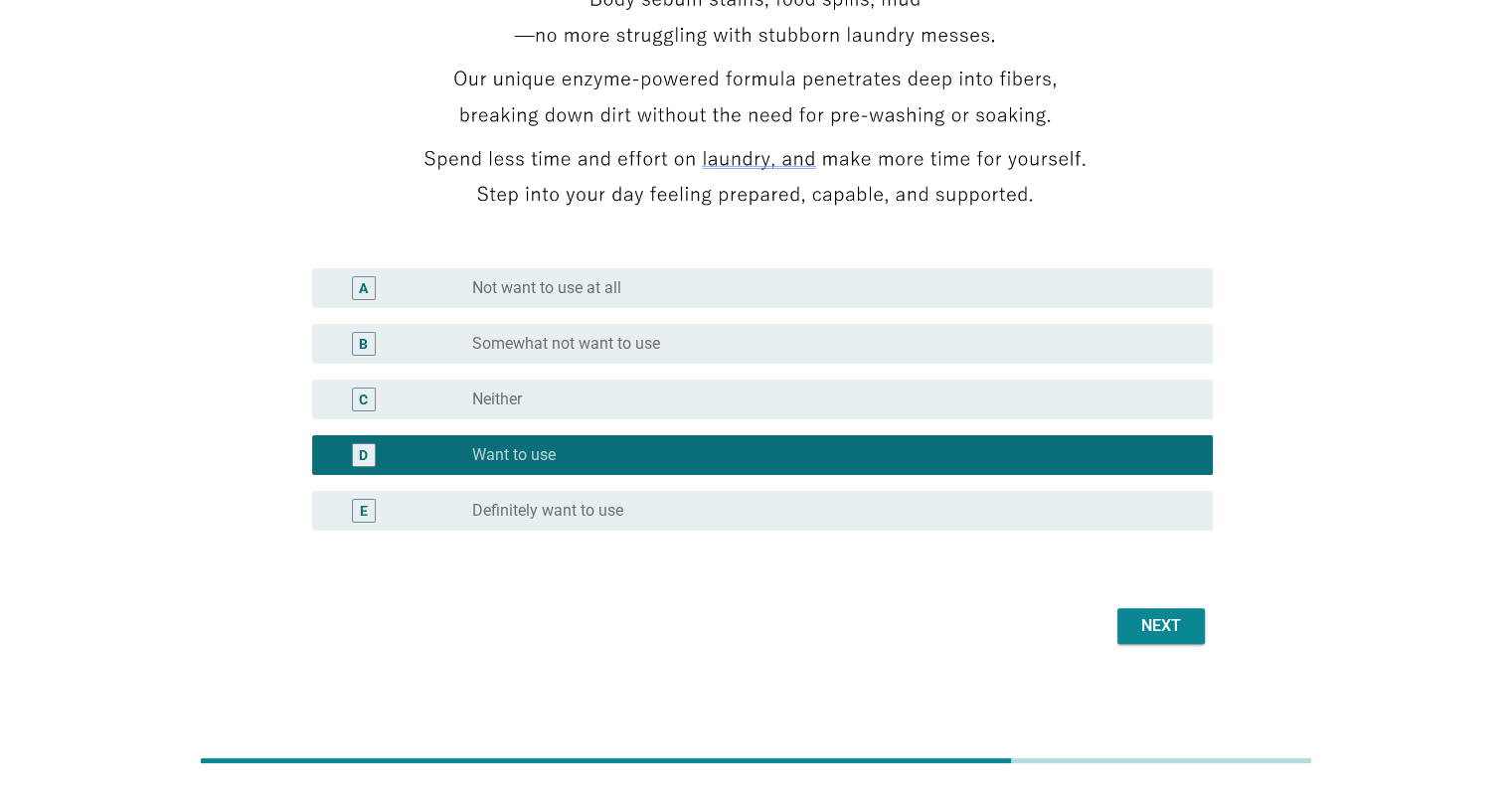 click on "Next" at bounding box center (1161, 626) 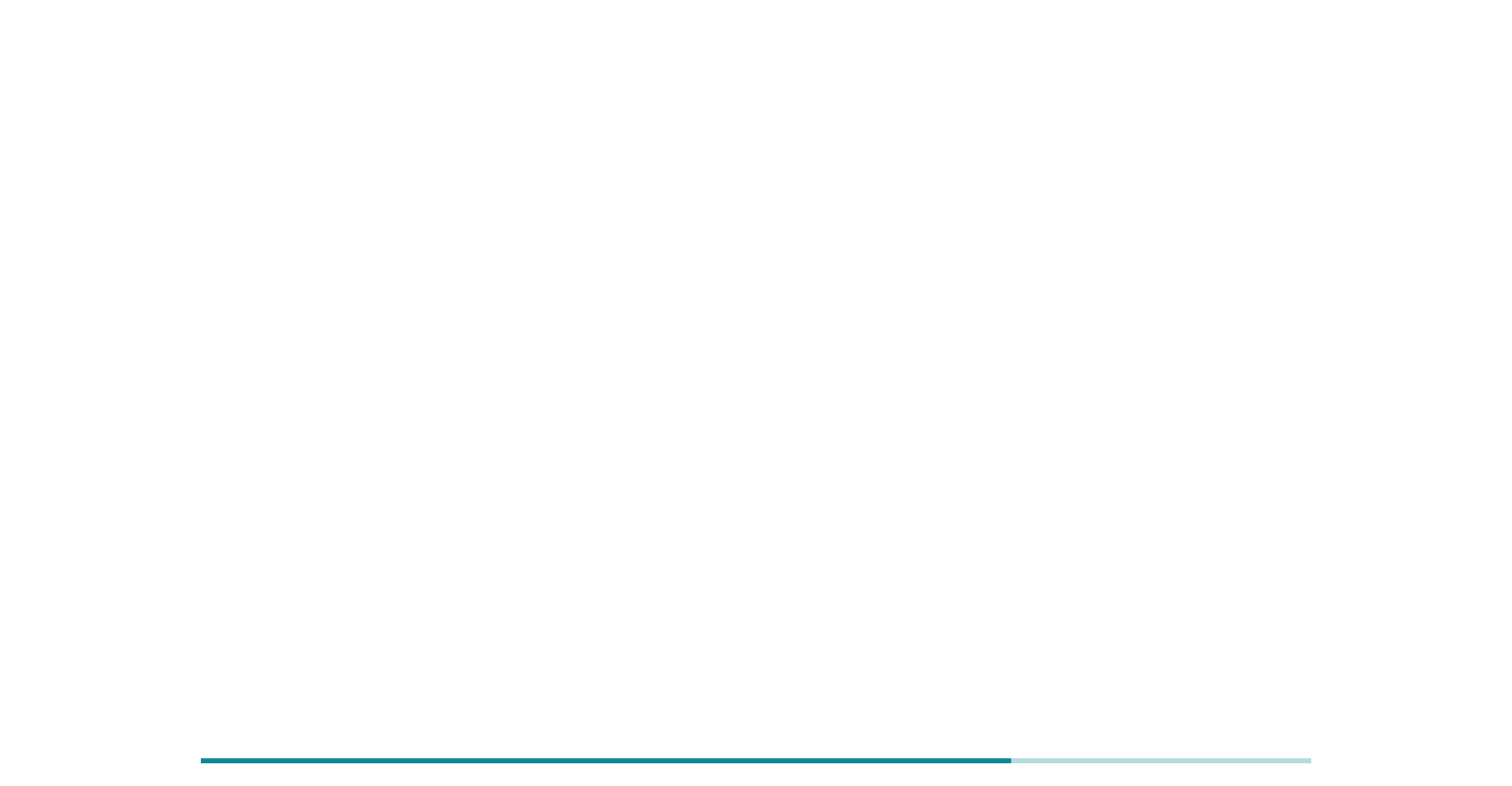 scroll, scrollTop: 0, scrollLeft: 0, axis: both 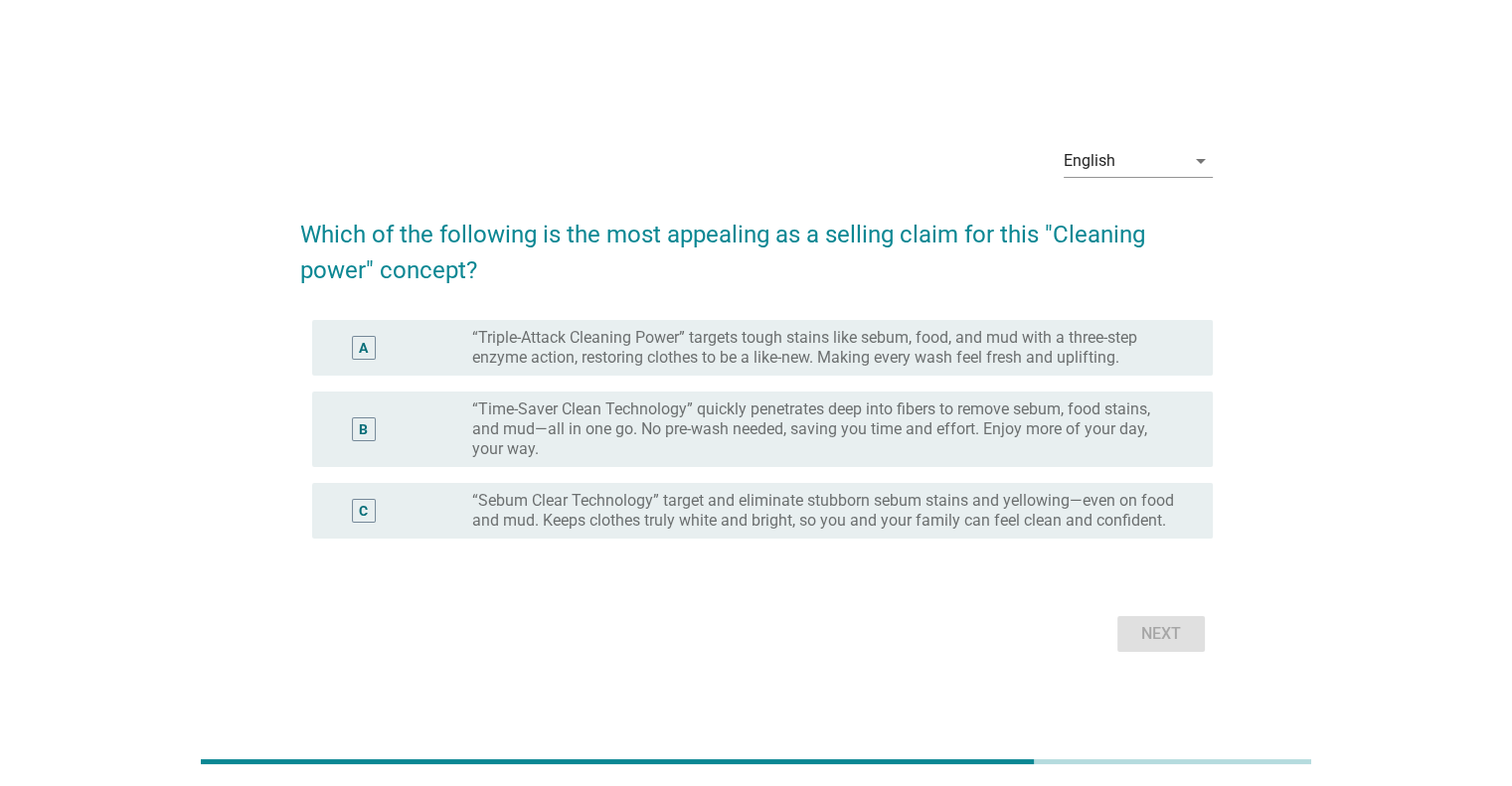 click on "“Time-Saver Clean Technology” quickly penetrates deep into fibers to remove sebum, food stains, and mud—all in one go. No pre-wash needed, saving you time and effort. Enjoy more of your day, your way." at bounding box center [826, 429] 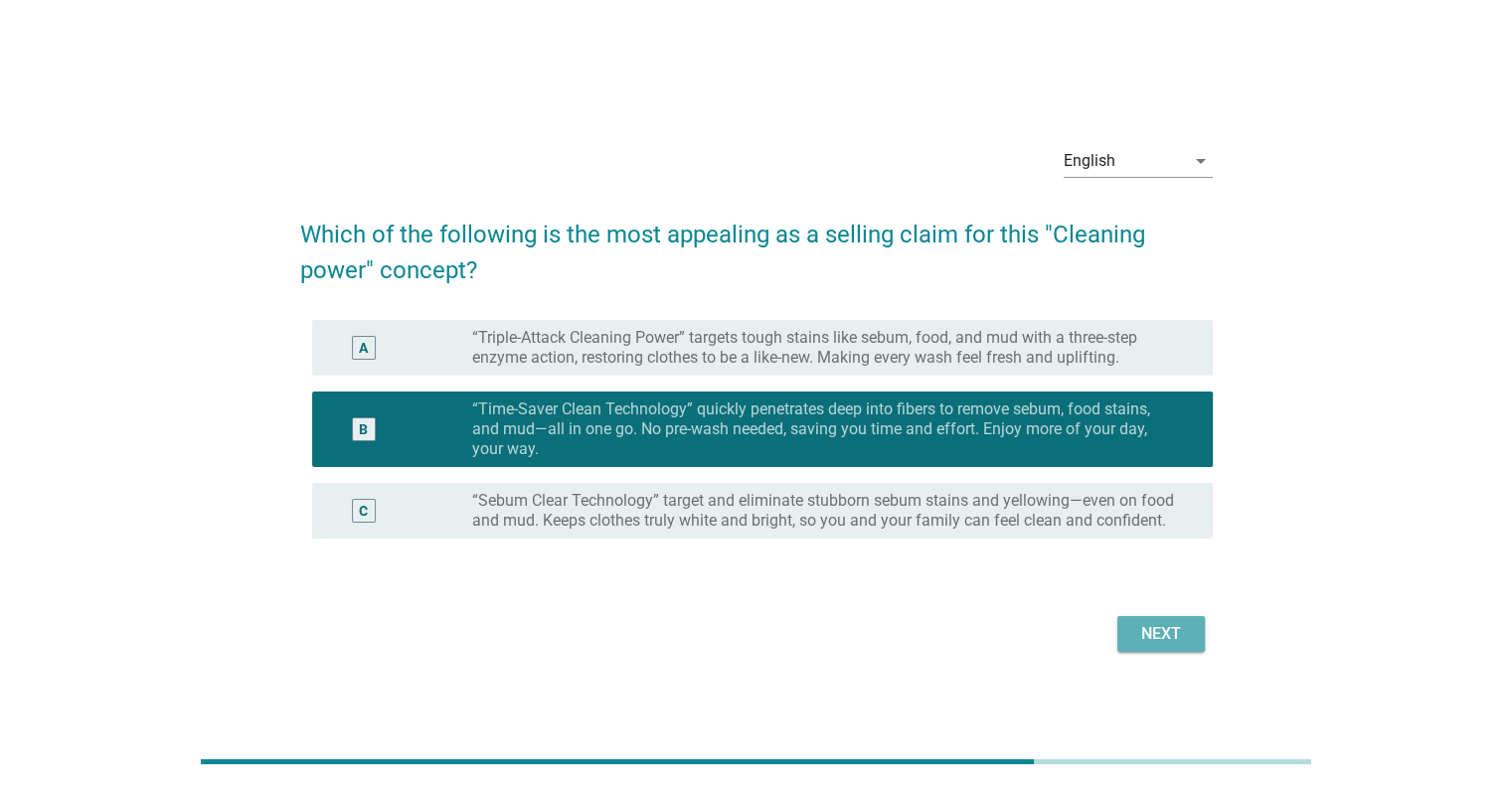 click on "Next" at bounding box center (1161, 634) 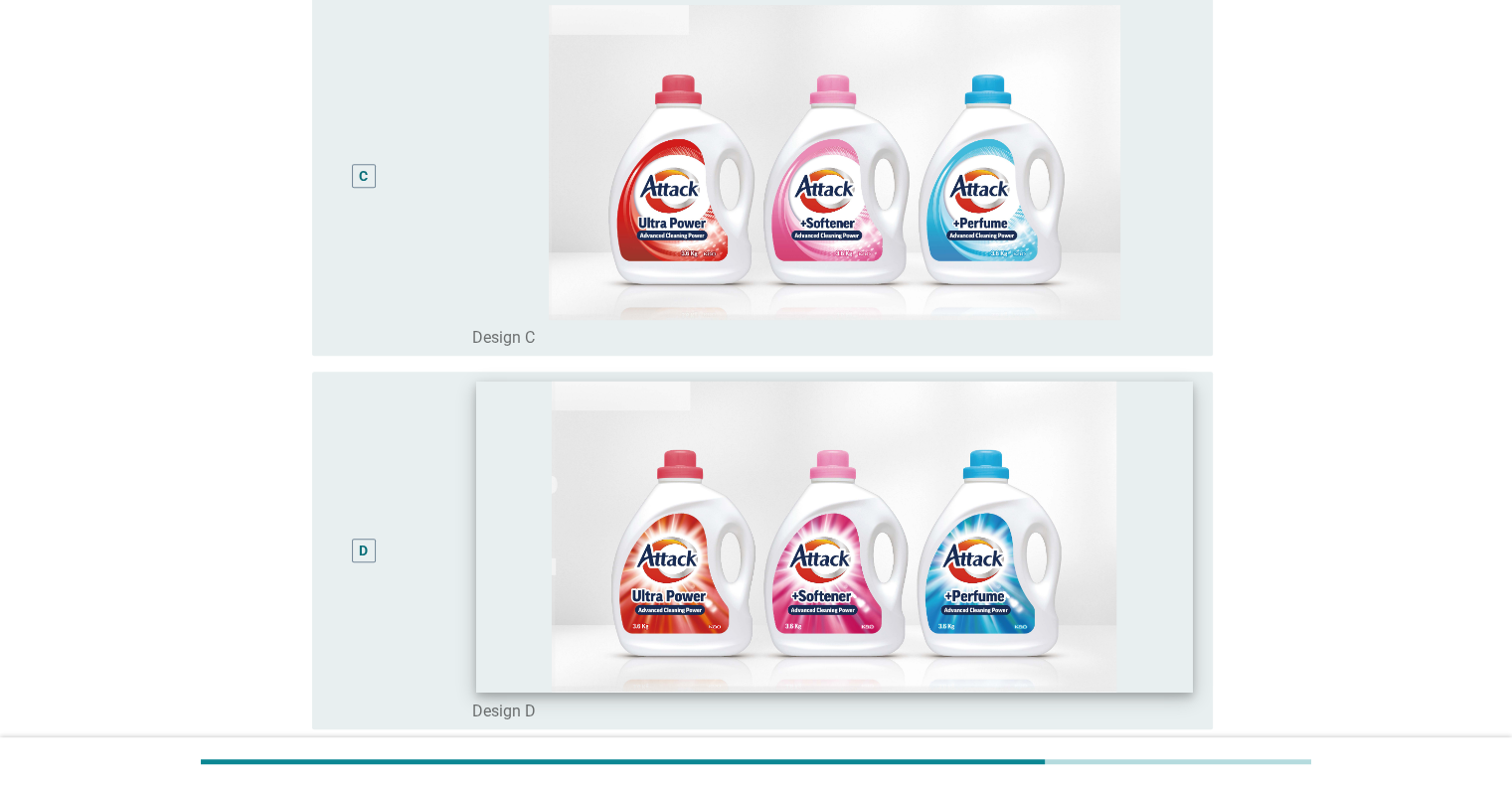 scroll, scrollTop: 1192, scrollLeft: 0, axis: vertical 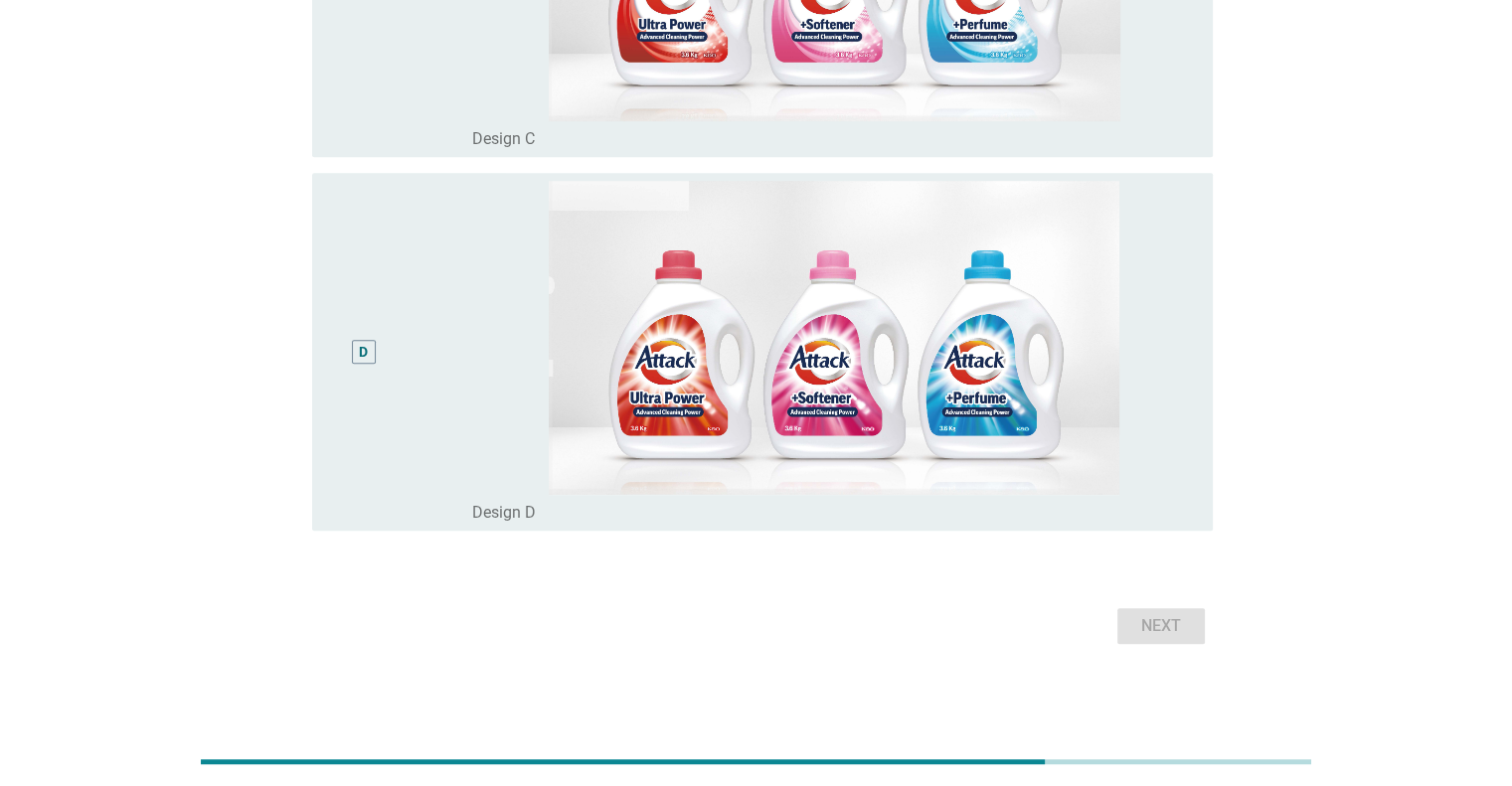 click on "D" at bounding box center [401, 352] 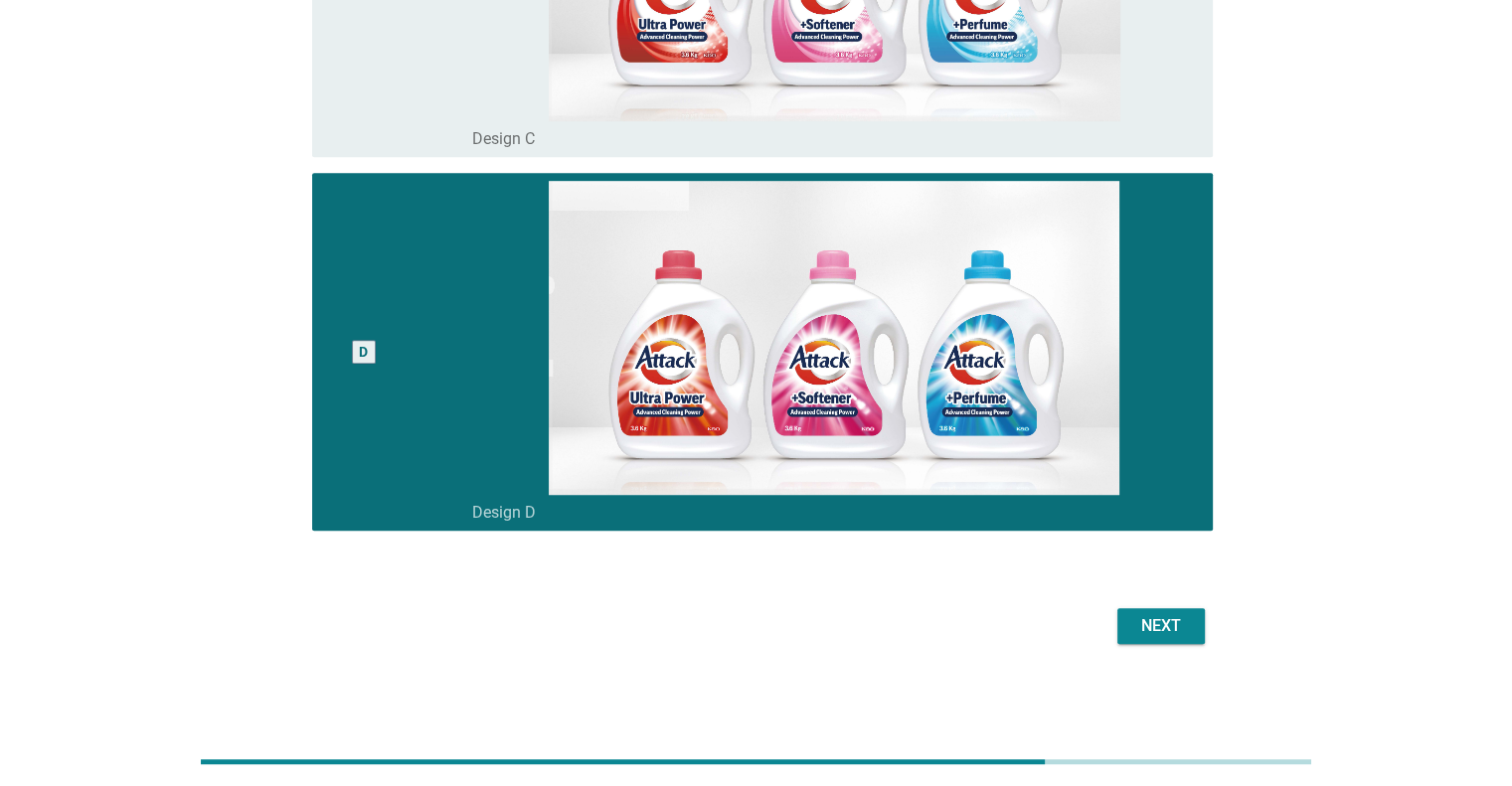 click on "Next" at bounding box center [1161, 626] 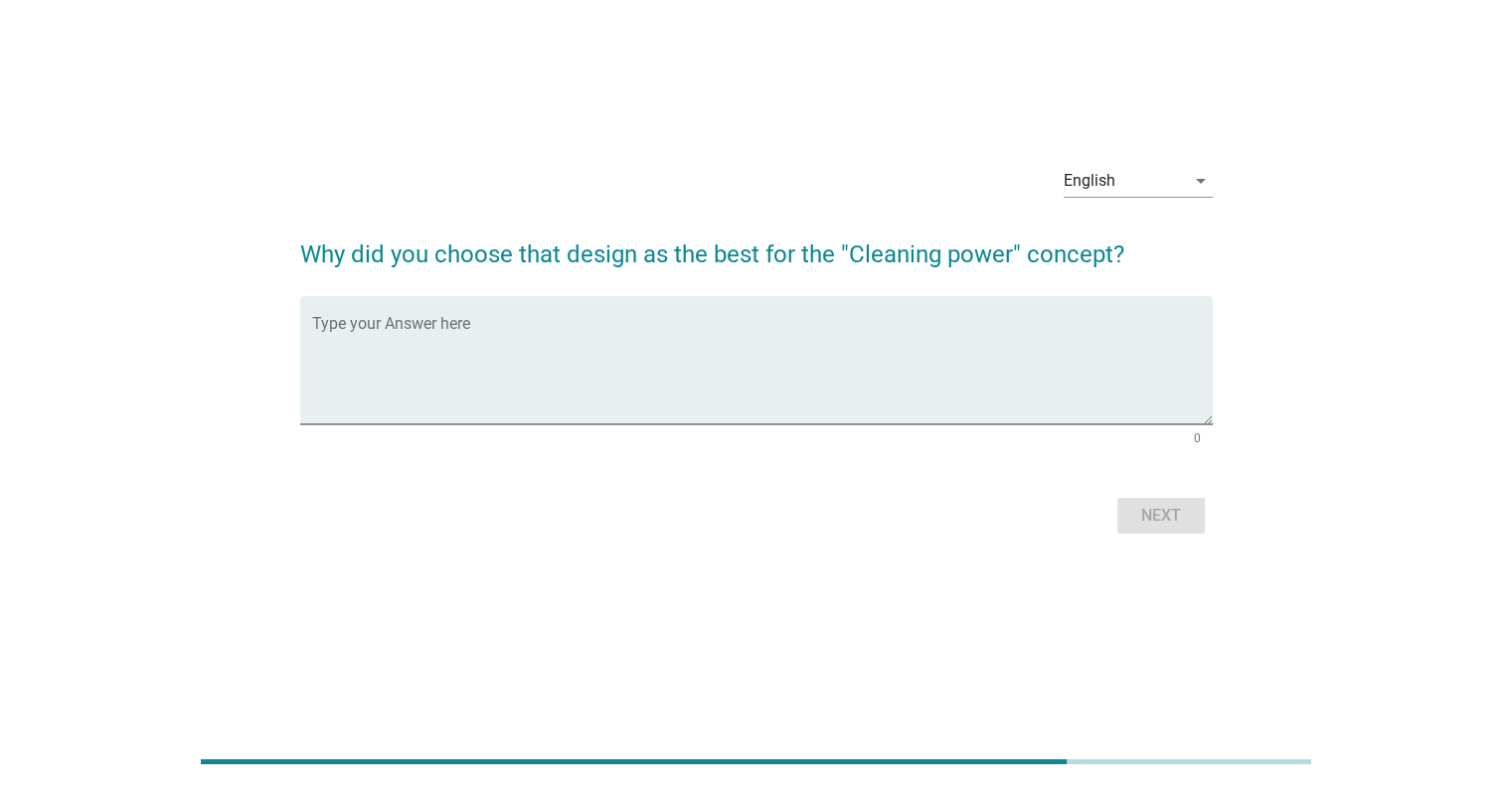 scroll, scrollTop: 0, scrollLeft: 0, axis: both 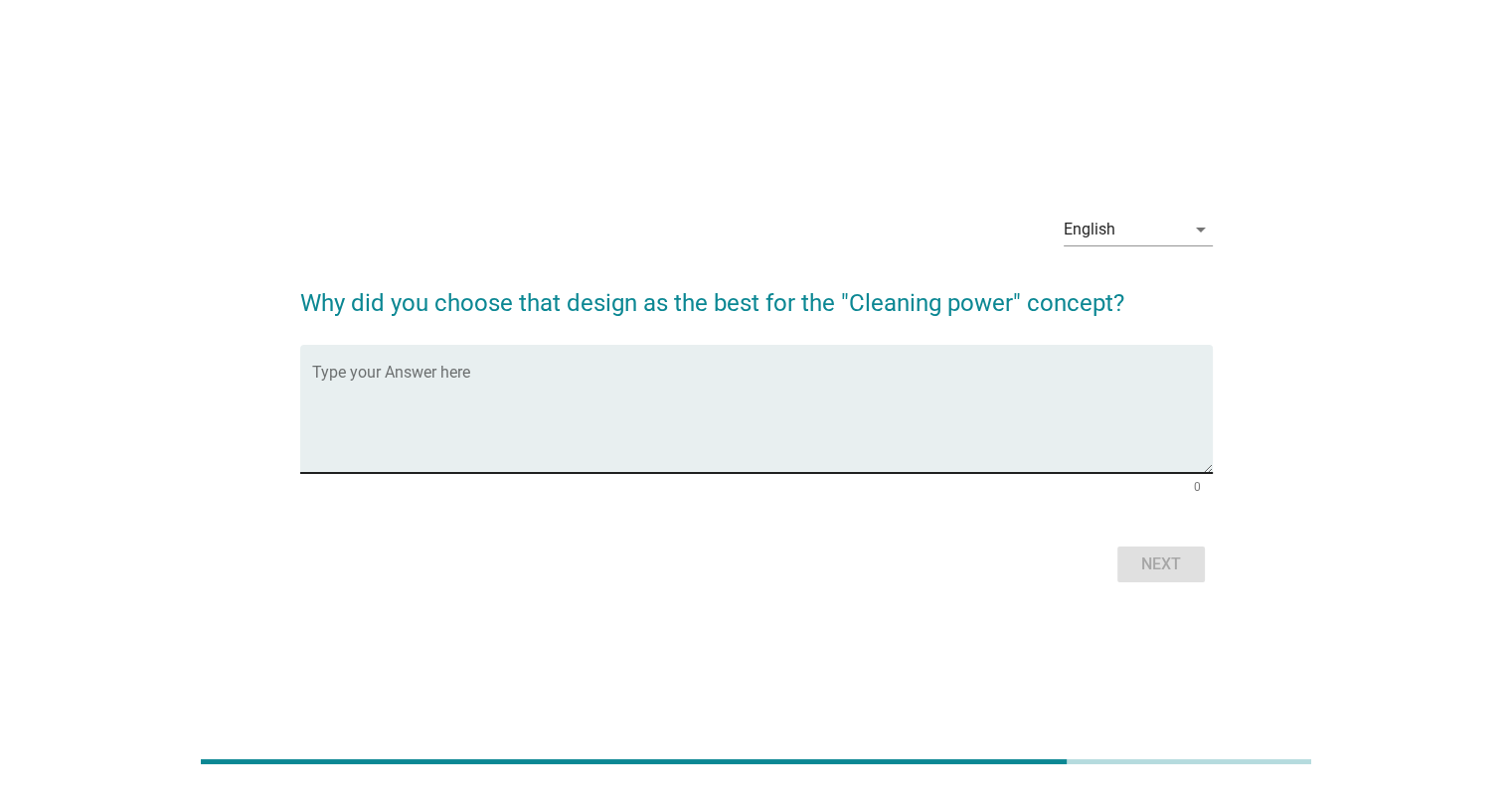 click at bounding box center (762, 420) 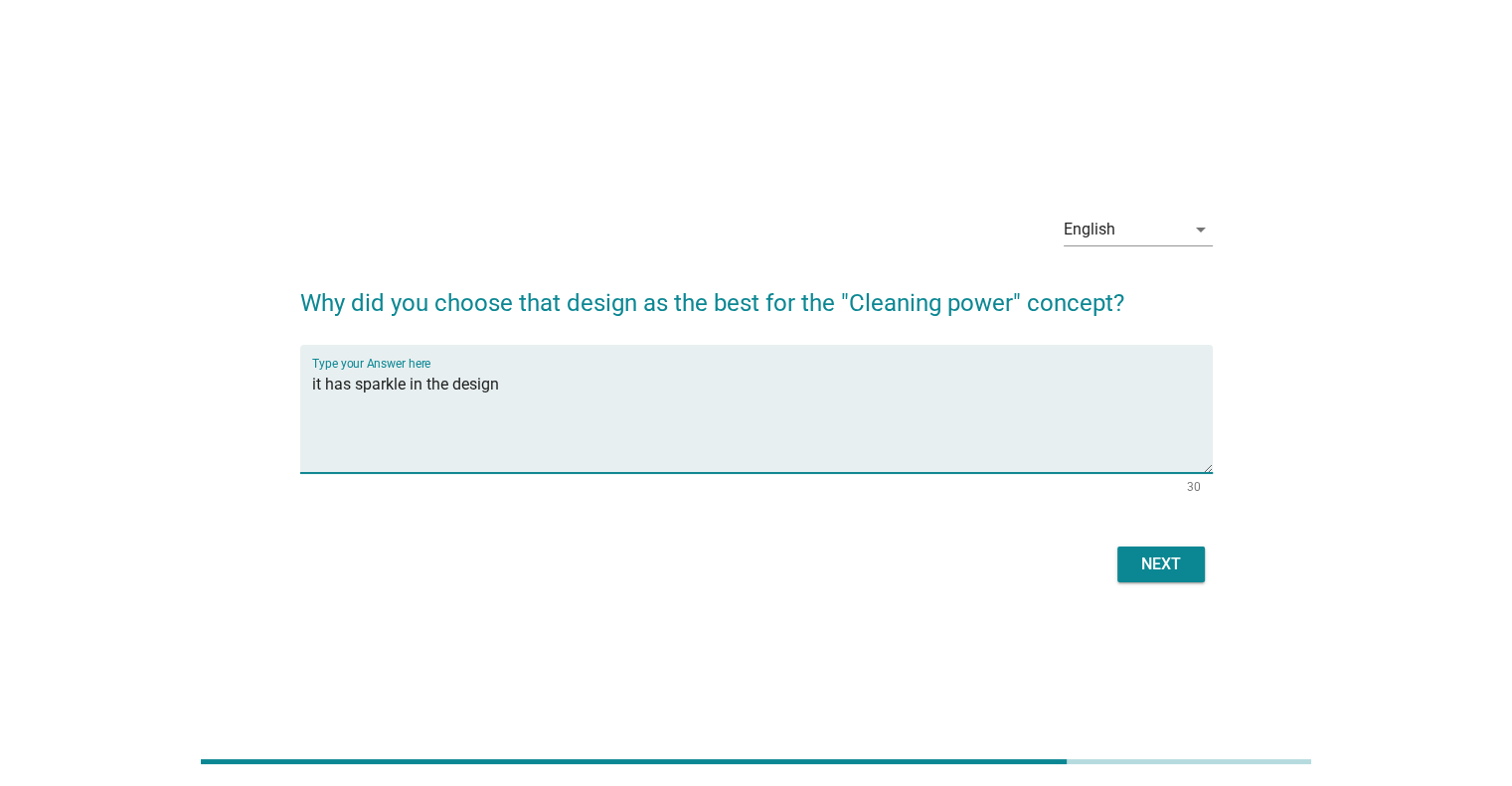 type on "it has sparkle in the design" 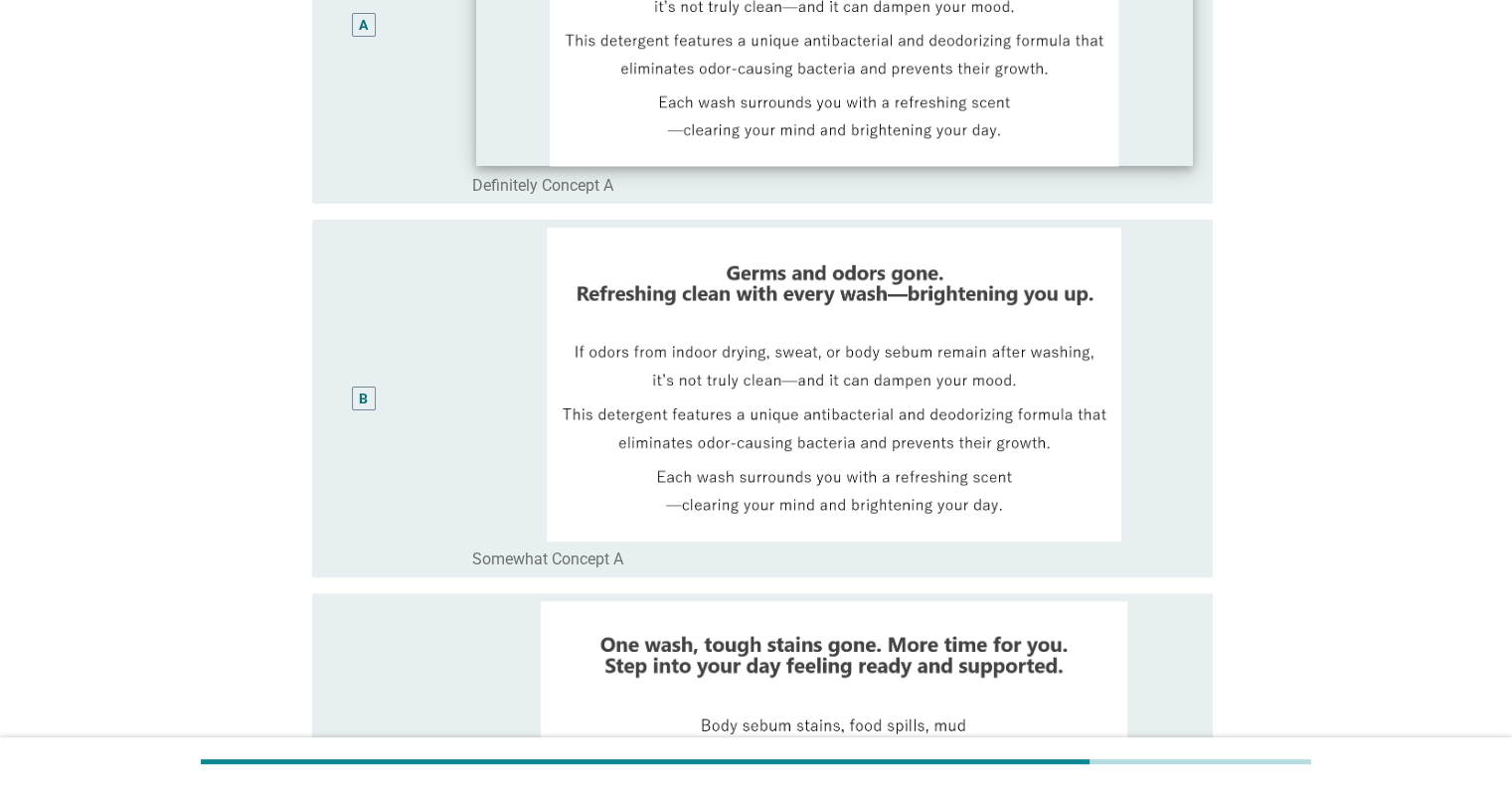 scroll, scrollTop: 795, scrollLeft: 0, axis: vertical 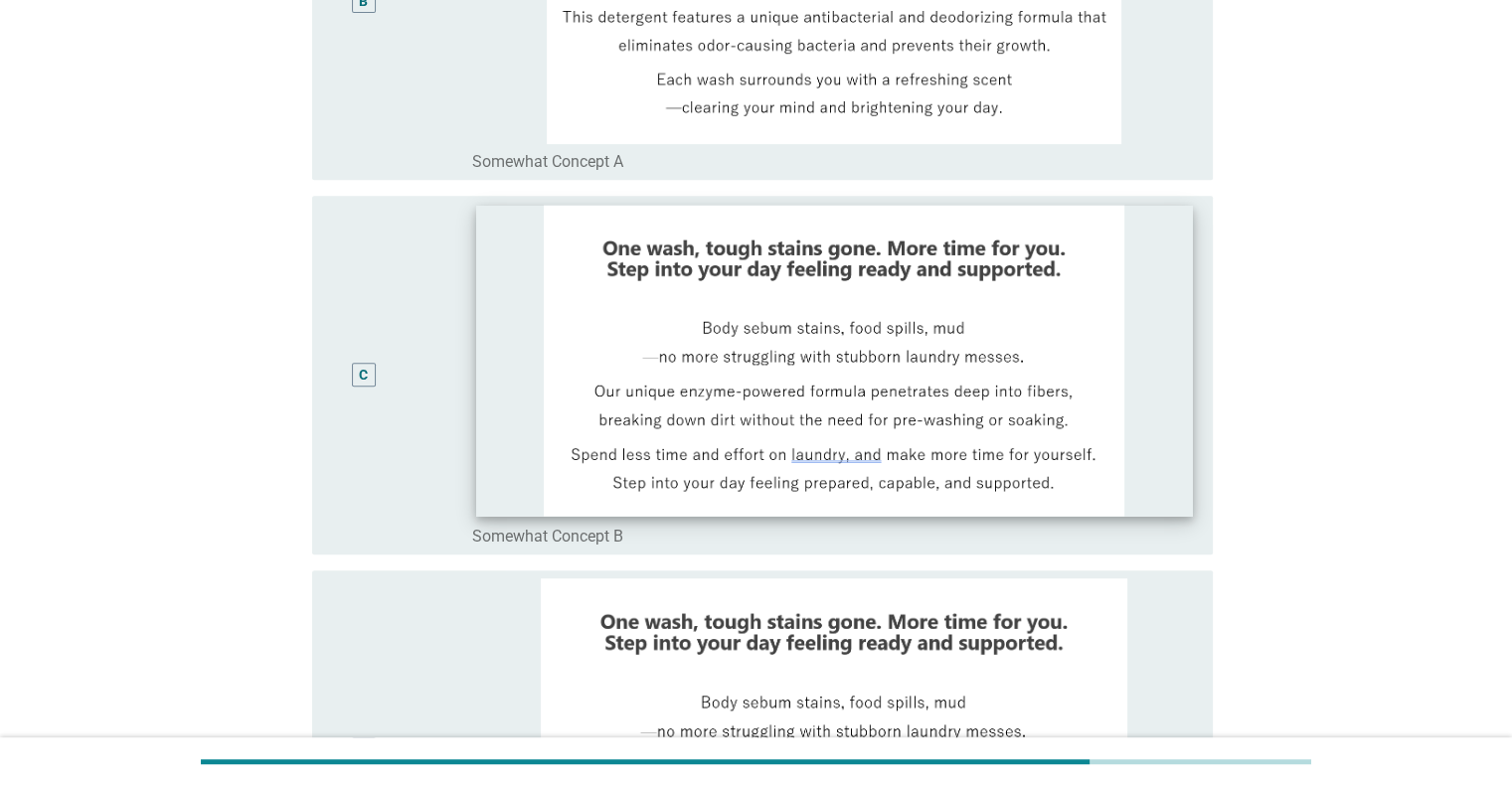click at bounding box center (834, 361) 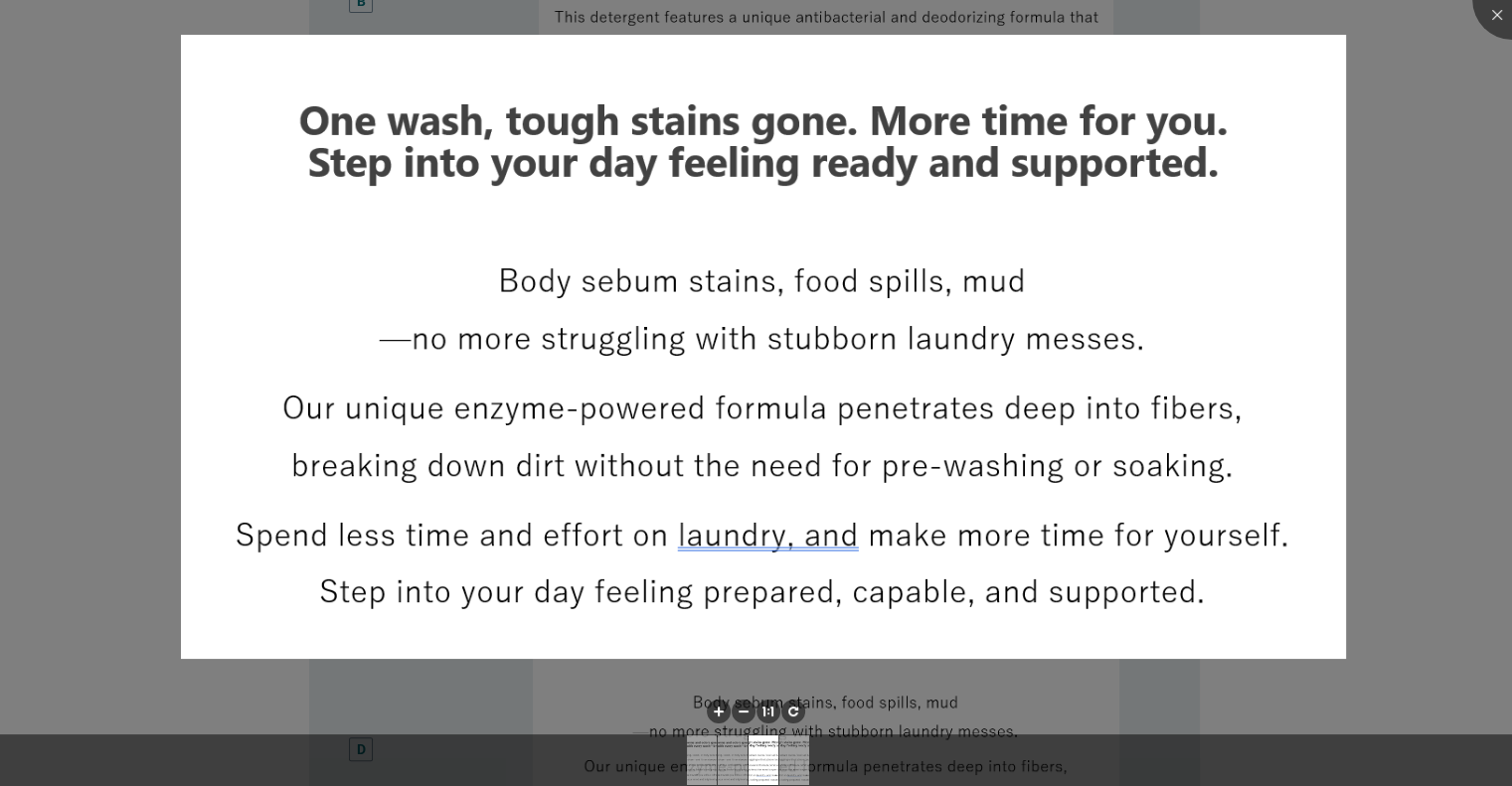 click at bounding box center (756, 393) 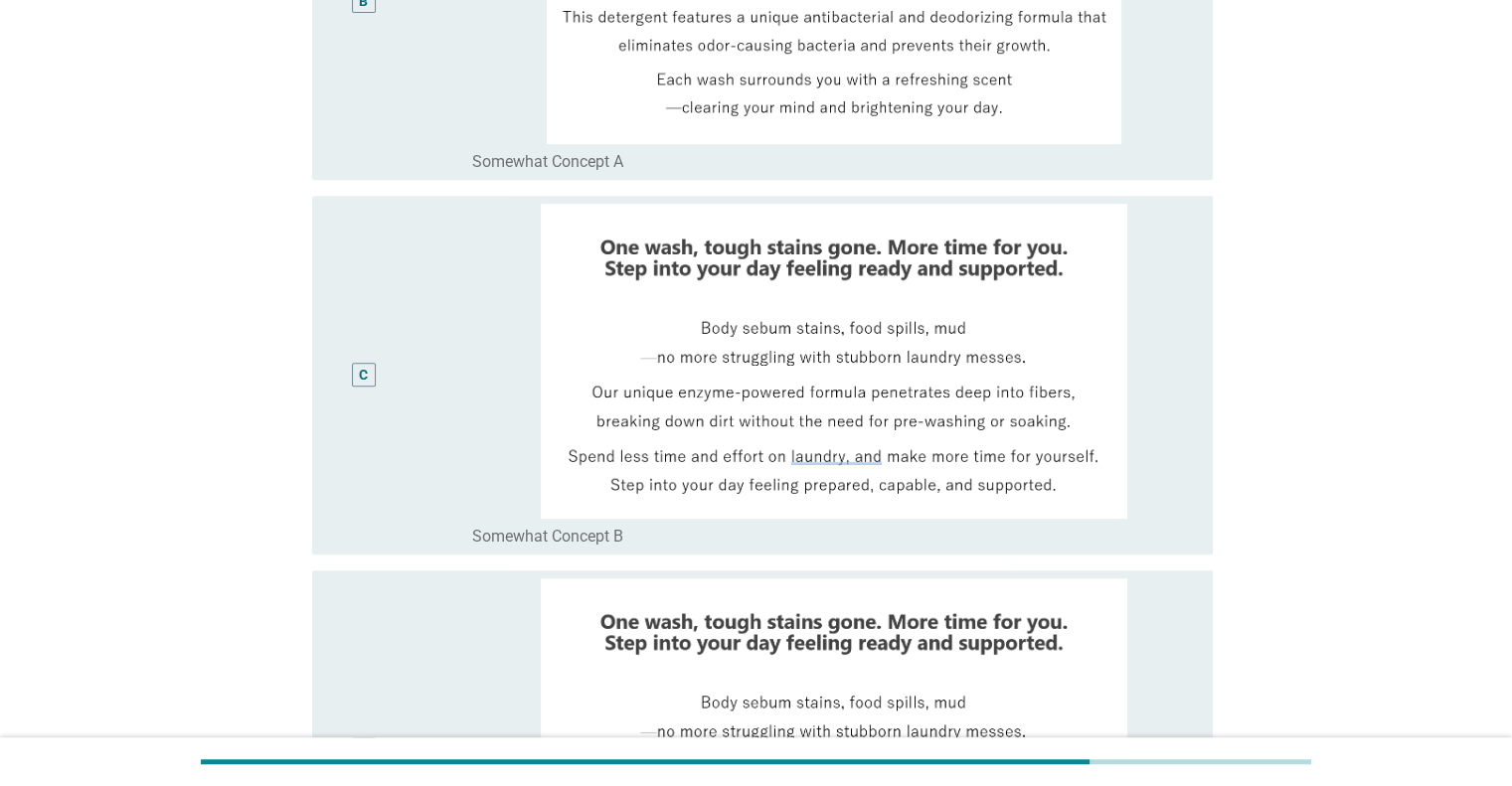 scroll, scrollTop: 994, scrollLeft: 0, axis: vertical 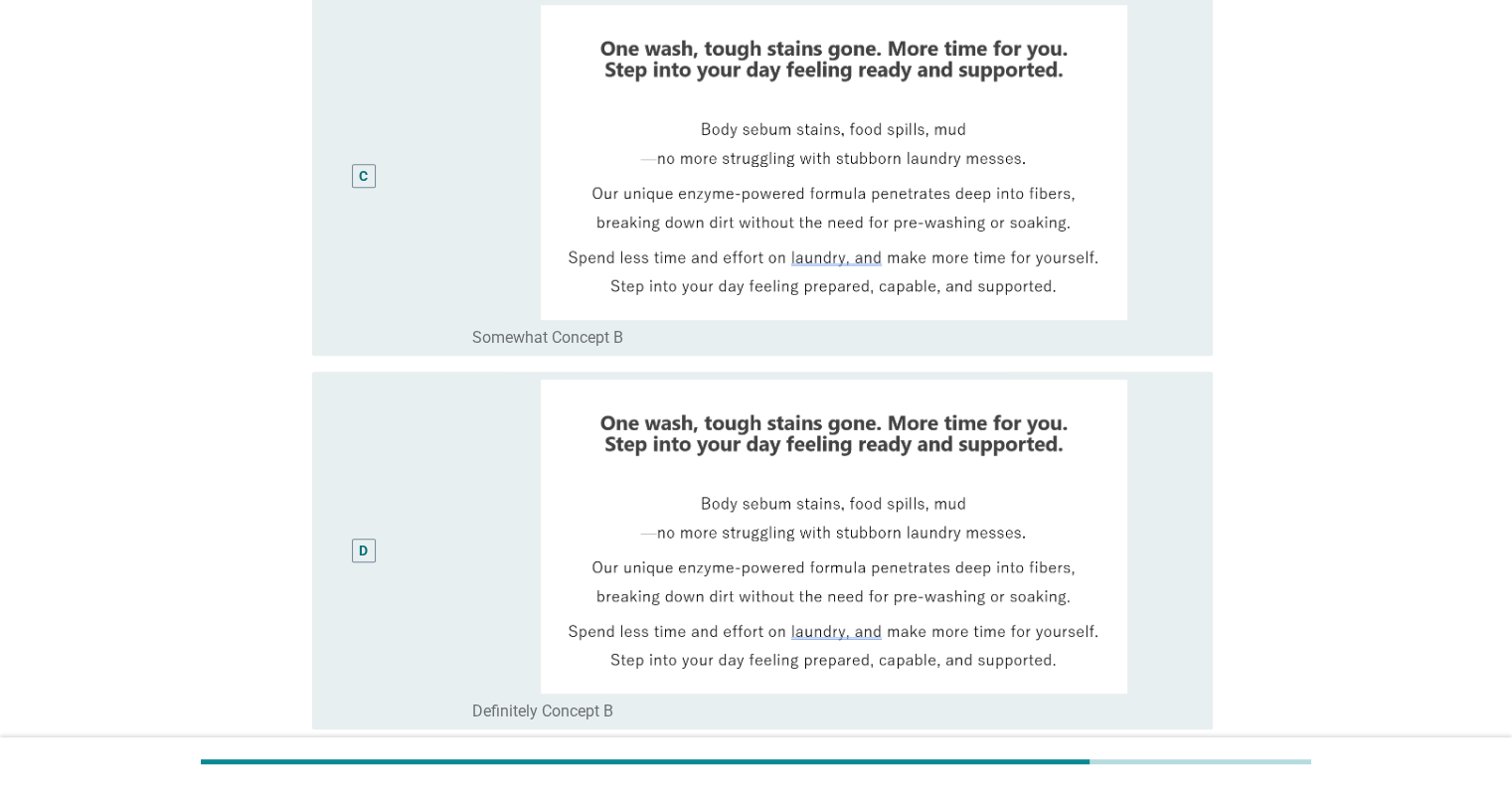 click on "C" at bounding box center (401, 176) 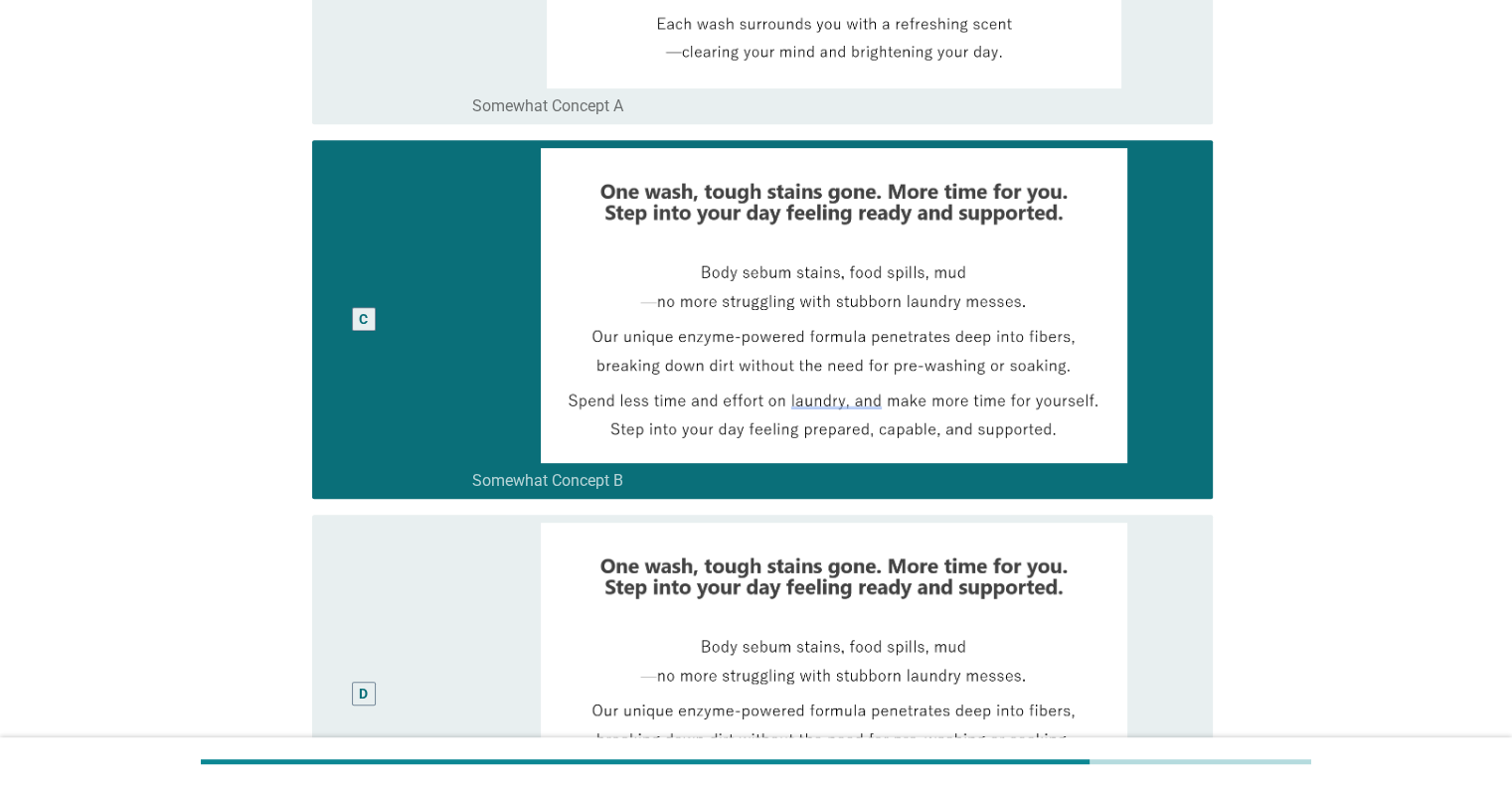 scroll, scrollTop: 1162, scrollLeft: 0, axis: vertical 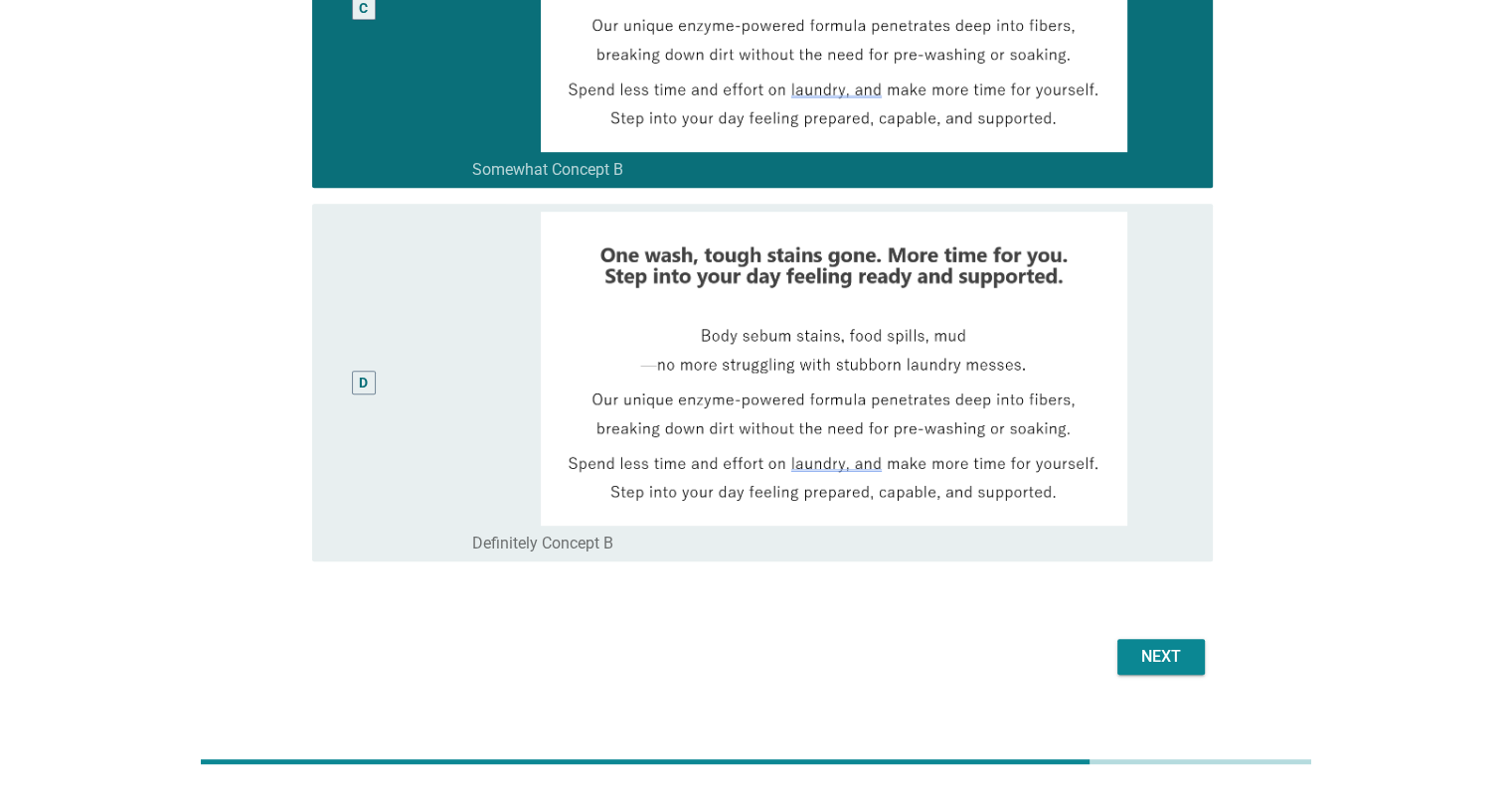 click on "Next" at bounding box center (1161, 657) 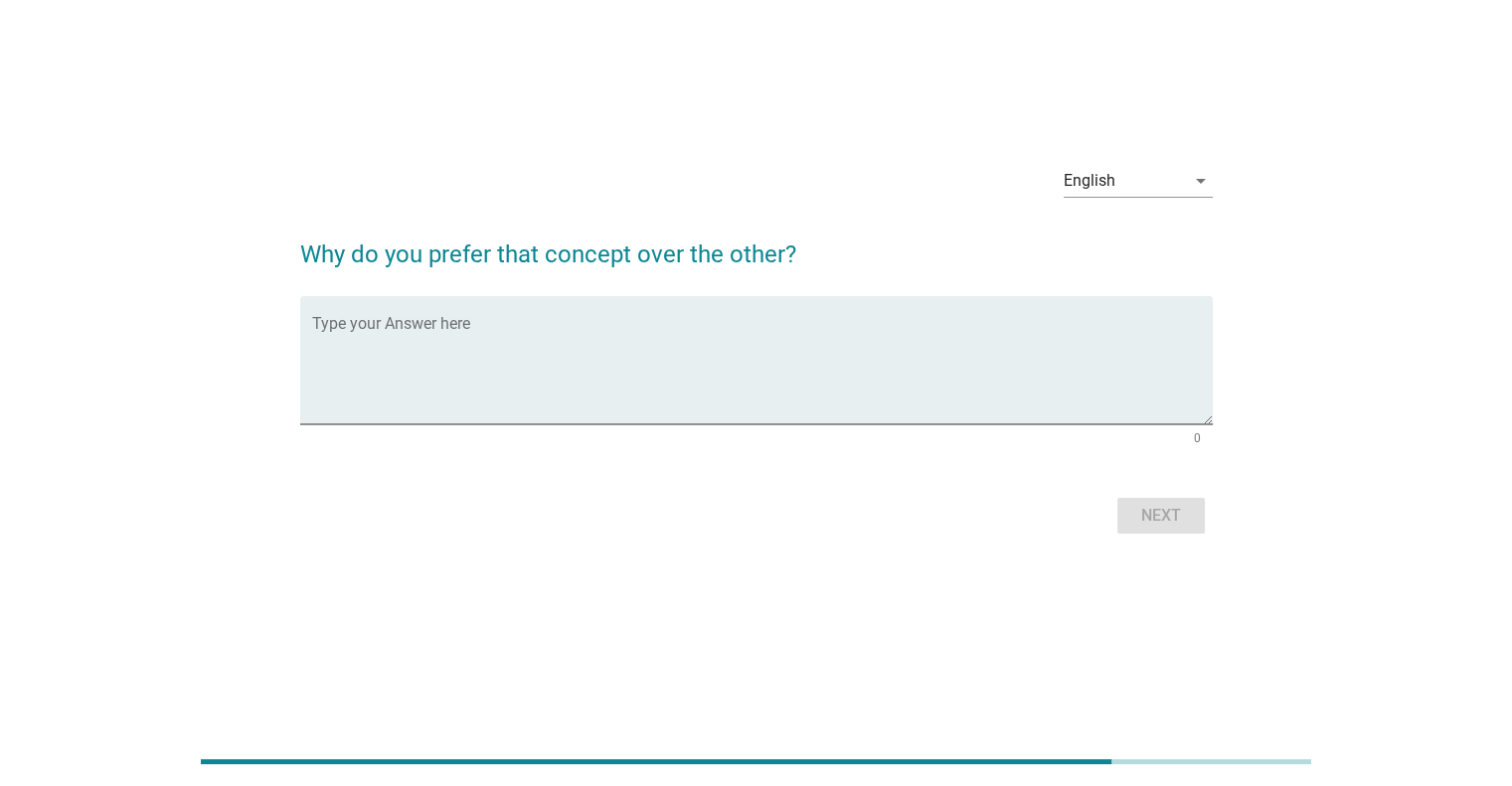 scroll, scrollTop: 0, scrollLeft: 0, axis: both 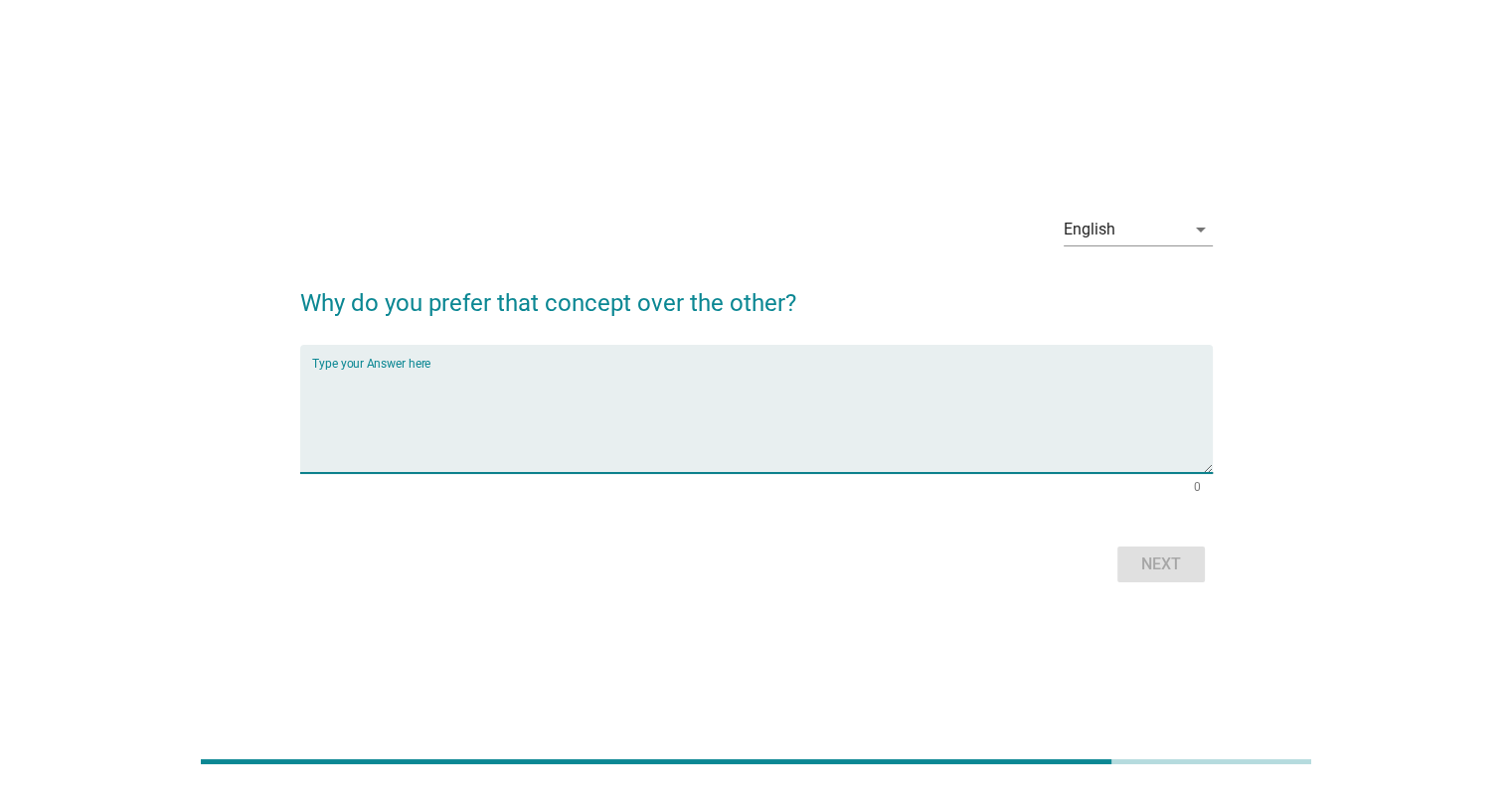 click at bounding box center [762, 420] 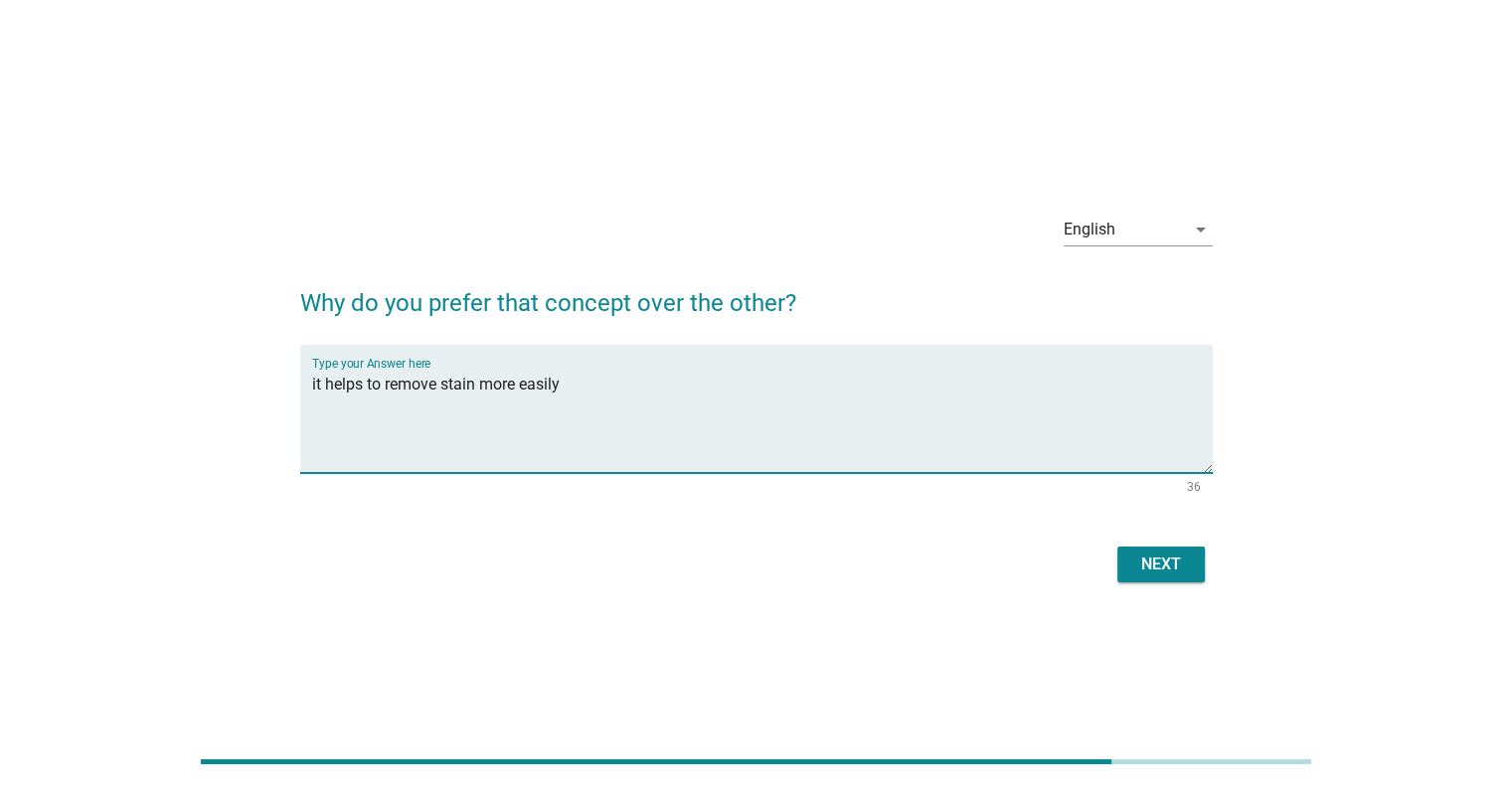 type on "it helps to remove stain more easily" 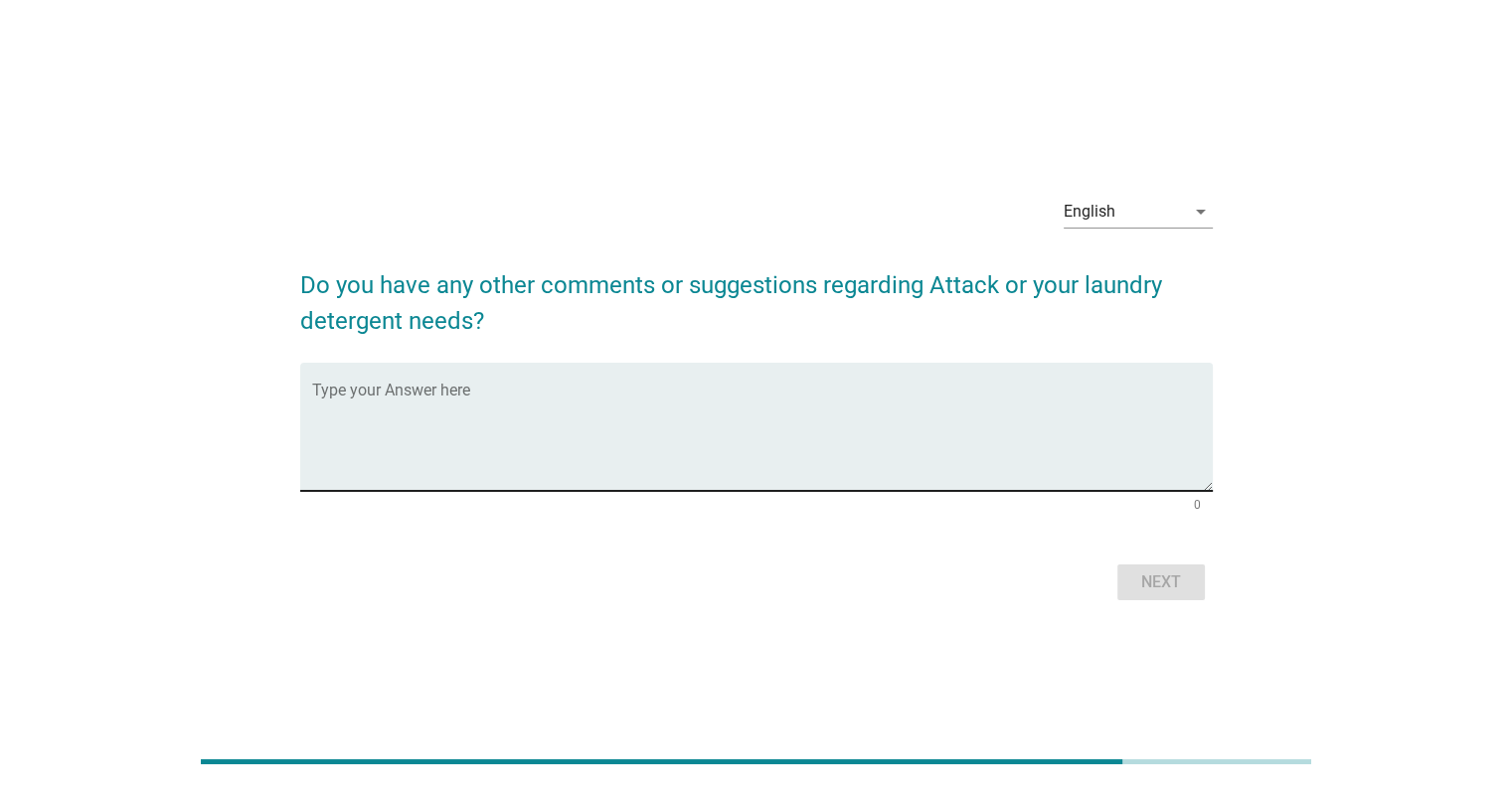 click at bounding box center (762, 438) 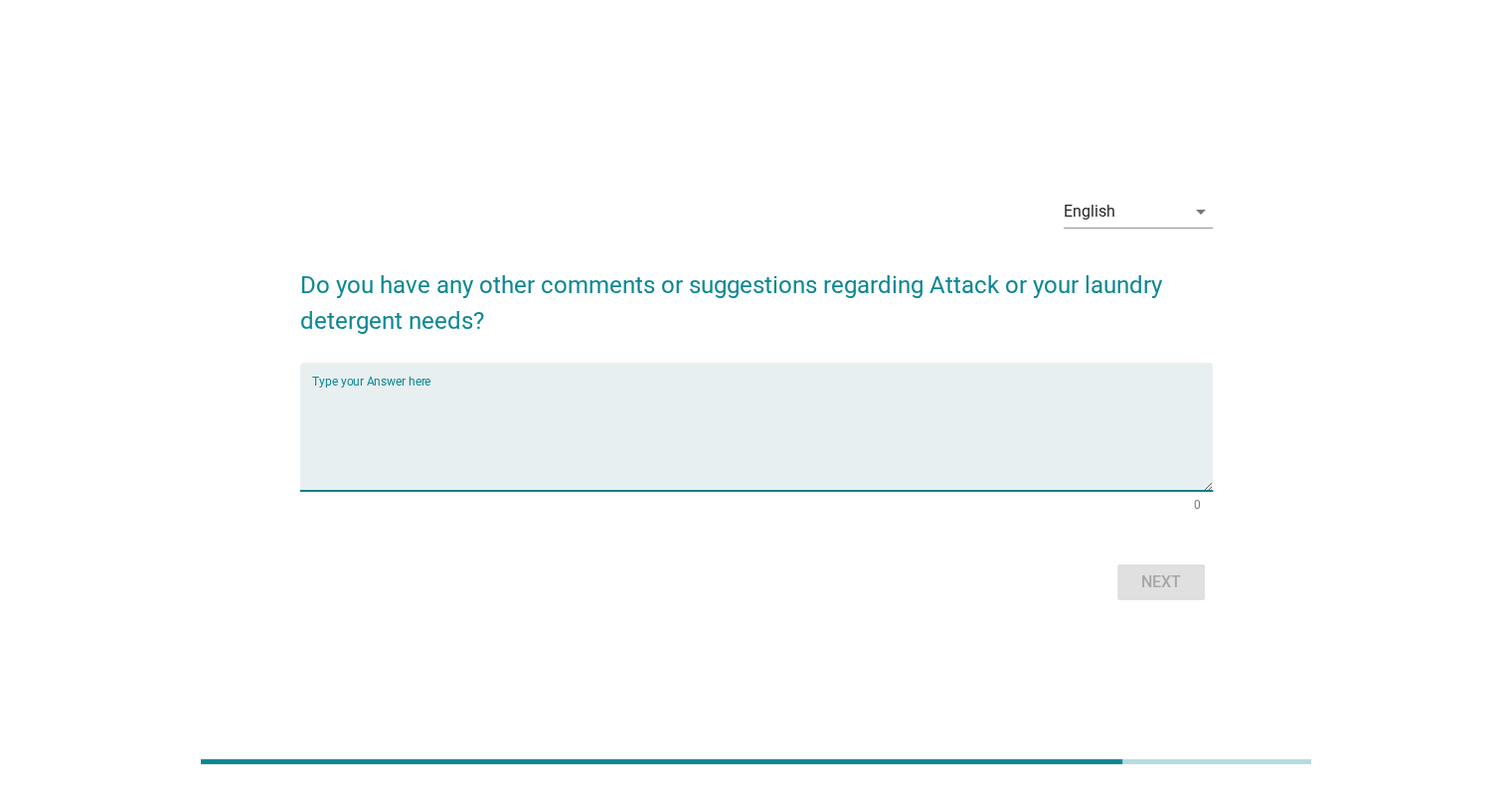 type on "c" 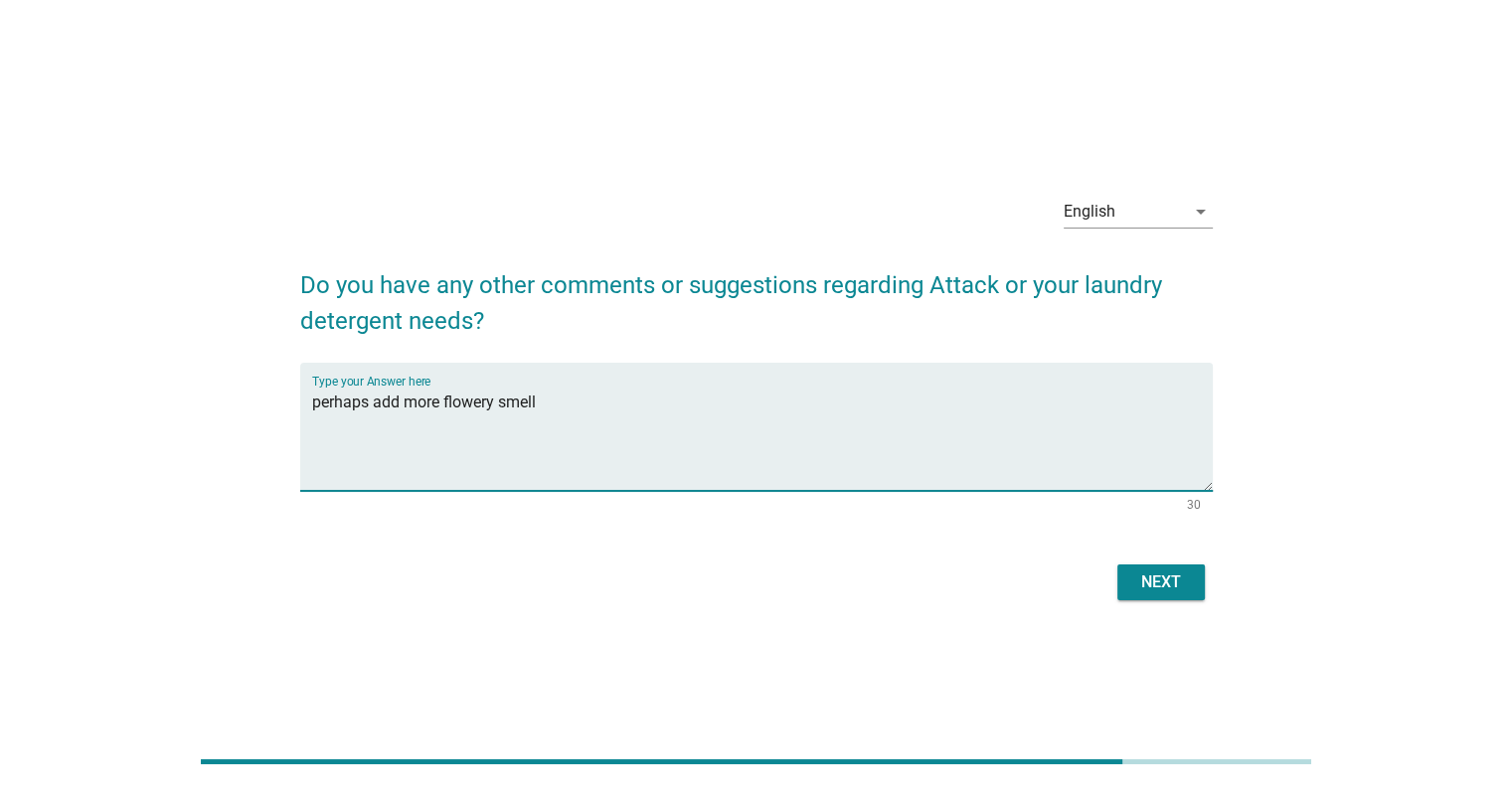 type on "perhaps add more flowery smell" 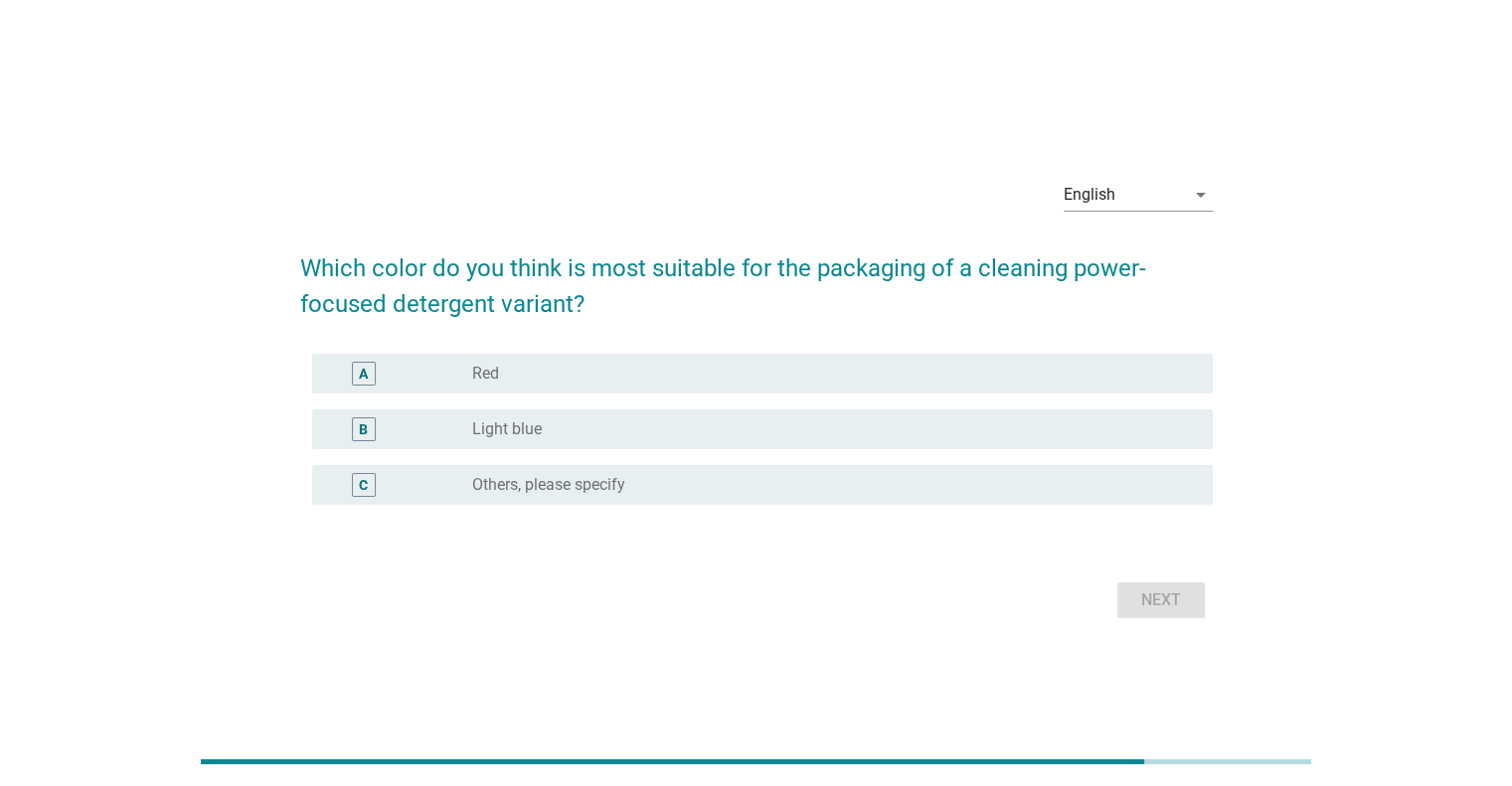 click on "radio_button_unchecked Light blue" at bounding box center (826, 429) 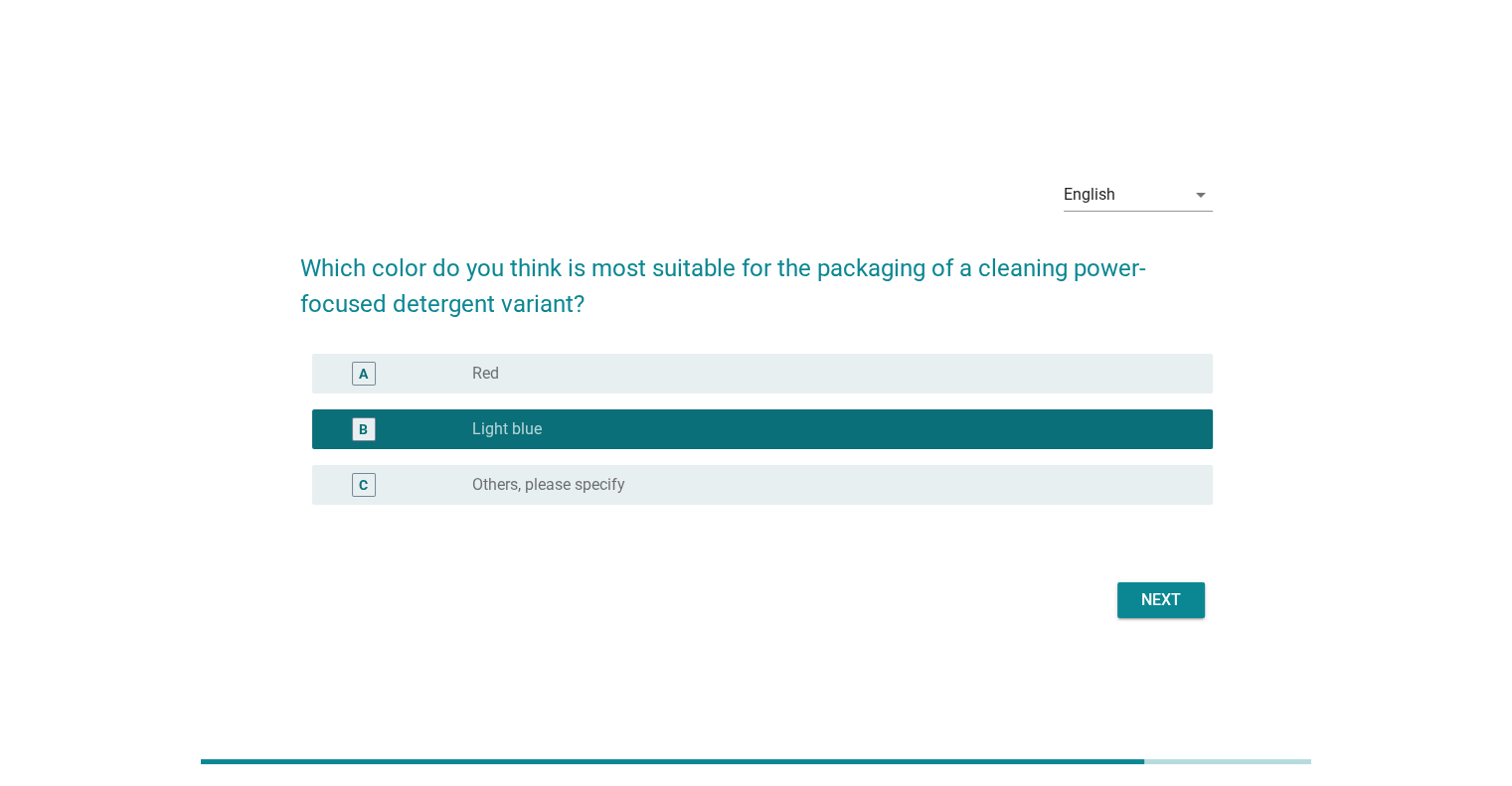 click on "Next" at bounding box center [1161, 600] 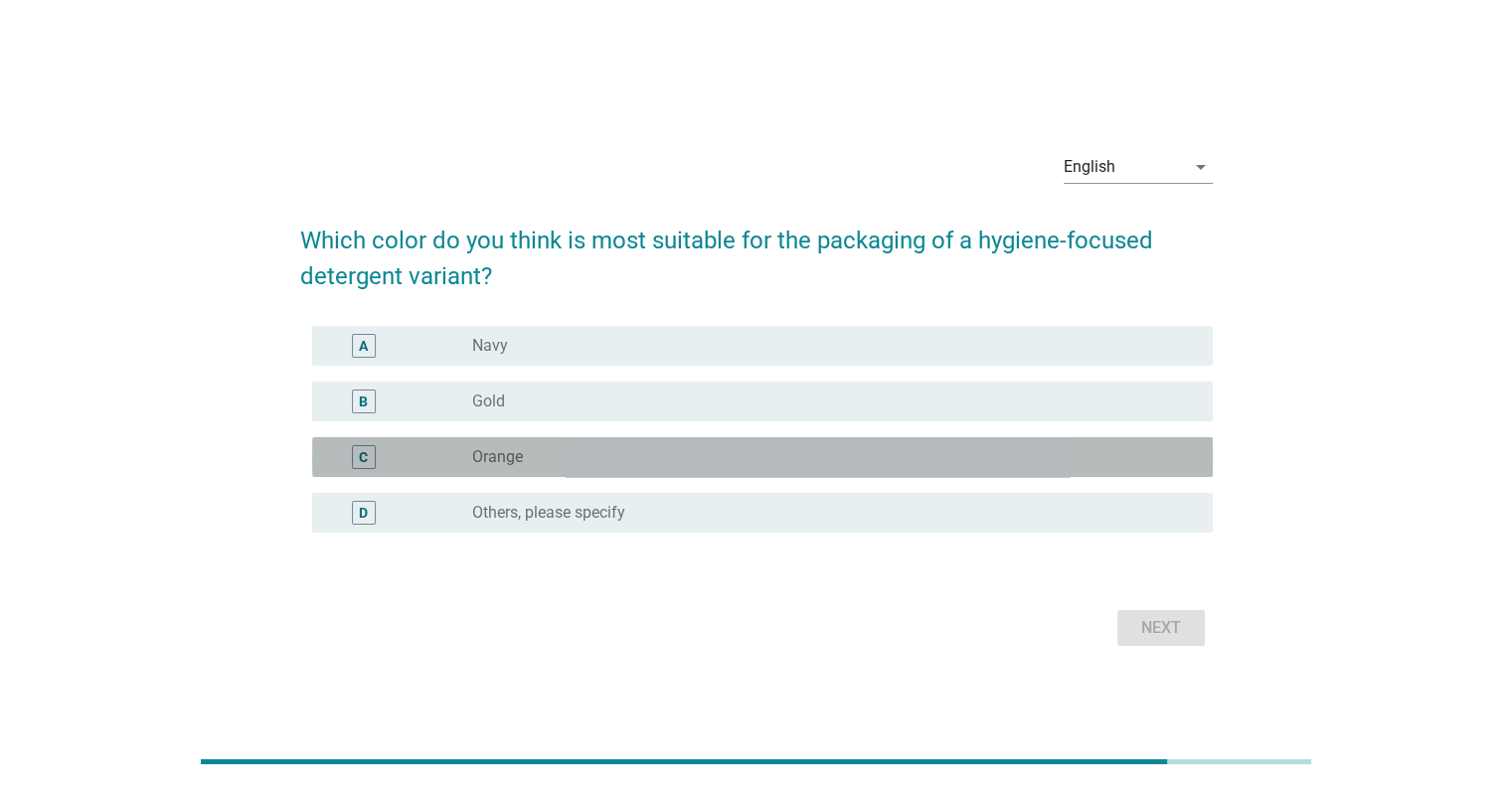 click on "radio_button_unchecked Orange" at bounding box center [826, 457] 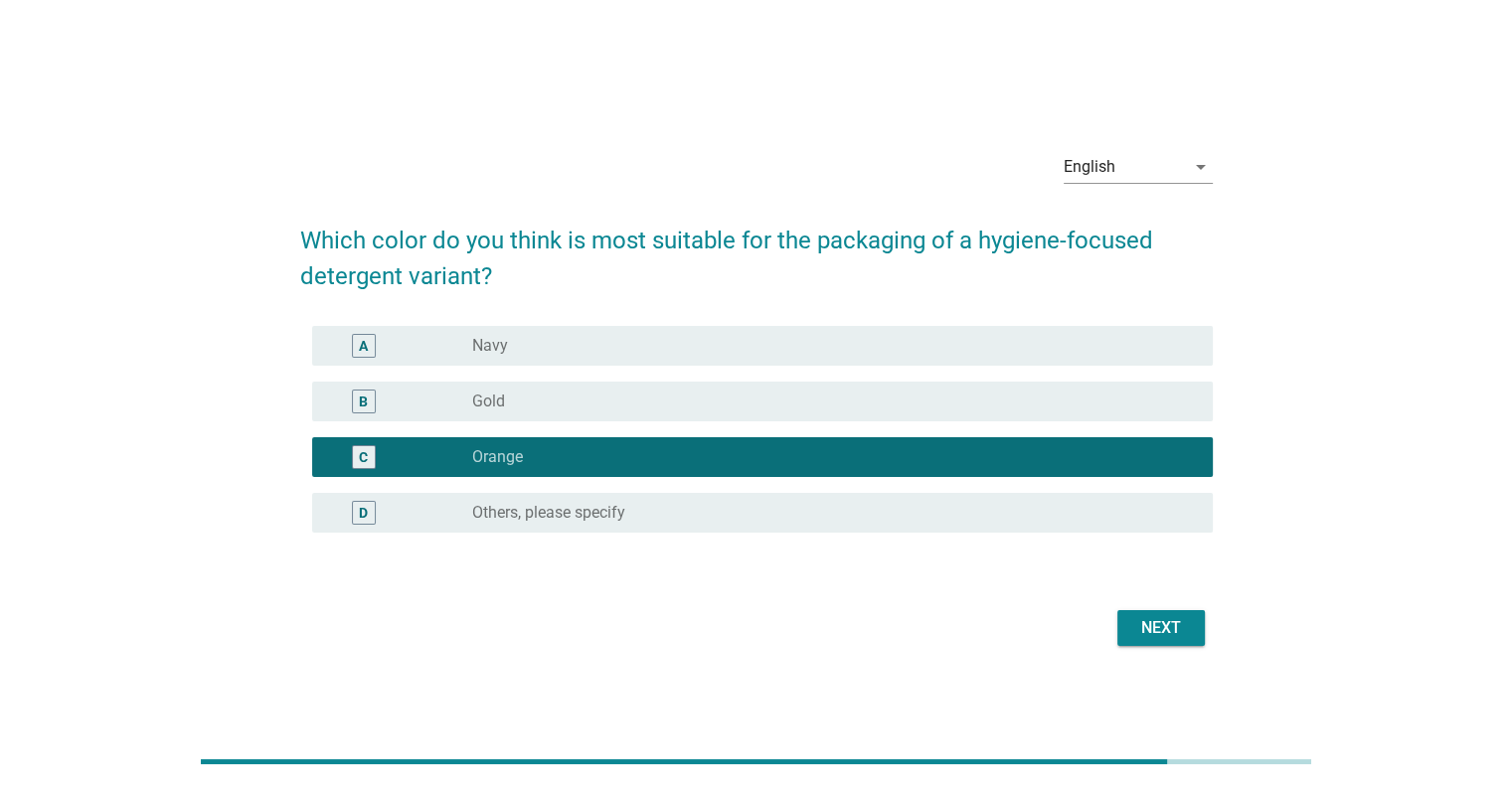 click on "Next" at bounding box center (1161, 628) 